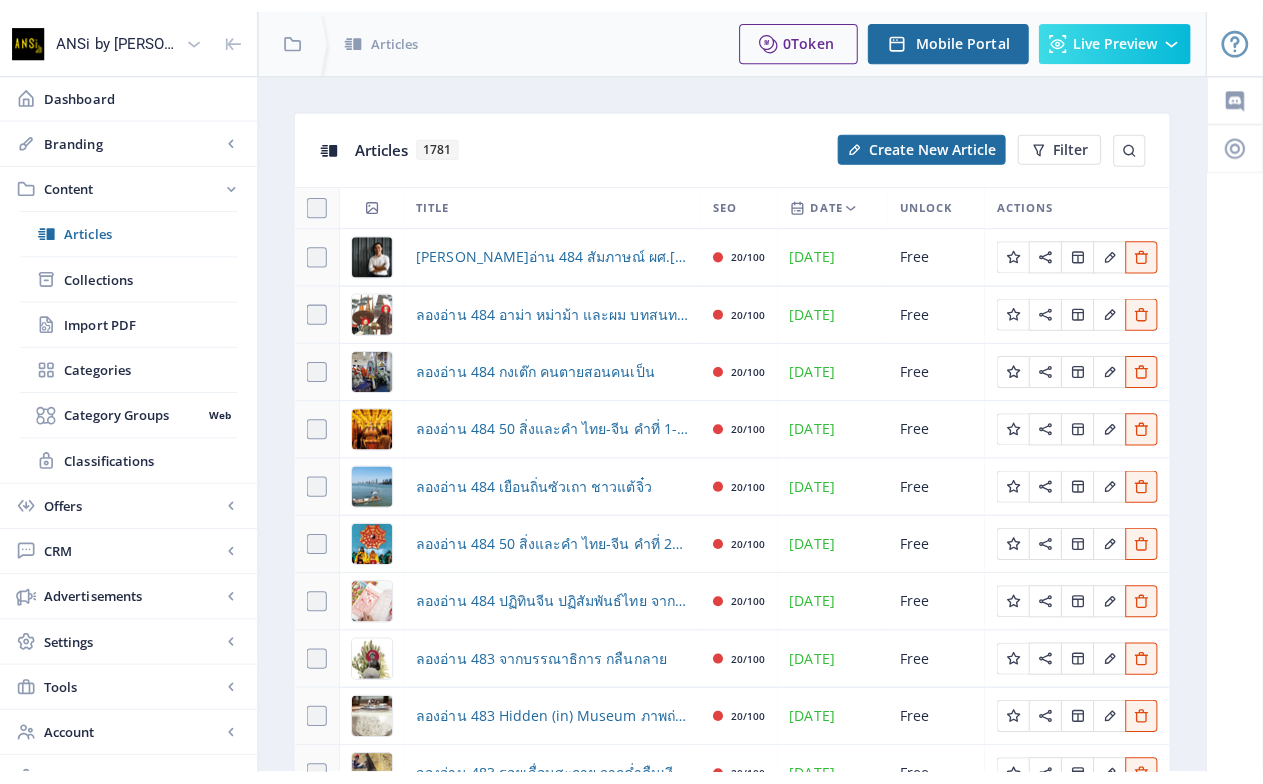 scroll, scrollTop: 0, scrollLeft: 0, axis: both 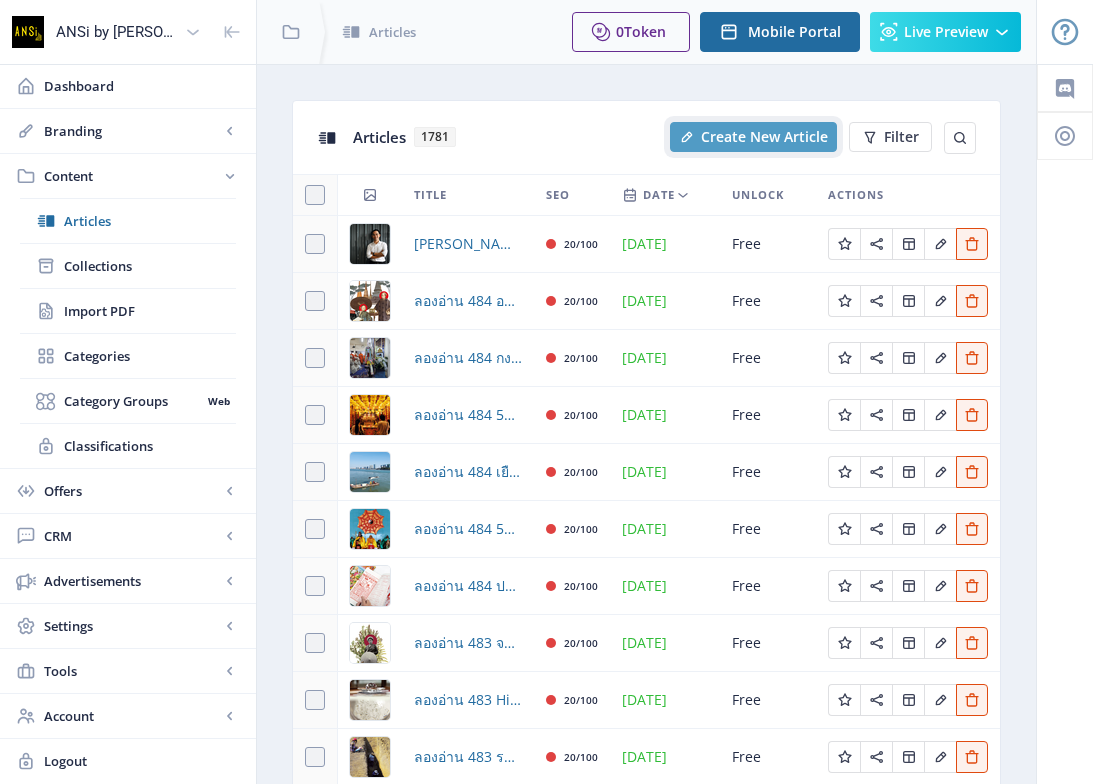 click on "Create New Article" 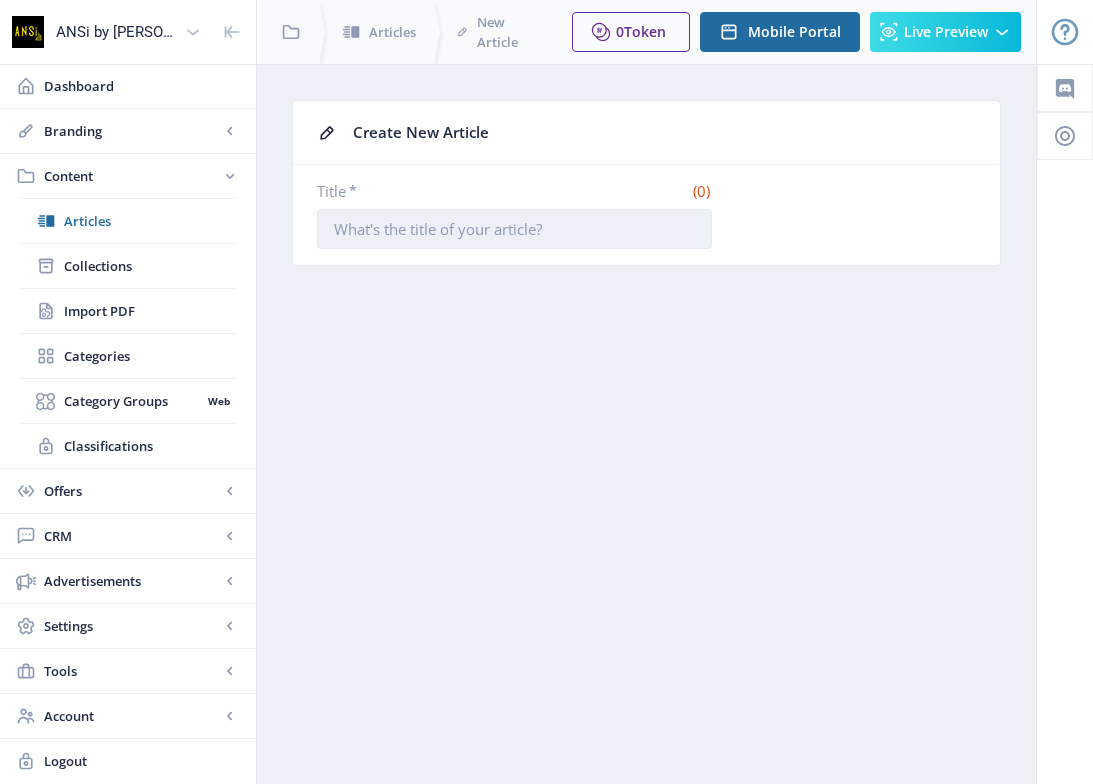 click on "Title   *" at bounding box center [514, 229] 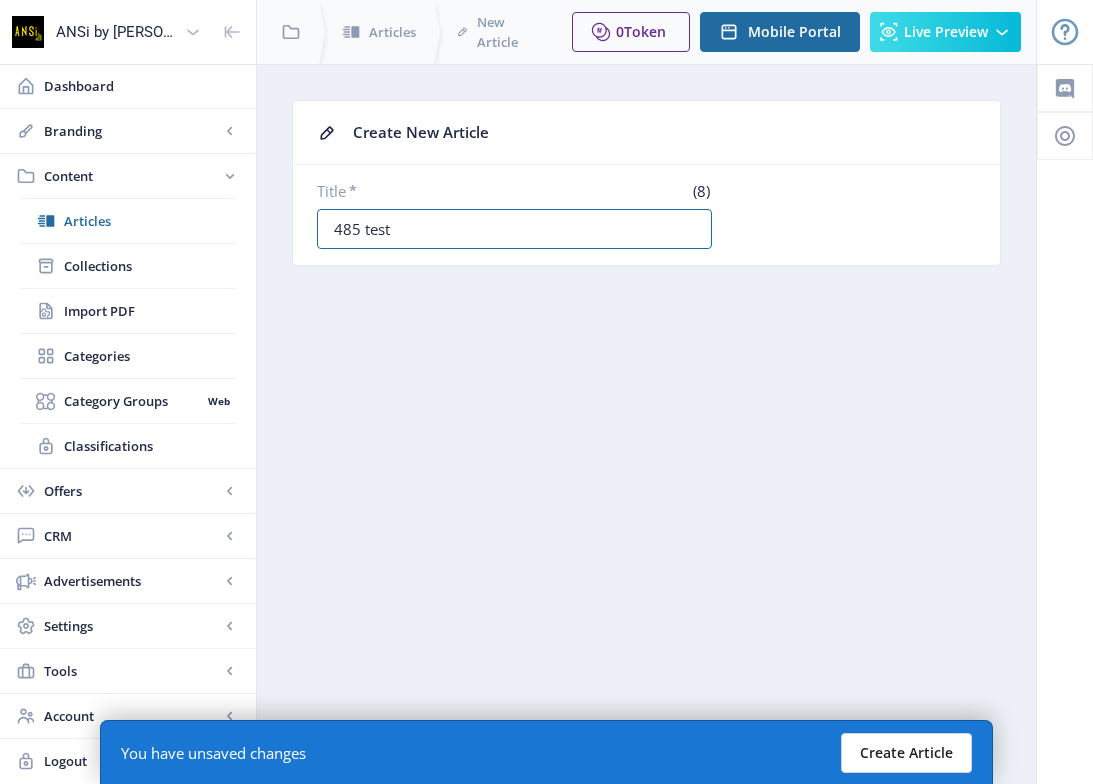 type on "485 test" 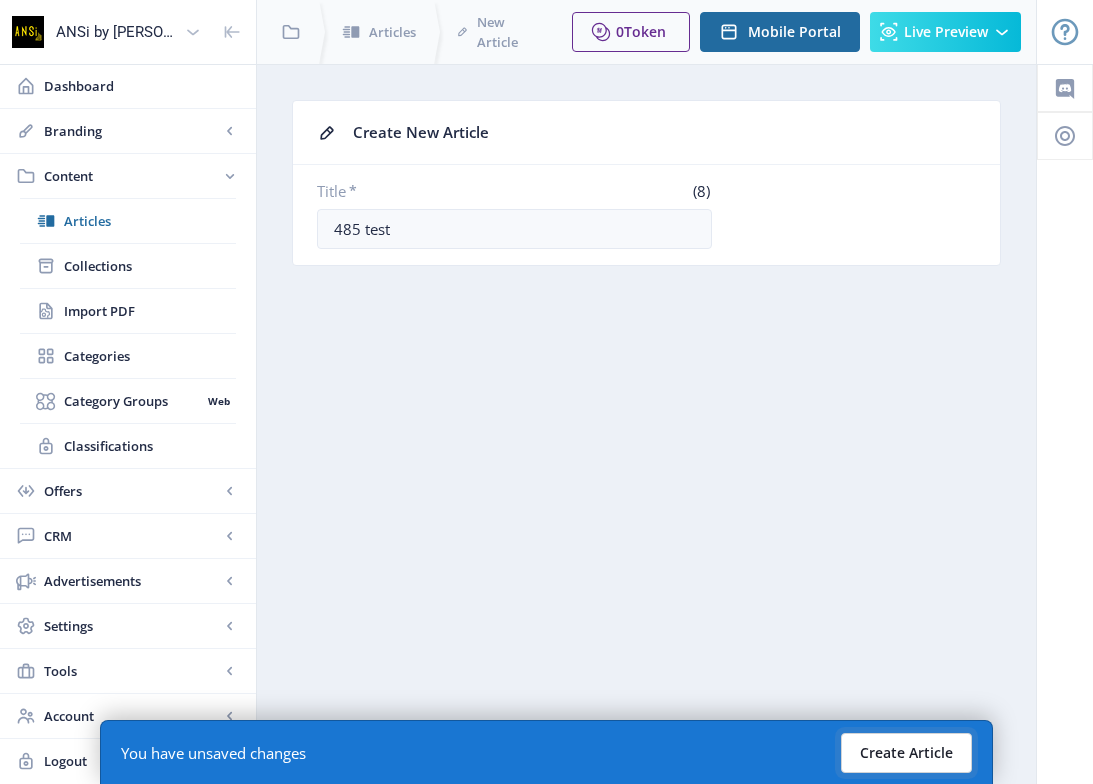 click on "Create Article" 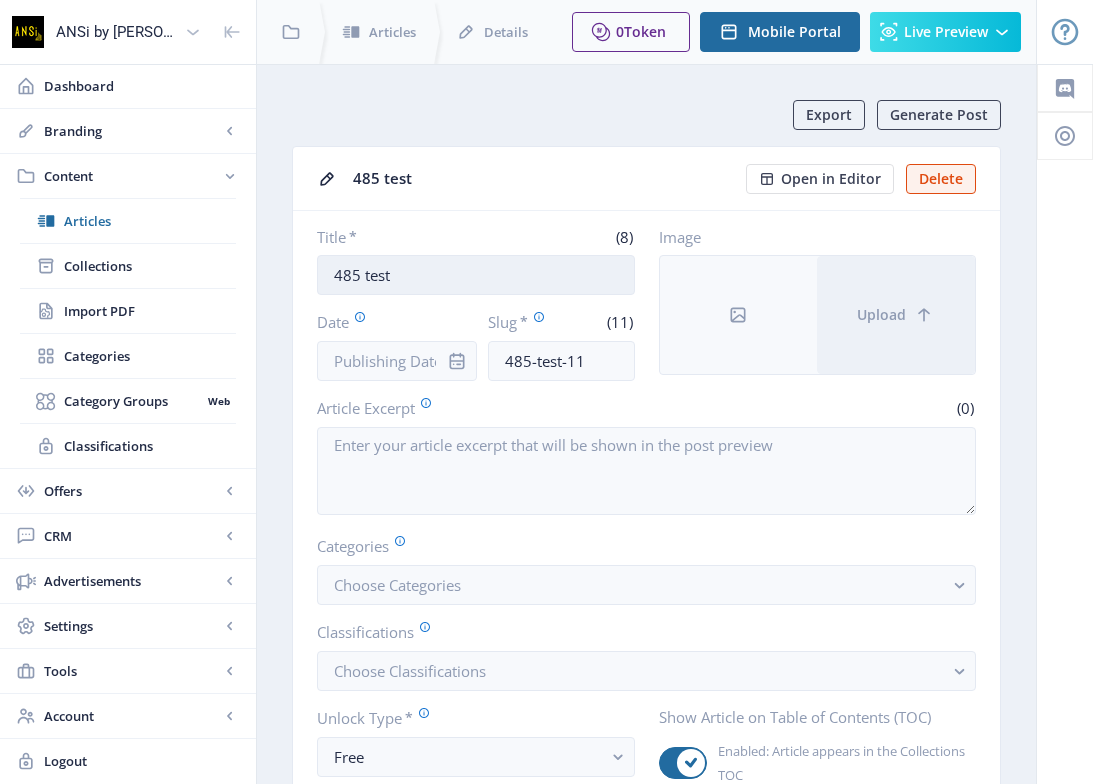 click on "485 test" at bounding box center [476, 275] 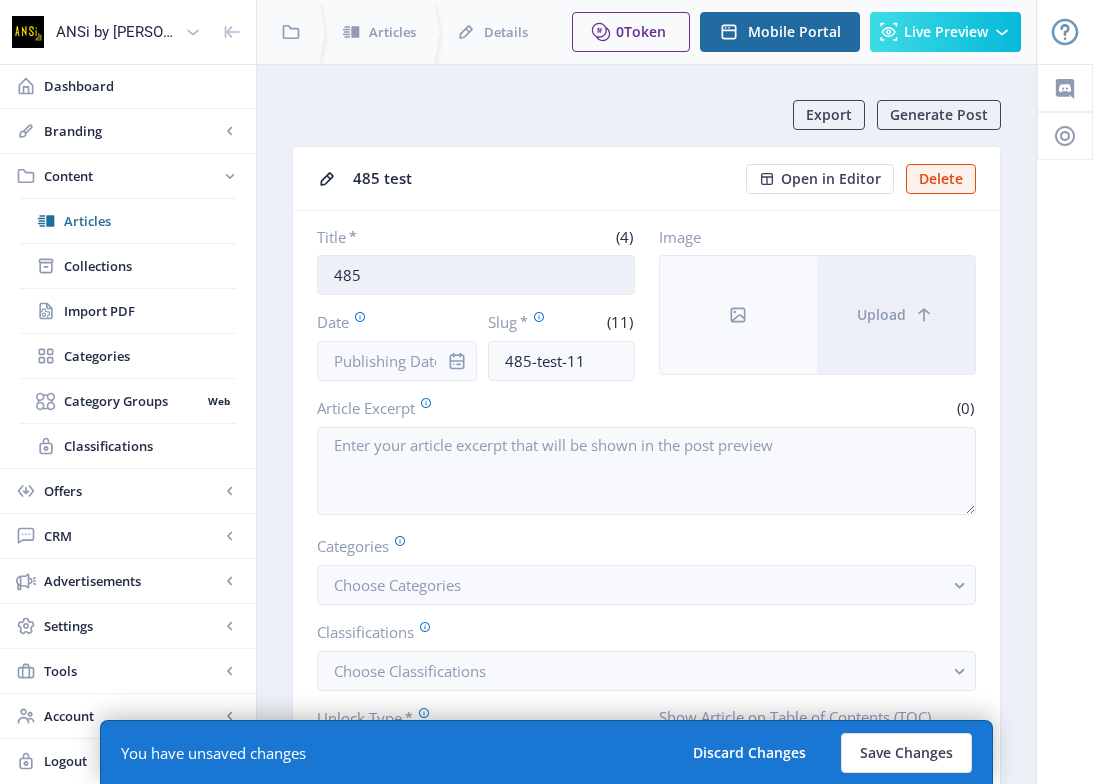 paste on "คังด้ง   ใยแมงมุมสอนชีวิต" 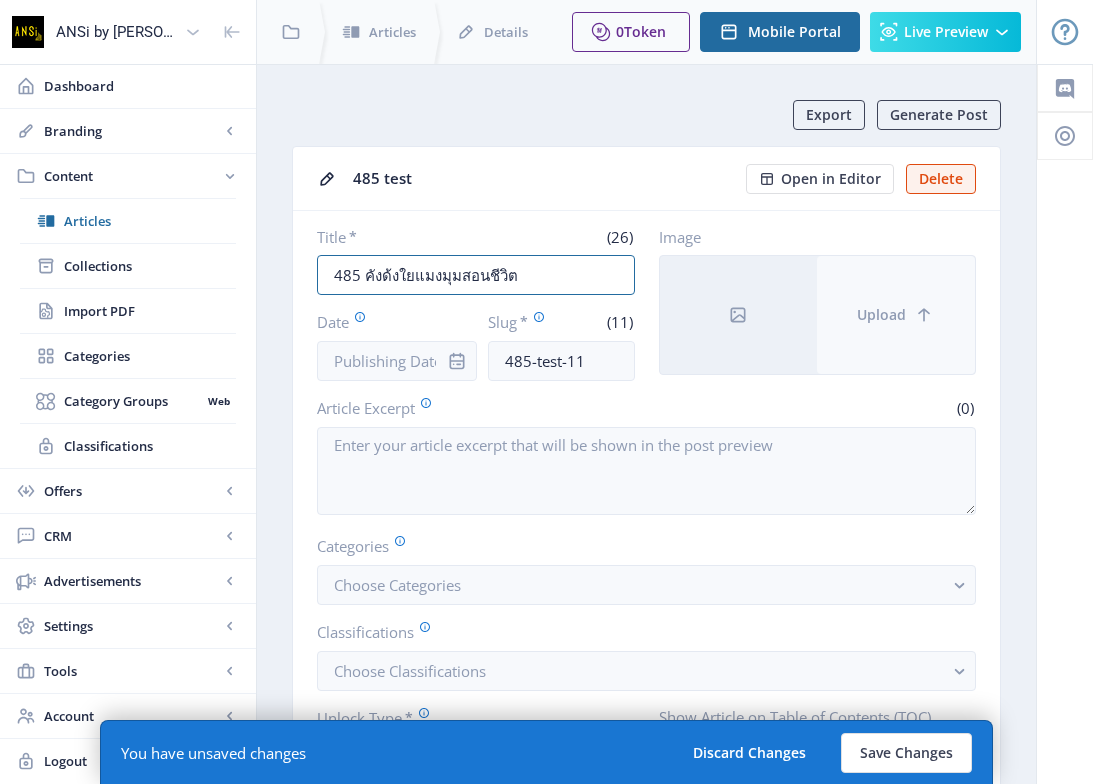 type on "485 คังด้งใยแมงมุมสอนชีวิต" 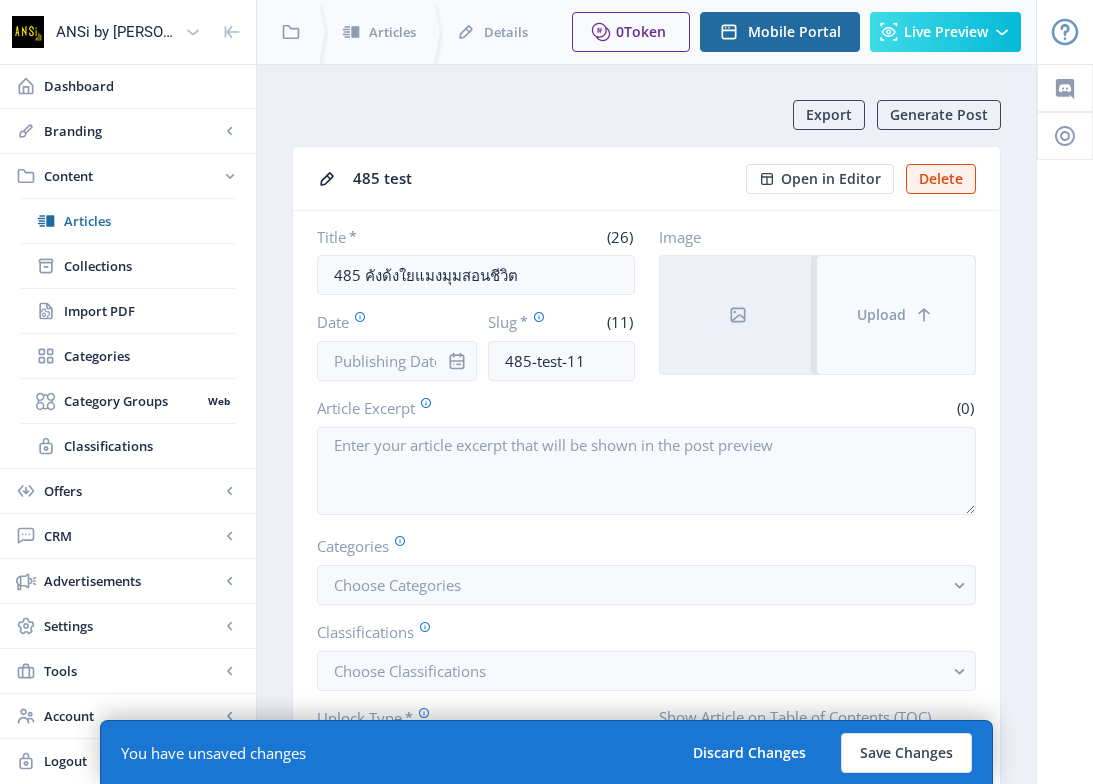 click on "Upload" at bounding box center [896, 315] 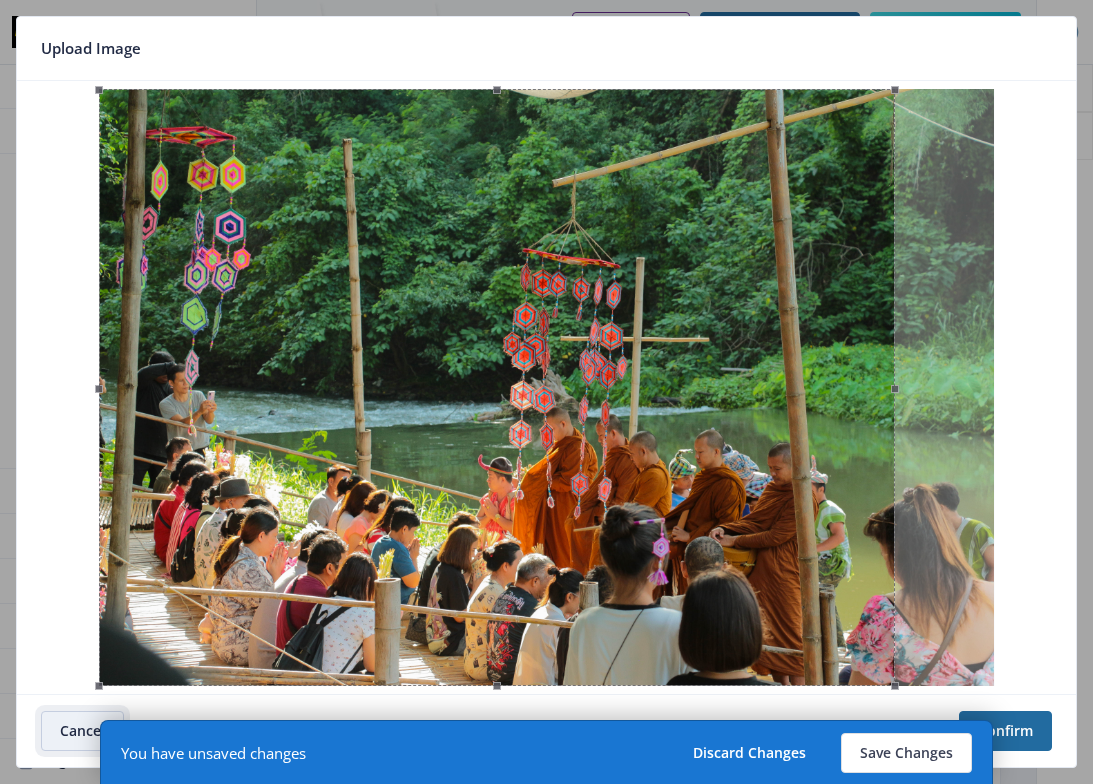 drag, startPoint x: 723, startPoint y: 425, endPoint x: 485, endPoint y: 450, distance: 239.30942 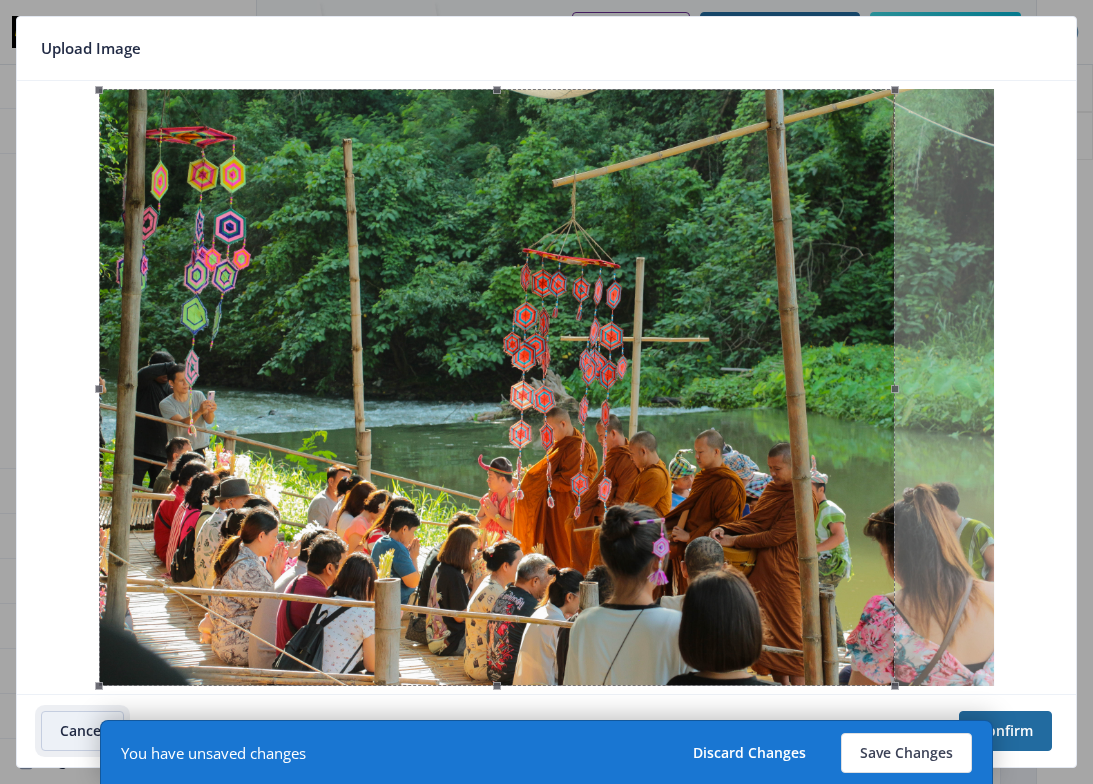 click 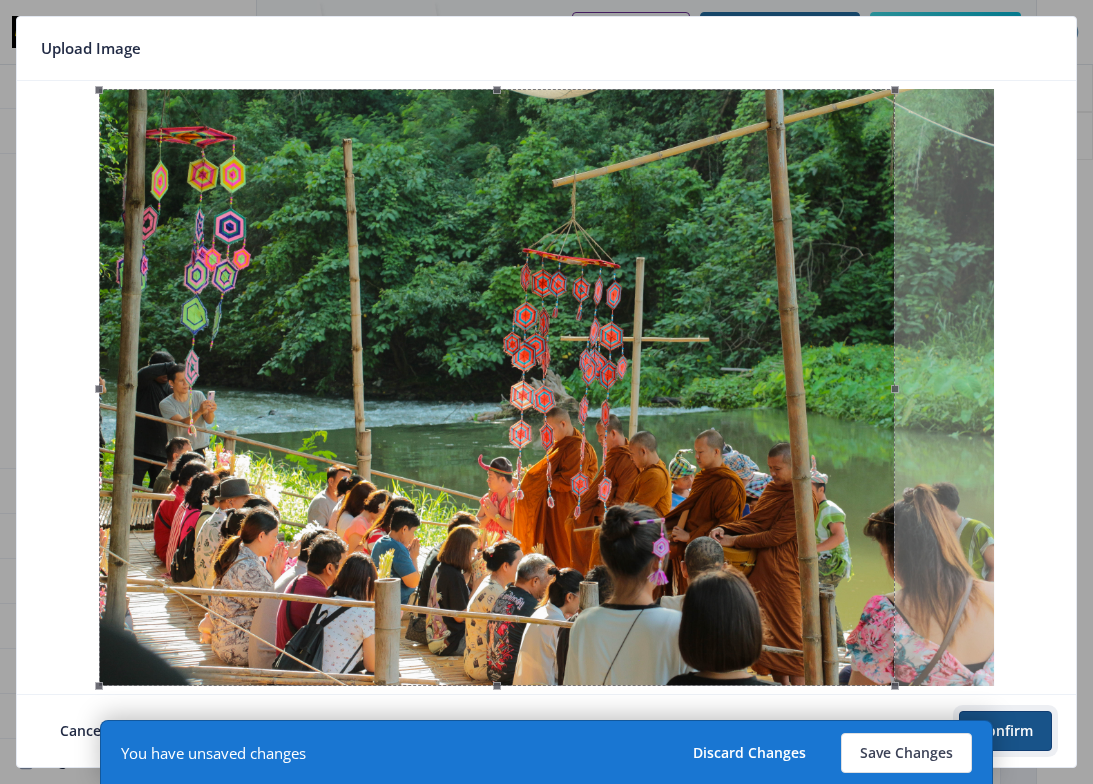 click on "Confirm" 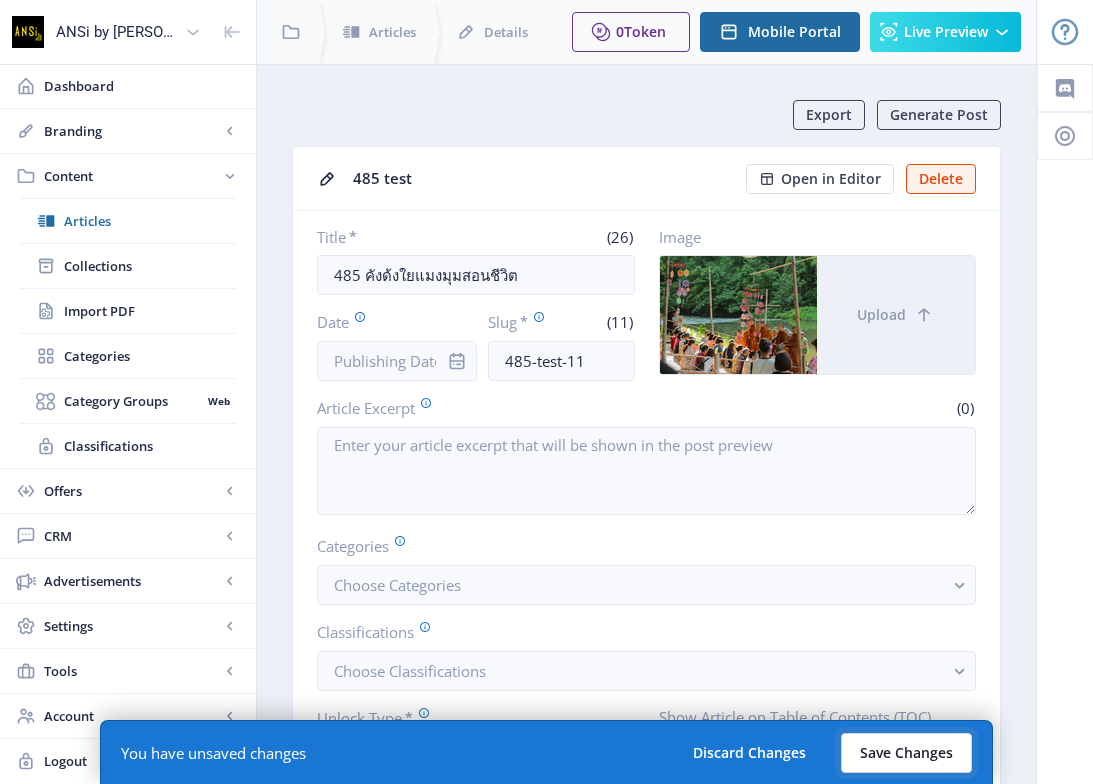 click on "Save Changes" 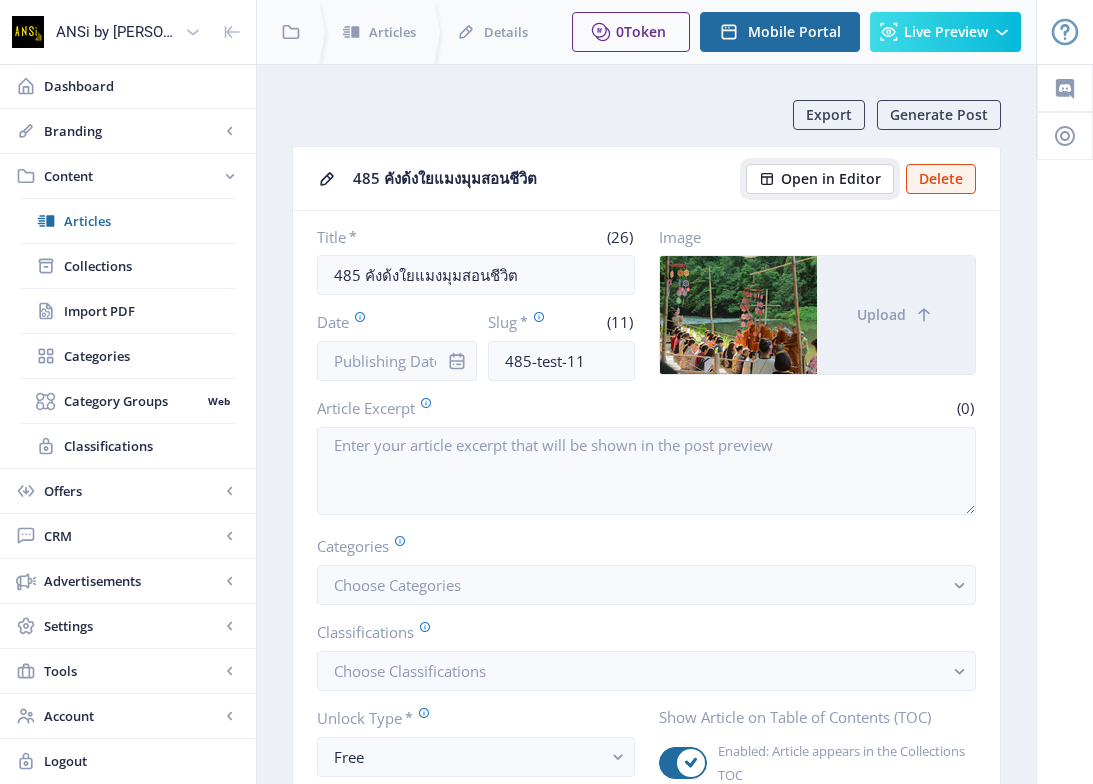 click on "Open in Editor" 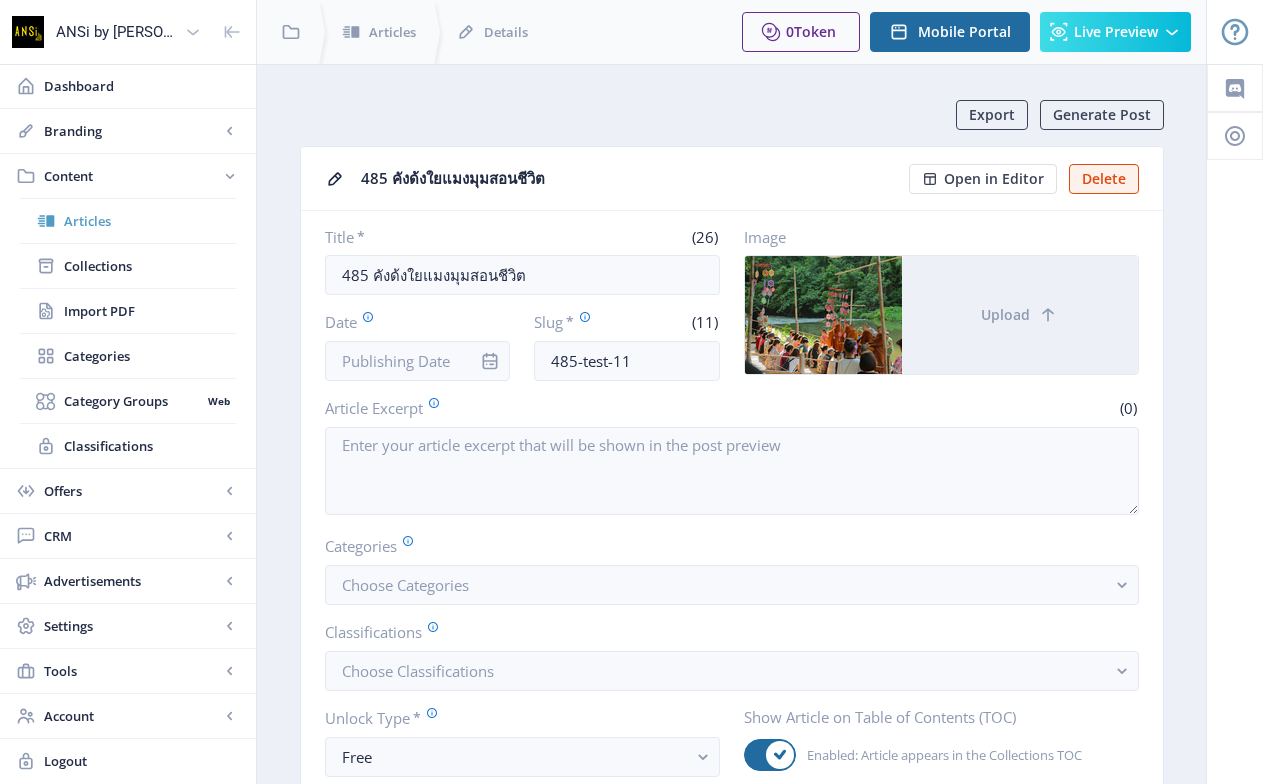 click on "Articles" at bounding box center (150, 221) 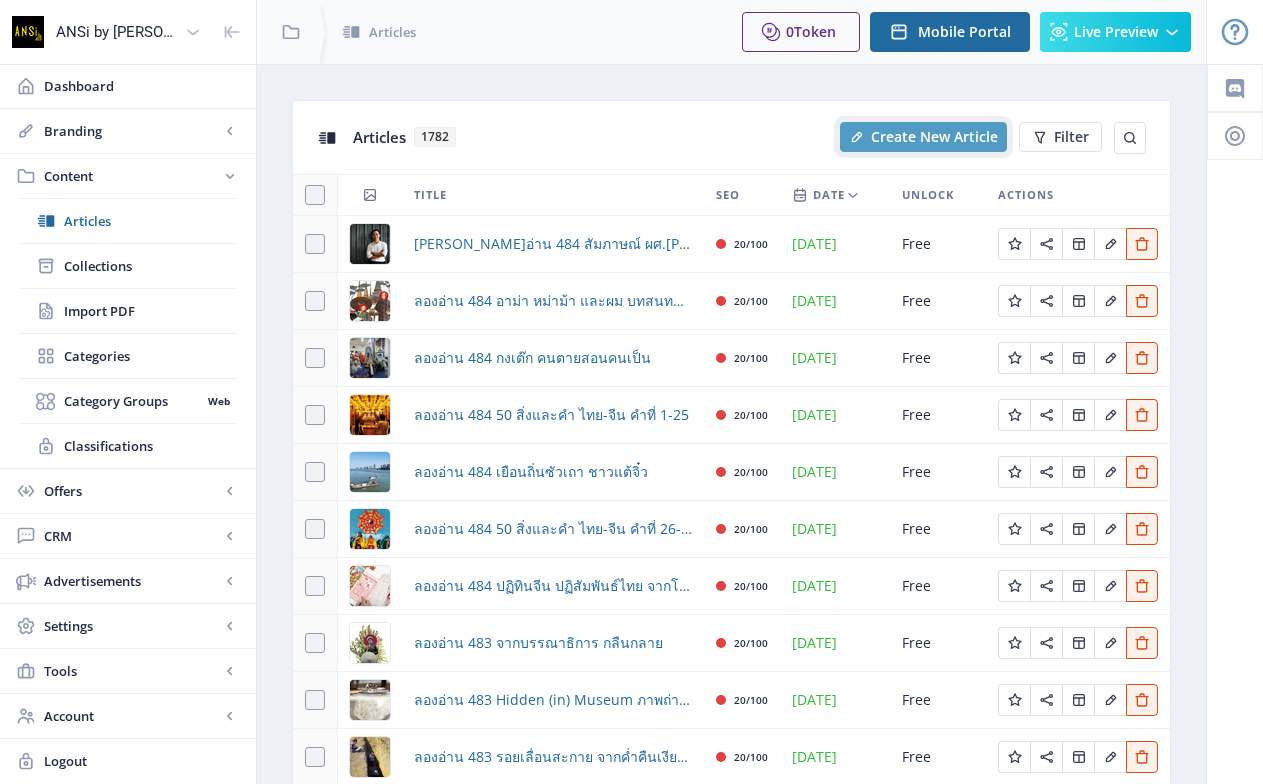 click on "Create New Article" 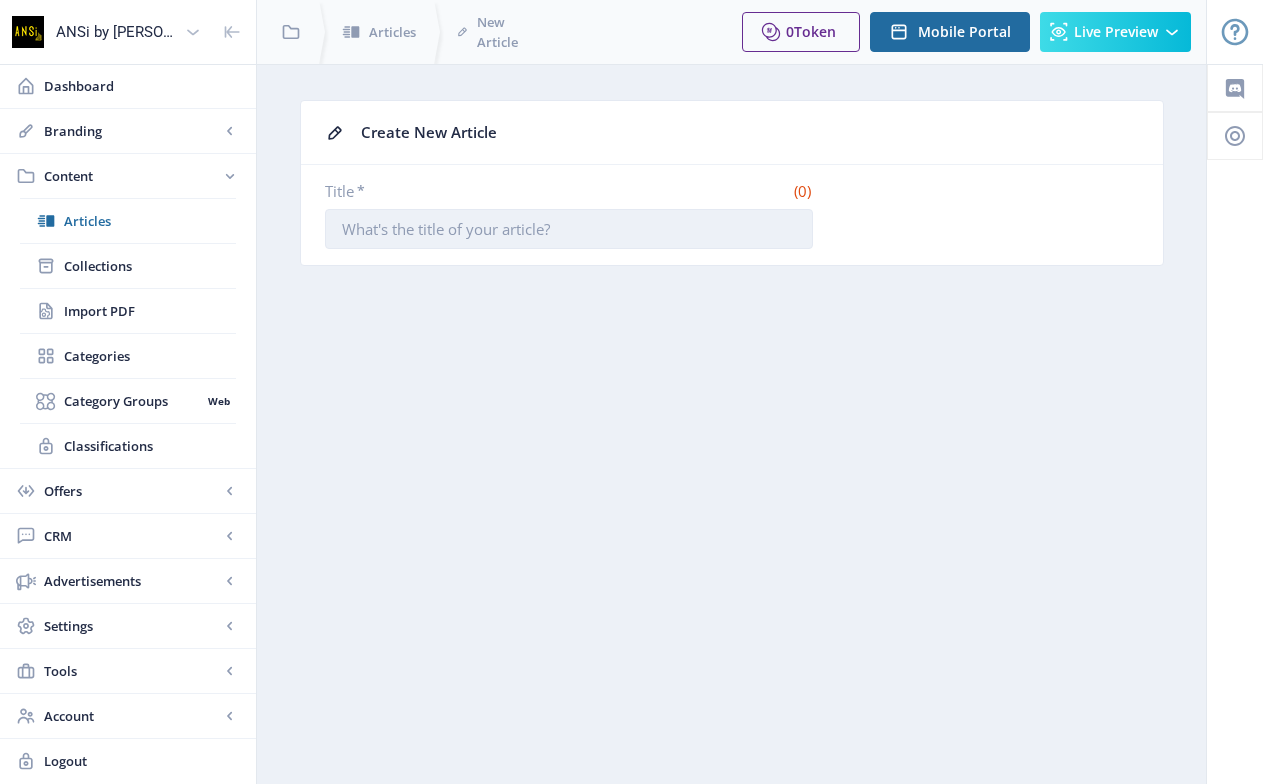 click on "Title   *" at bounding box center (569, 229) 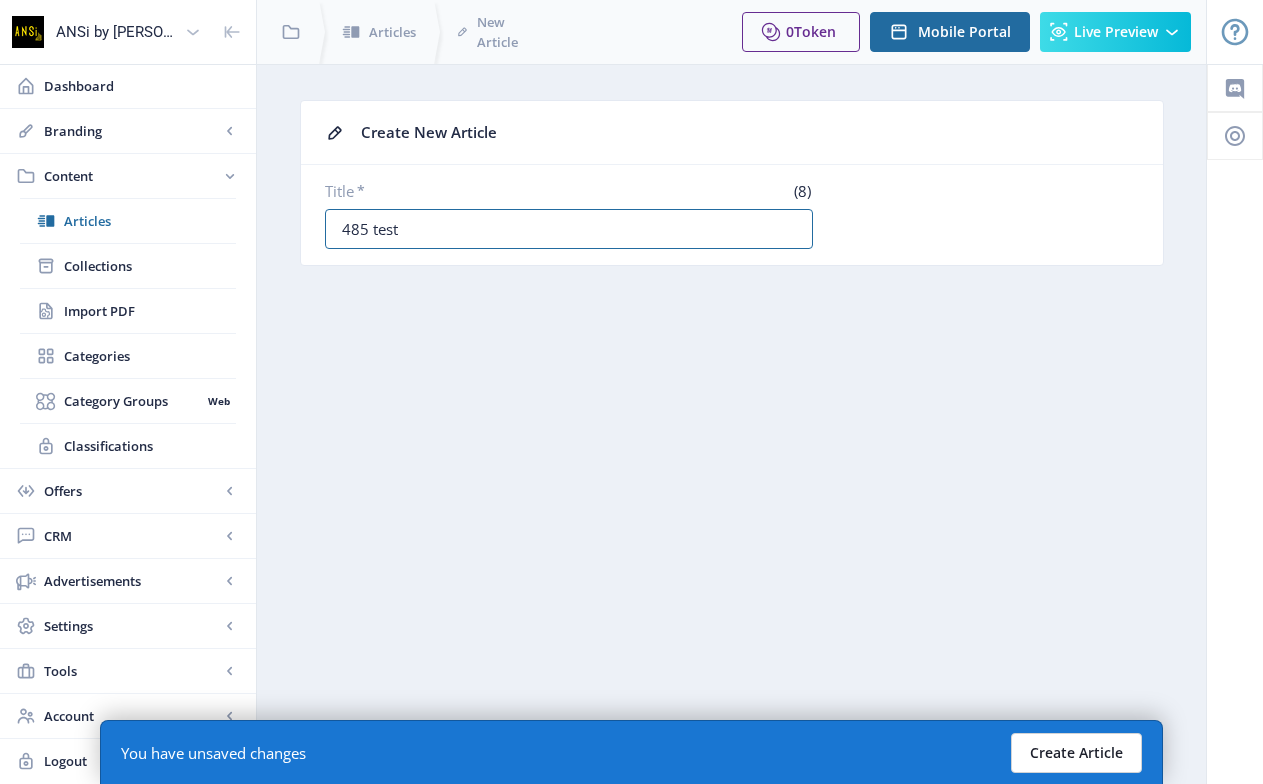 type on "485 test" 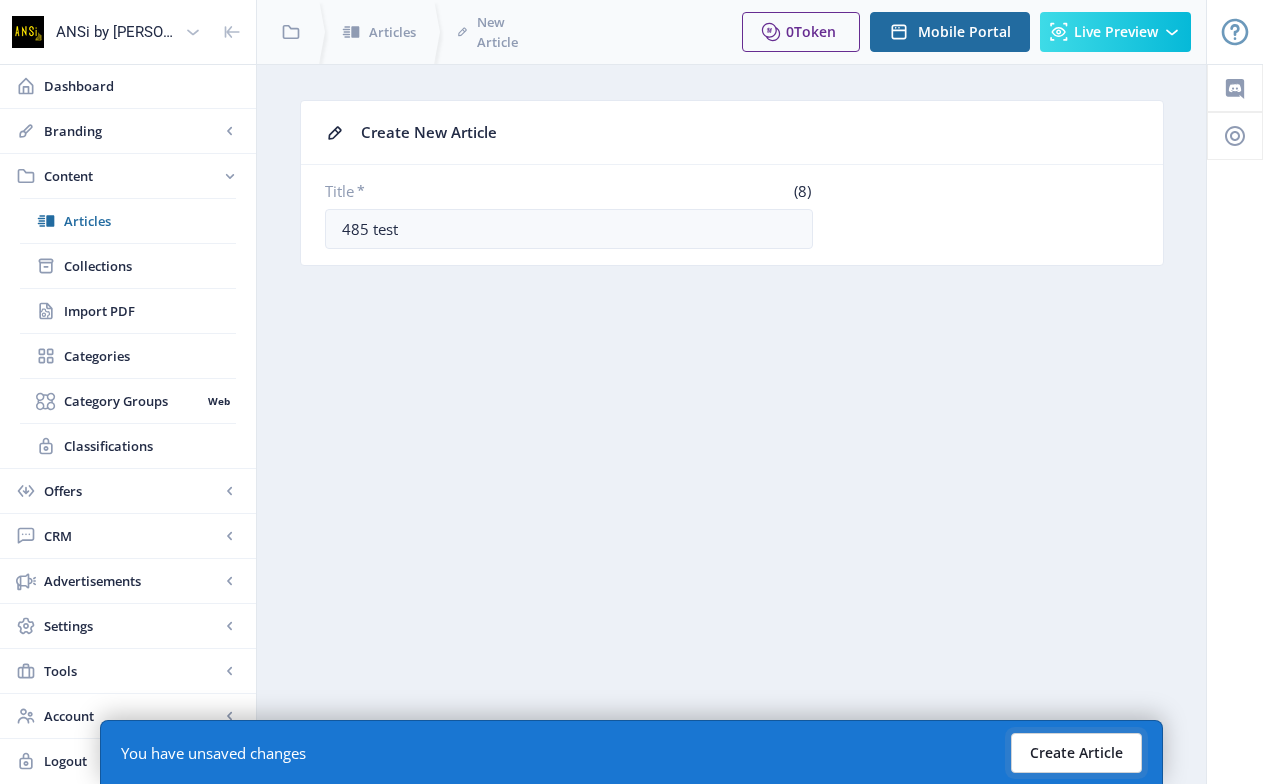 click on "Create Article" 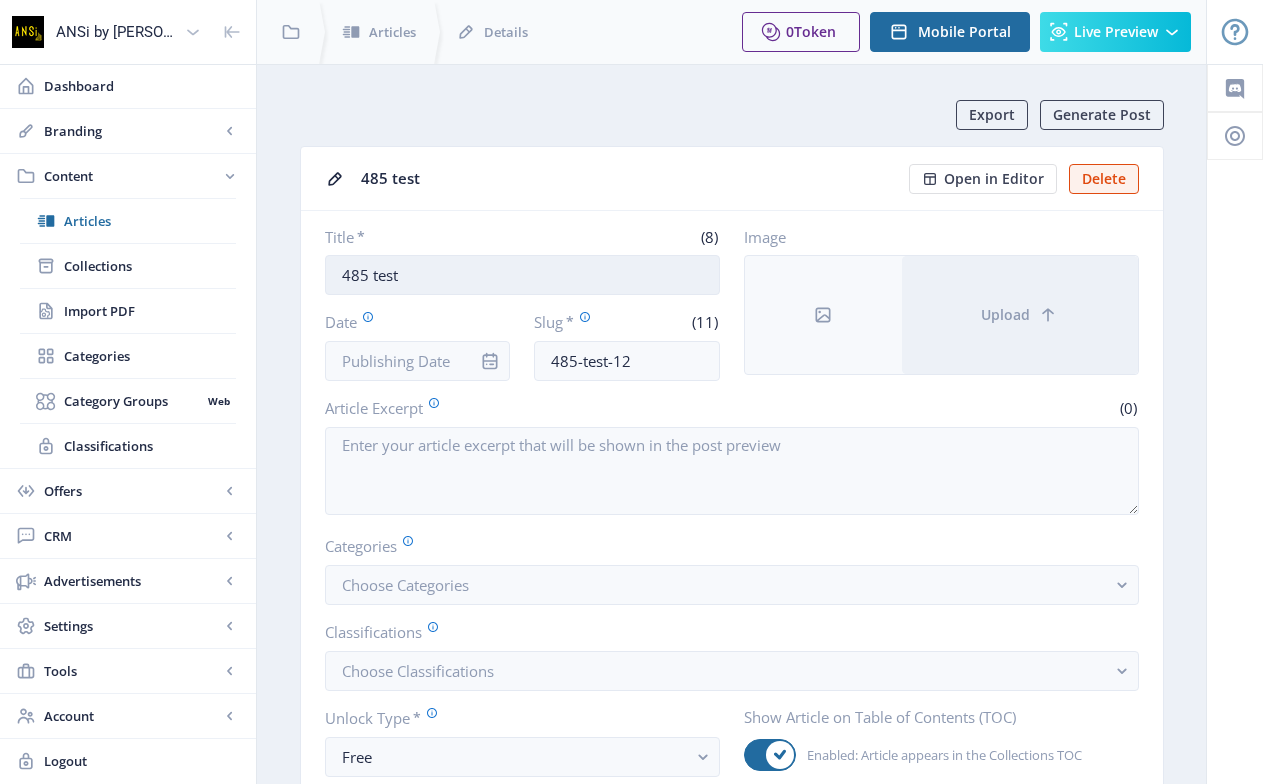 click on "485 test" at bounding box center [522, 275] 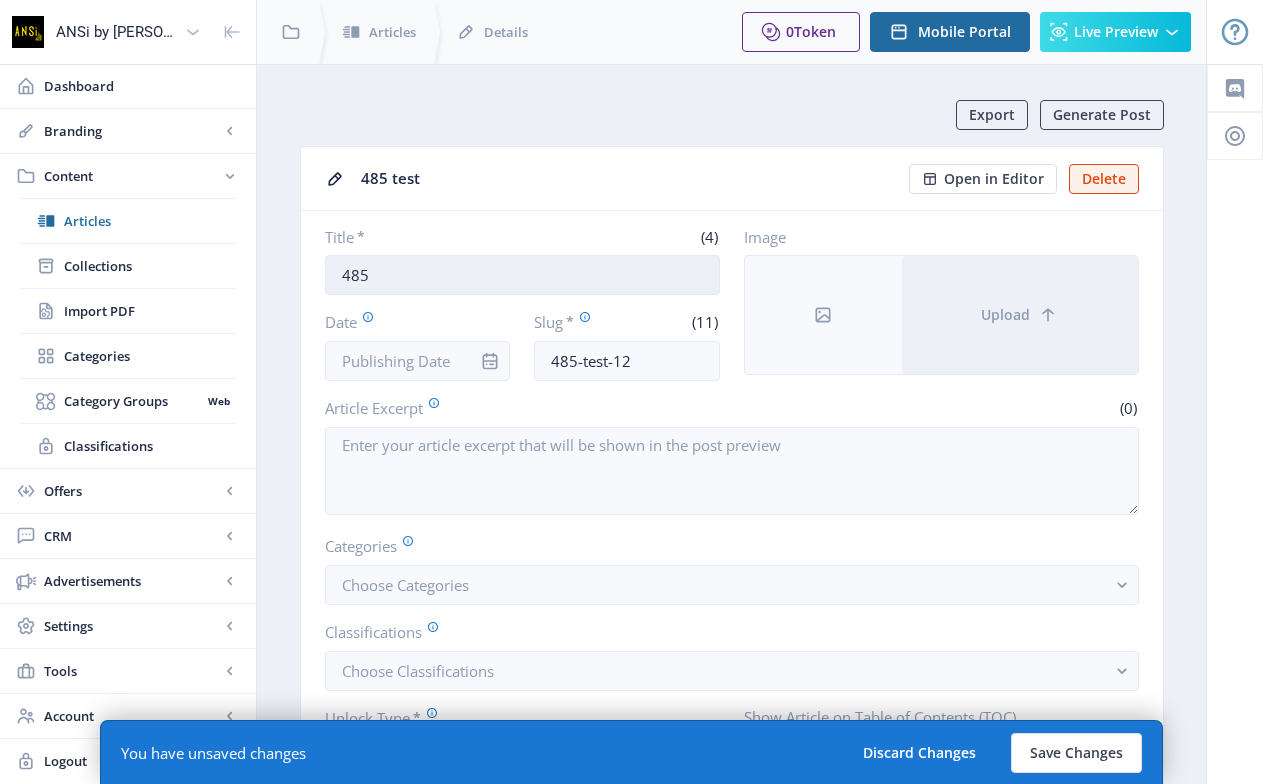 paste on "[  h o l i s t i c  ]" 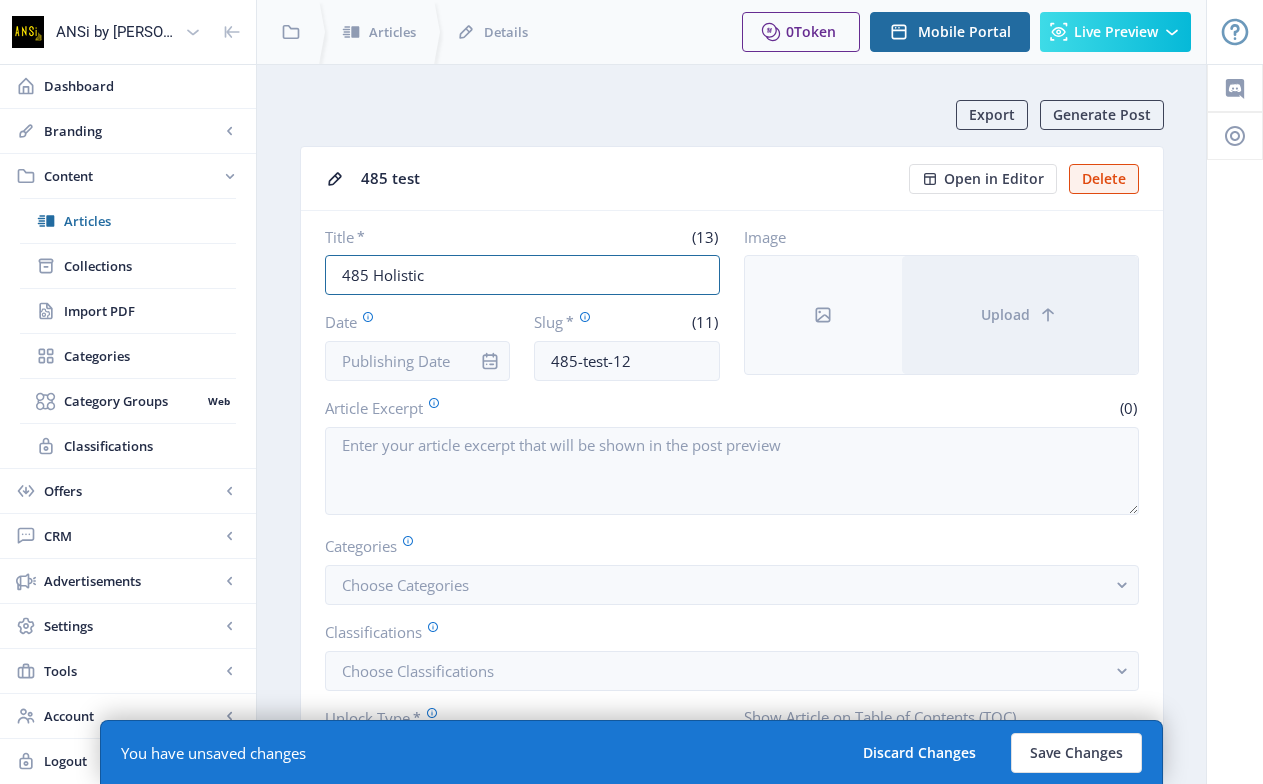 paste on "อาหารแปรรูปขั้นสูง  “อร่อยลวงติด”" 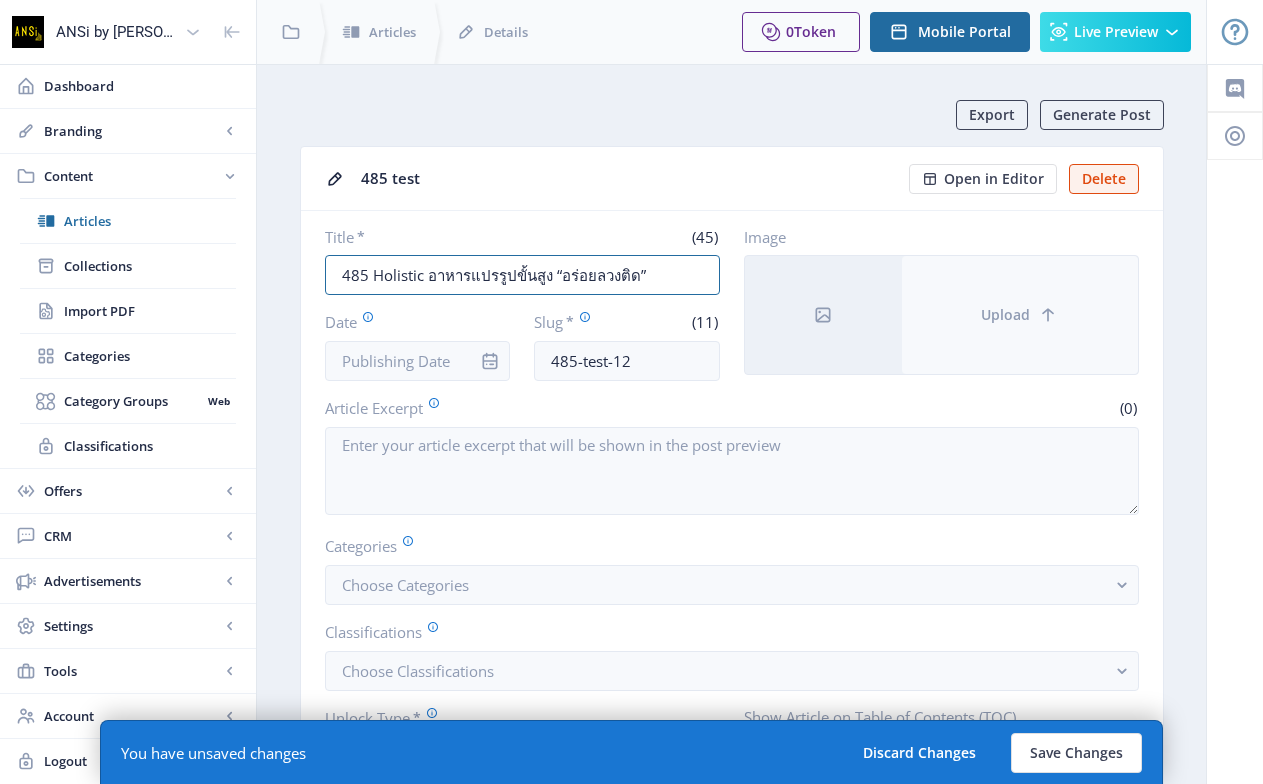 type on "485 Holistic อาหารแปรรูปขั้นสูง “อร่อยลวงติด”" 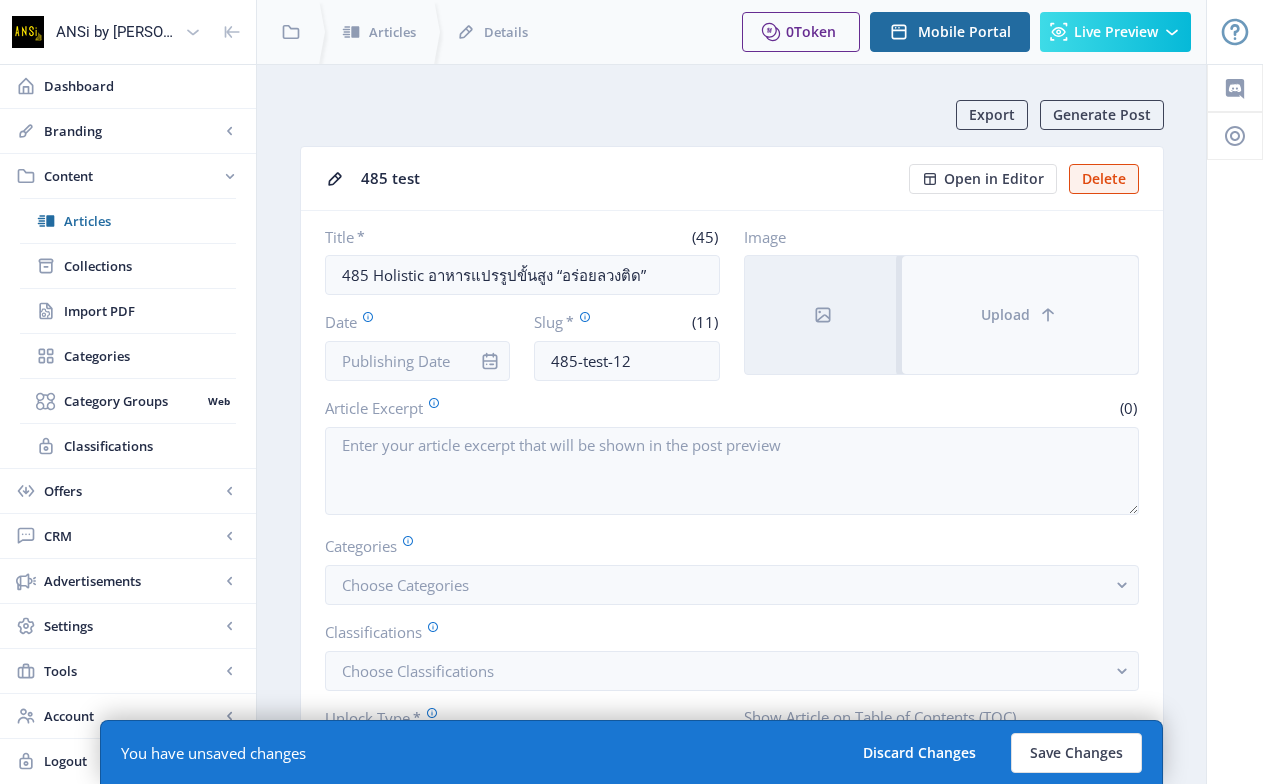 click on "Upload" at bounding box center (1005, 315) 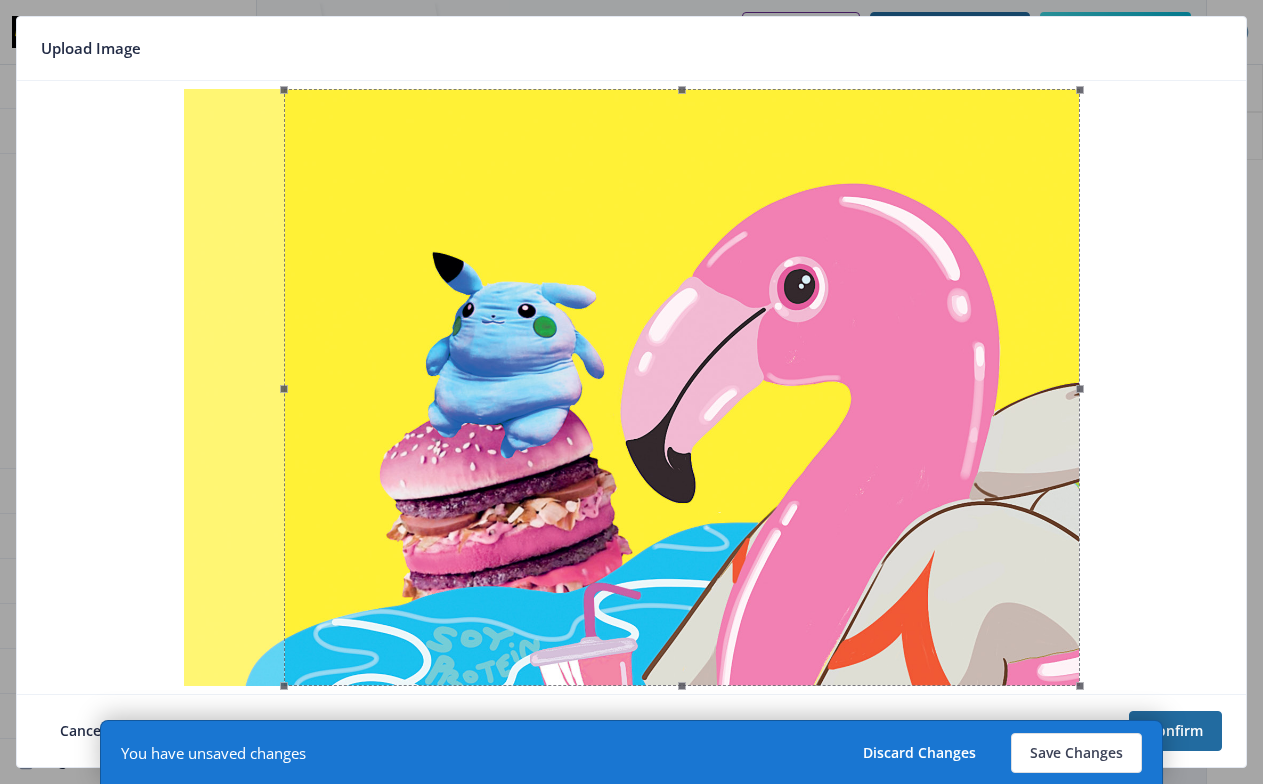 drag, startPoint x: 761, startPoint y: 362, endPoint x: 864, endPoint y: 369, distance: 103.23759 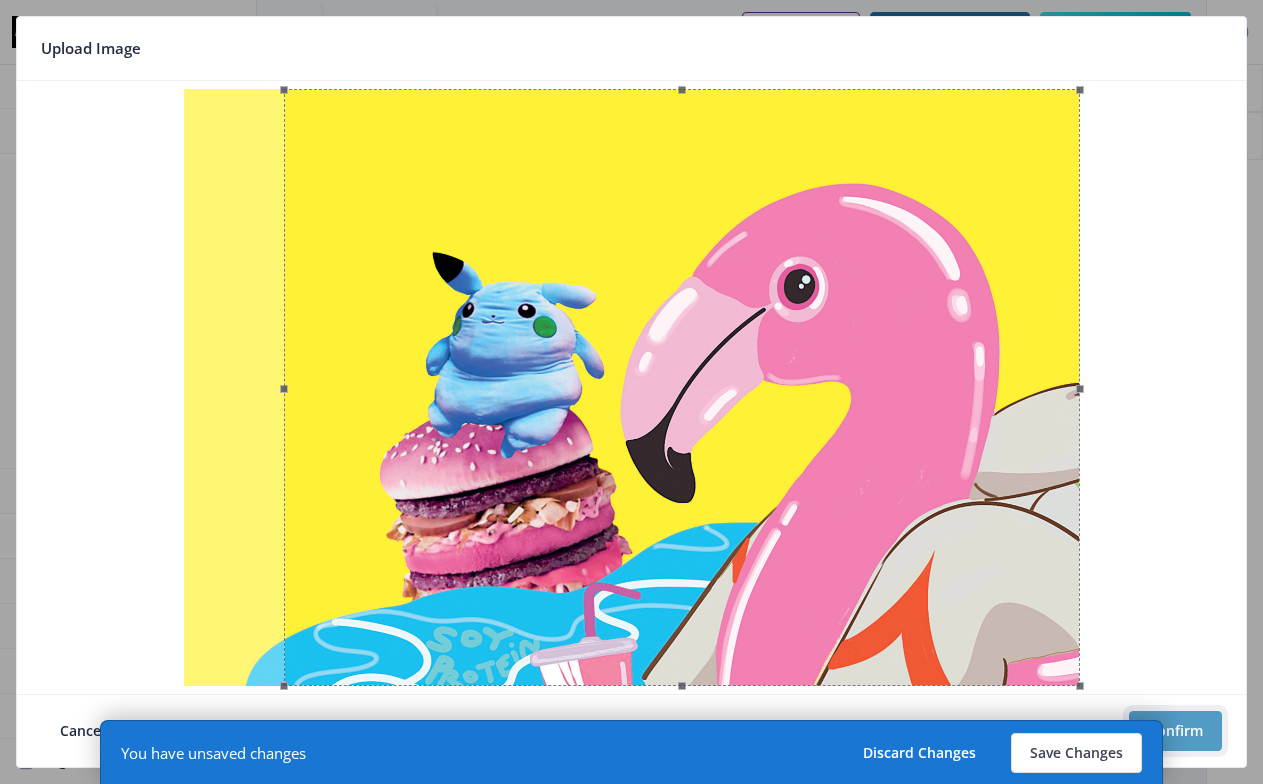 click on "Confirm" 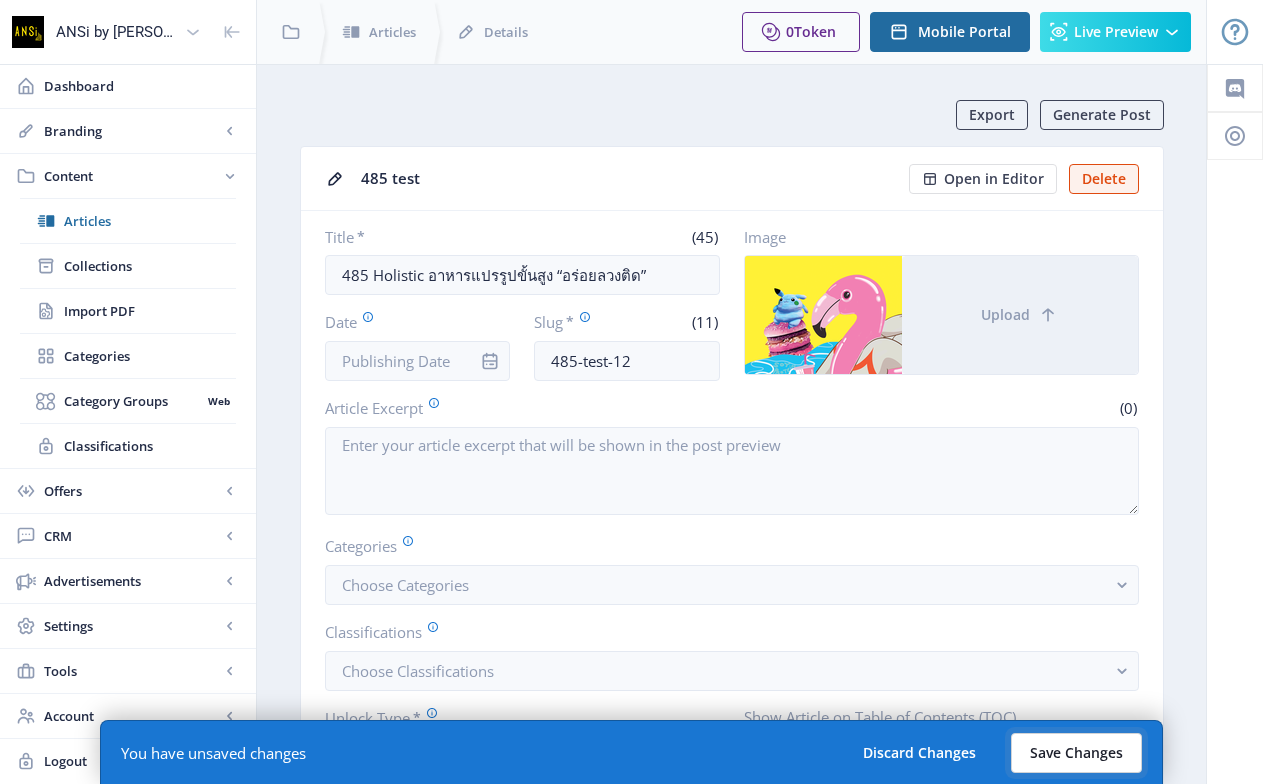 click on "Save Changes" 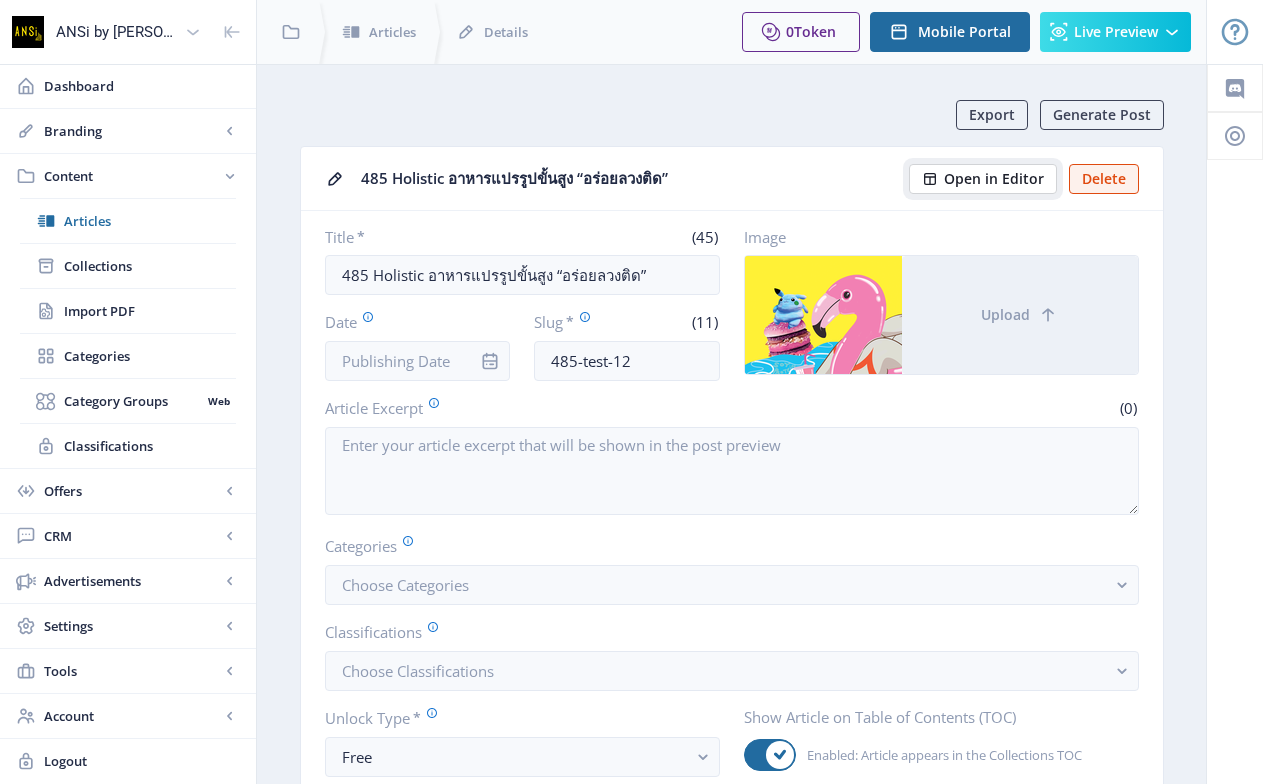 click on "Open in Editor" 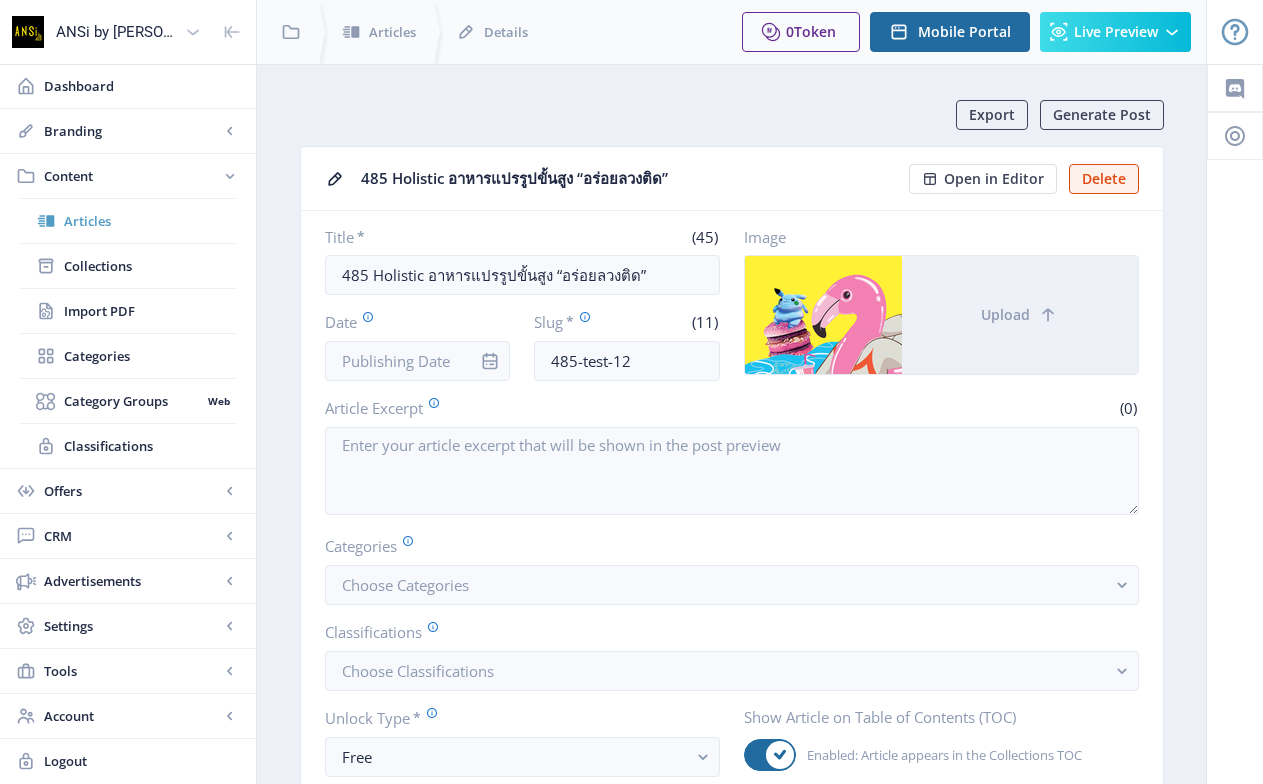 click on "Articles" at bounding box center (150, 221) 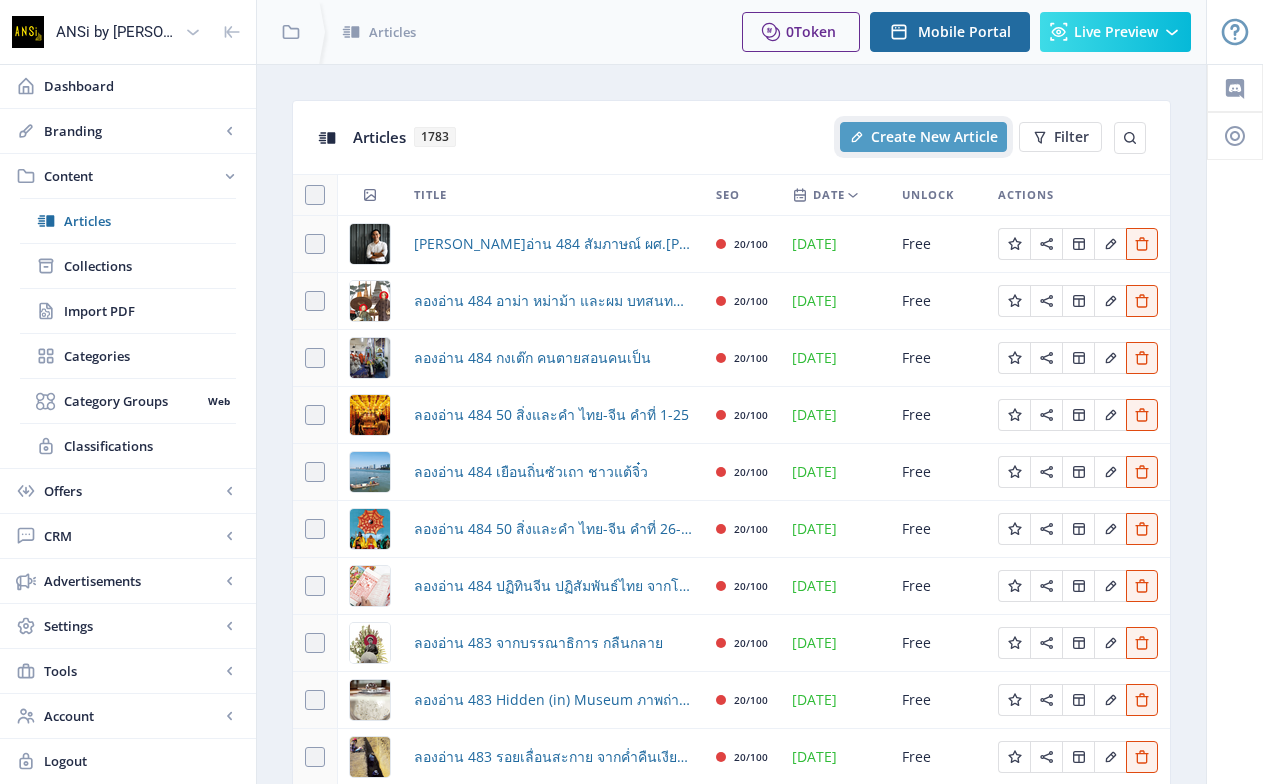 click on "Create New Article" 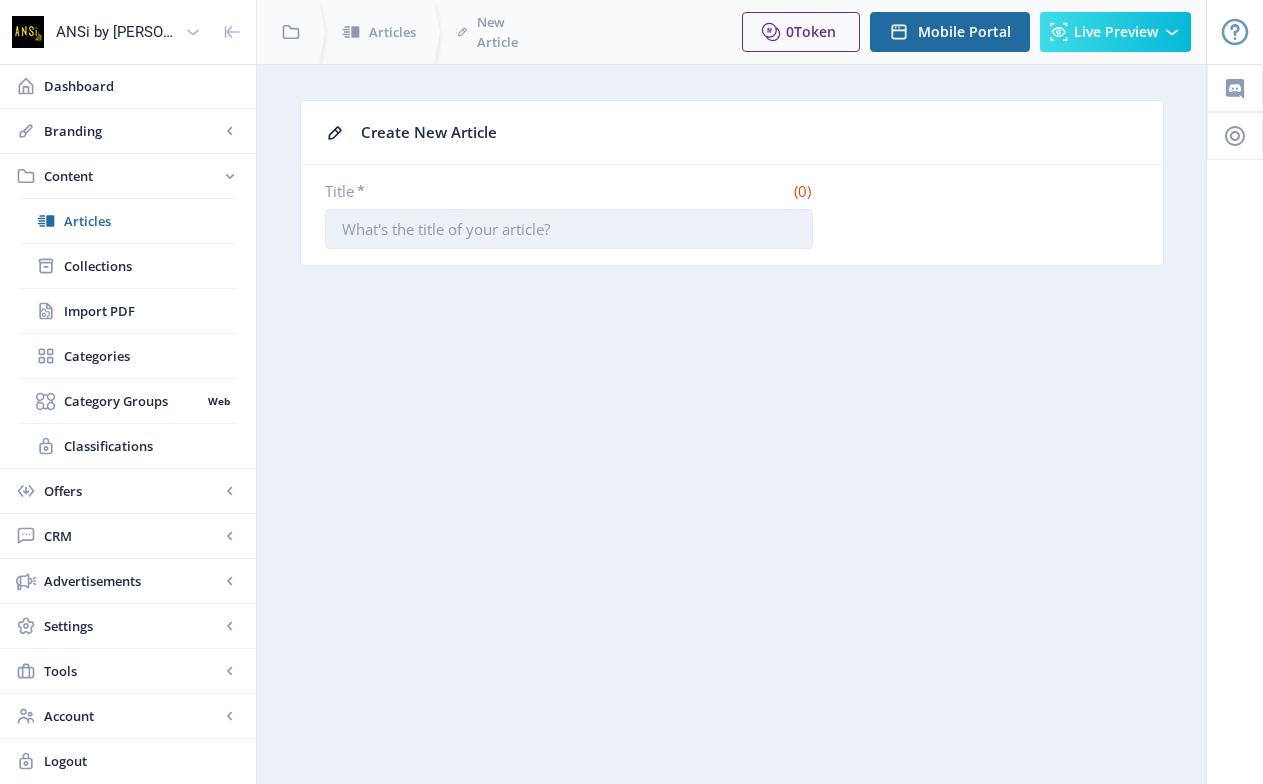 click on "Title   *" at bounding box center [569, 229] 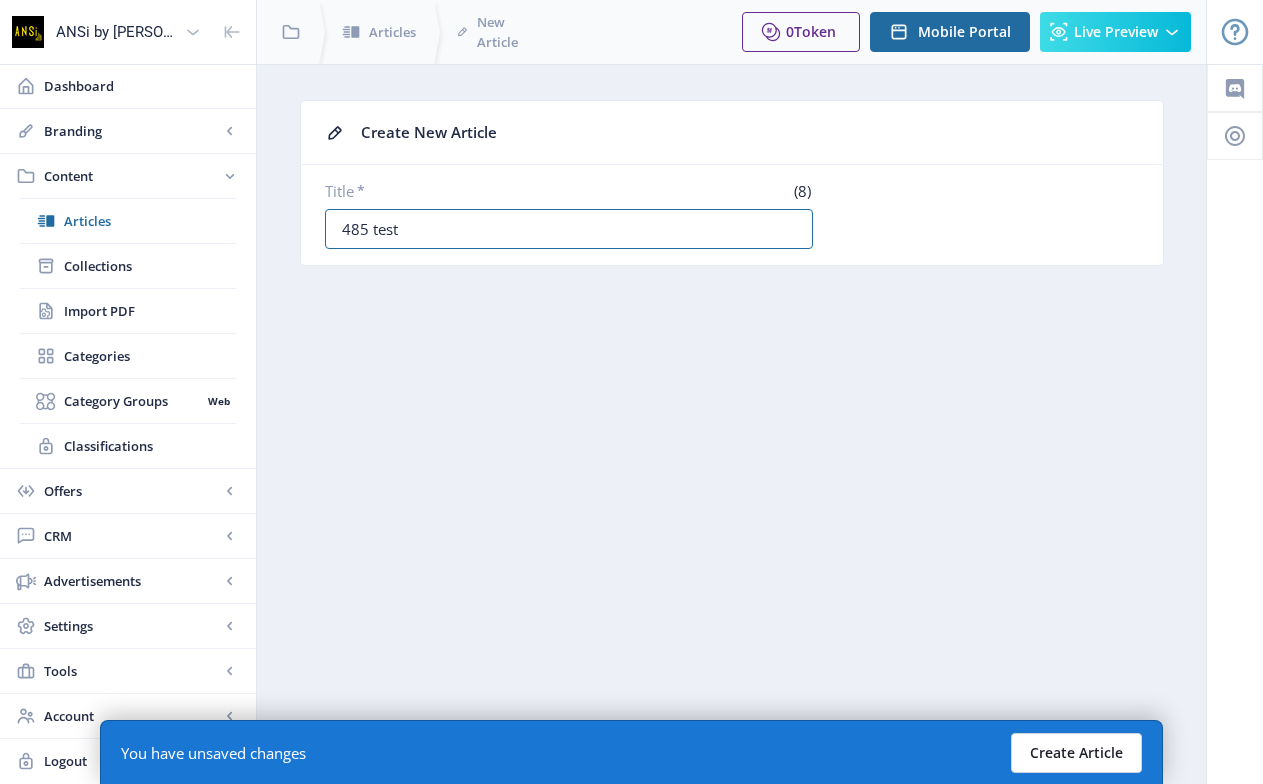 type on "485 test" 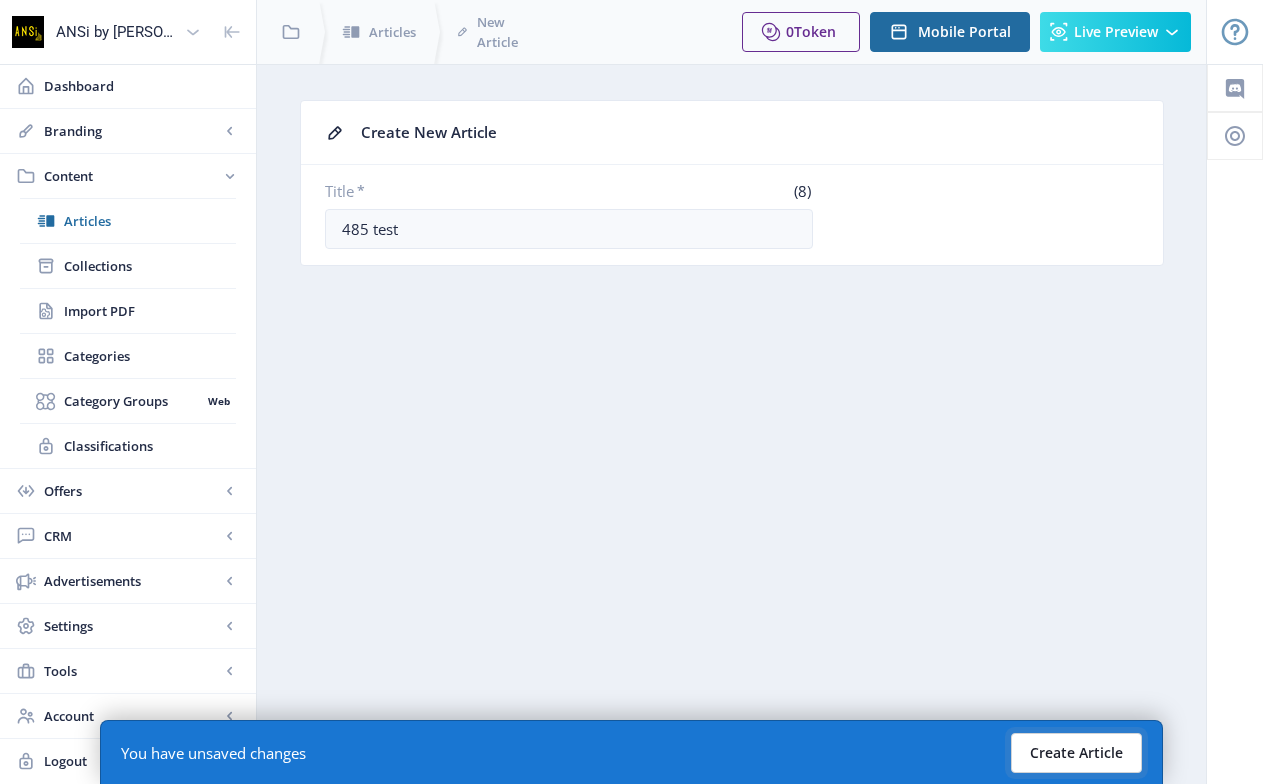click on "Create Article" 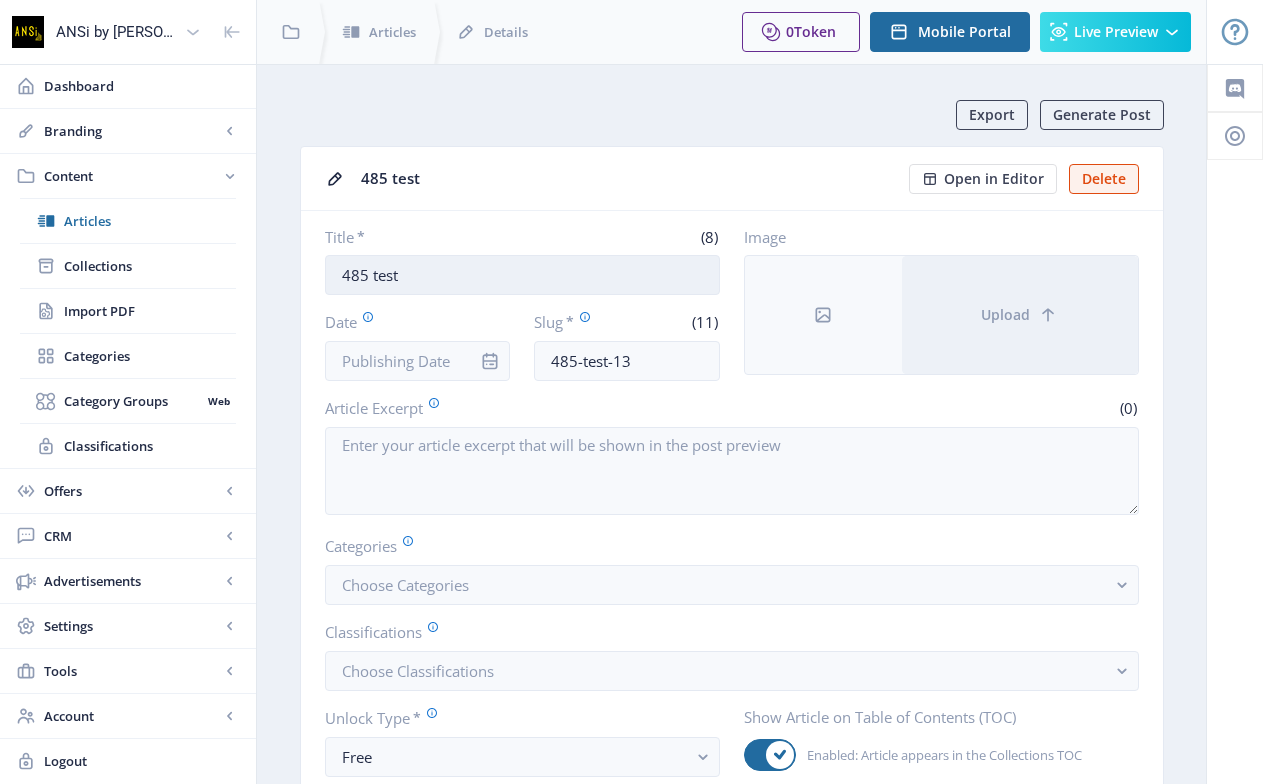 click on "485 test" at bounding box center (522, 275) 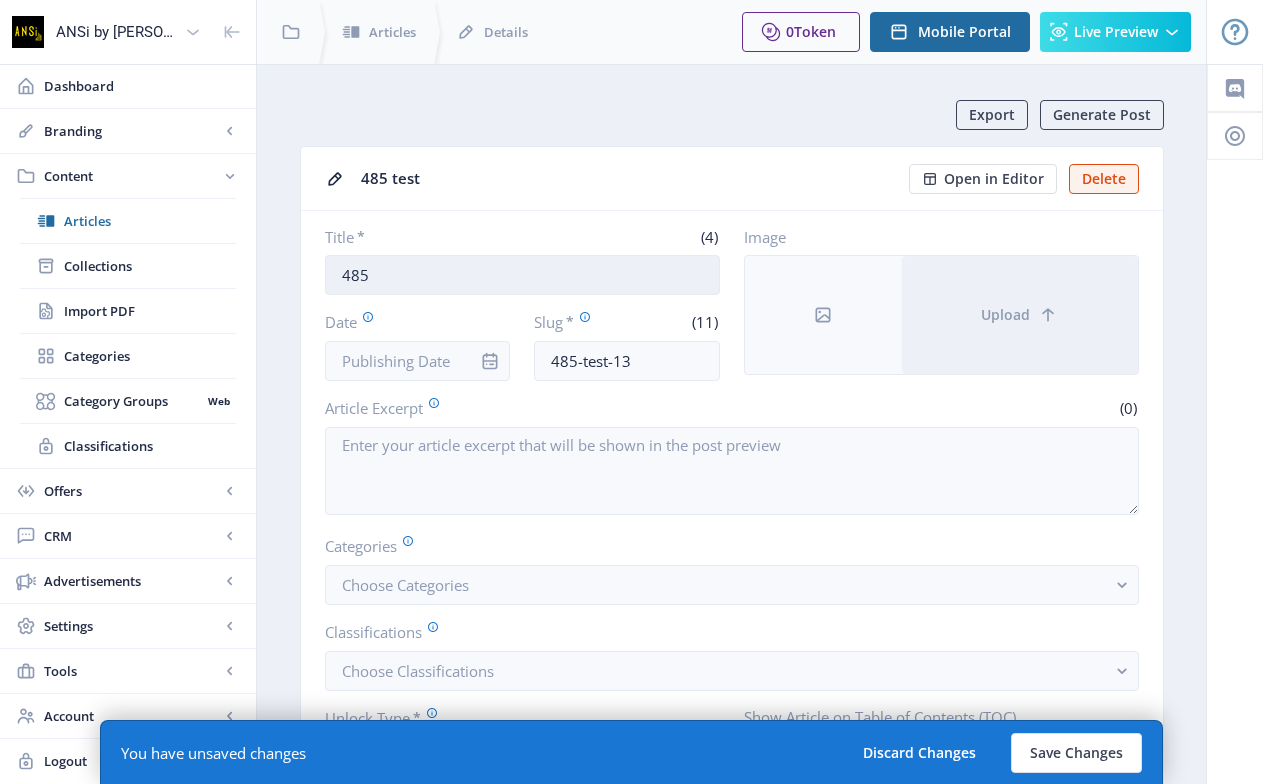 paste on "กันโกงเป็นหมู่เหล่า" 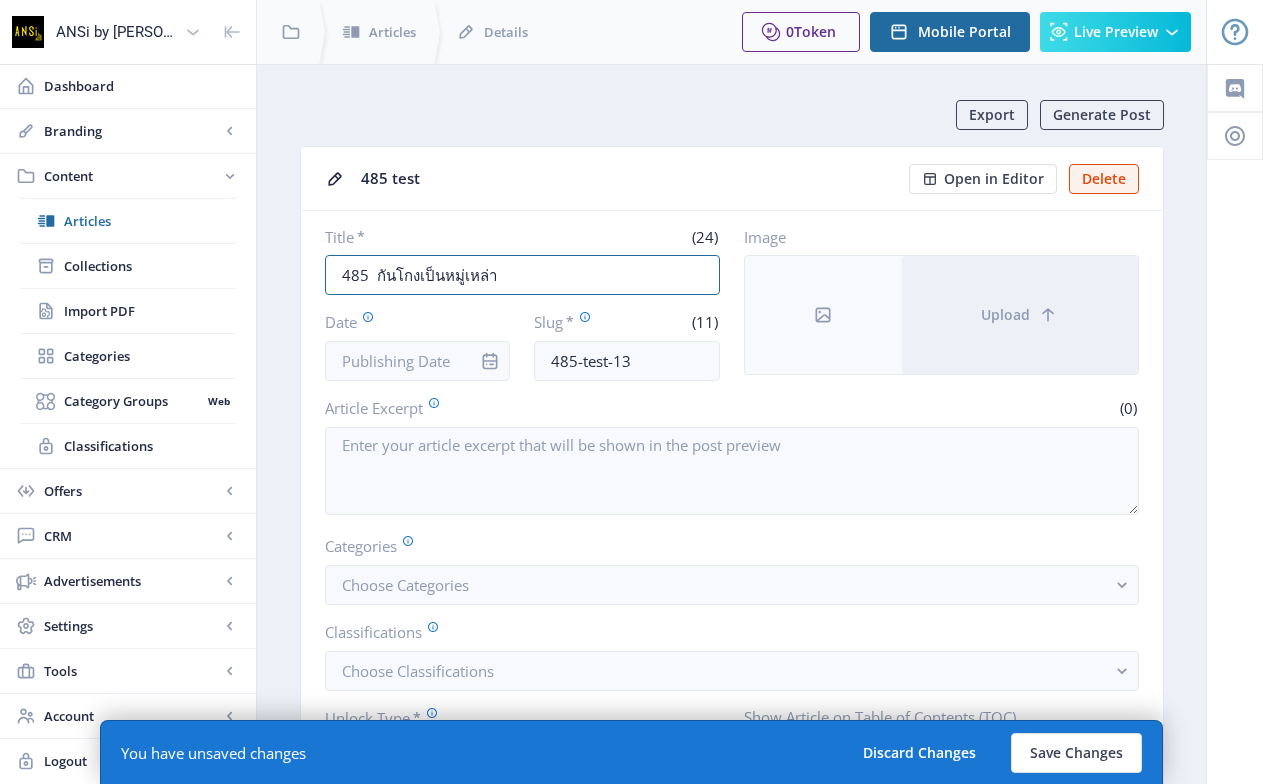 paste on "[  วิ ท ย์ คิ ด ไ ม่ ถึ ง  ]" 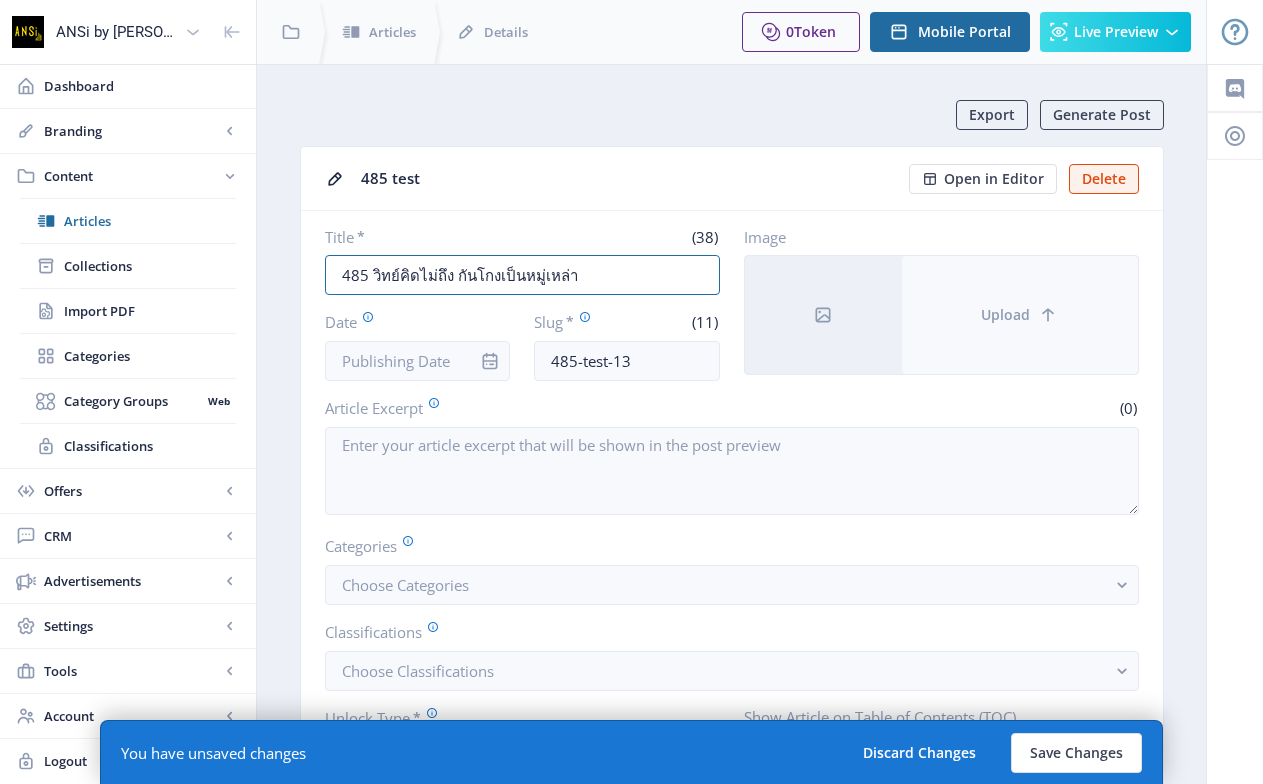 type on "485 วิทย์คิดไม่ถึง กันโกงเป็นหมู่เหล่า" 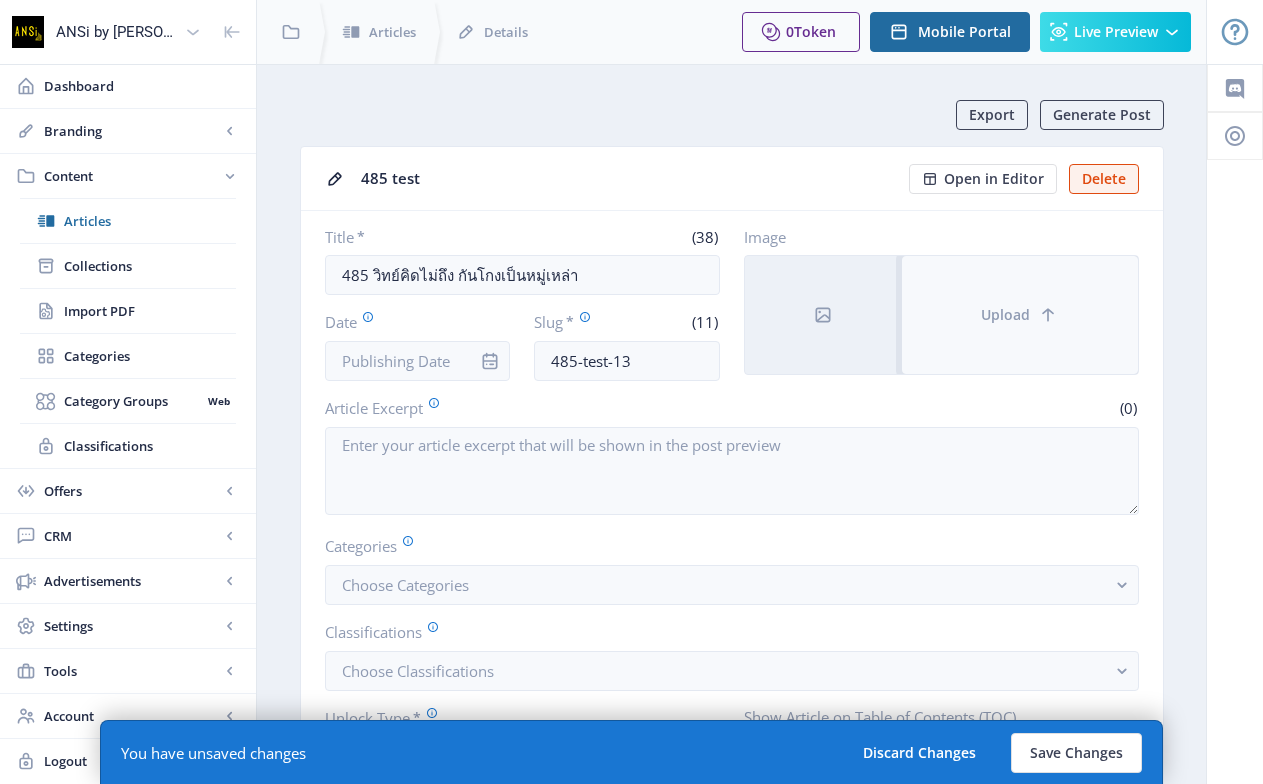 click on "Upload" at bounding box center [1020, 315] 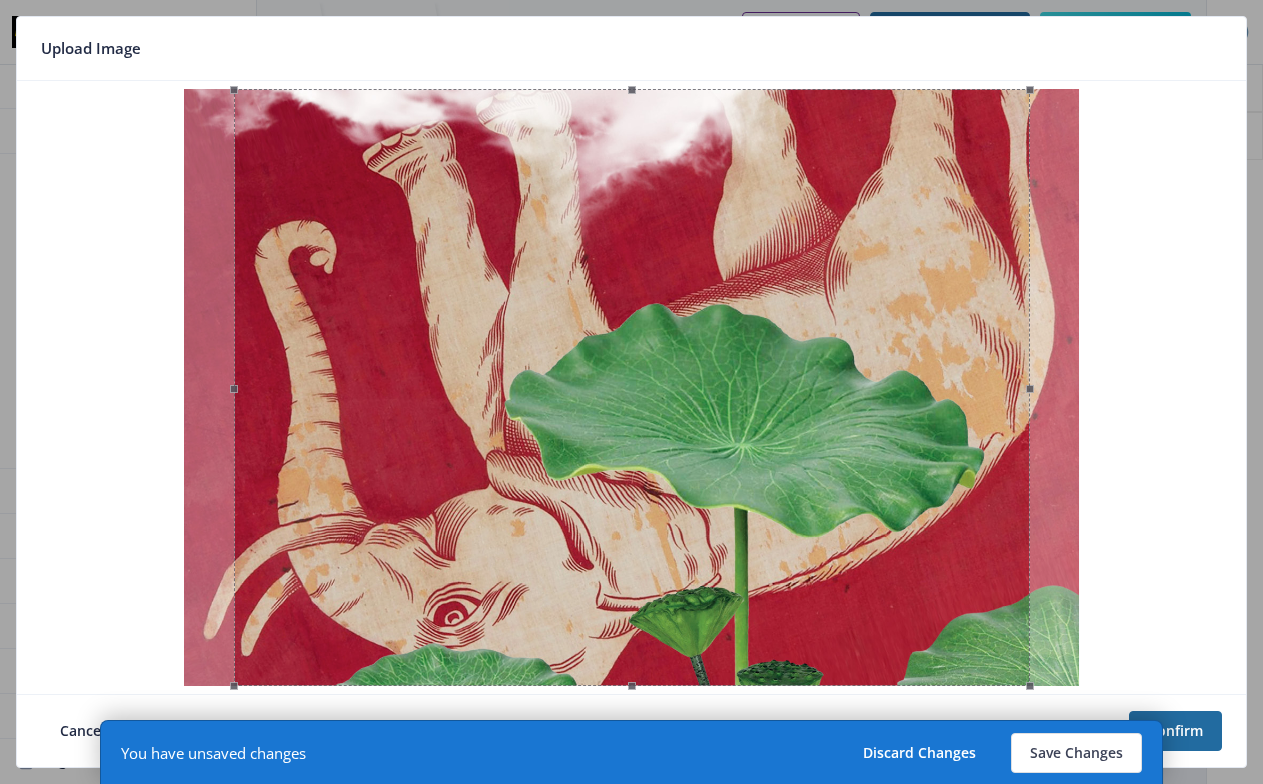 click 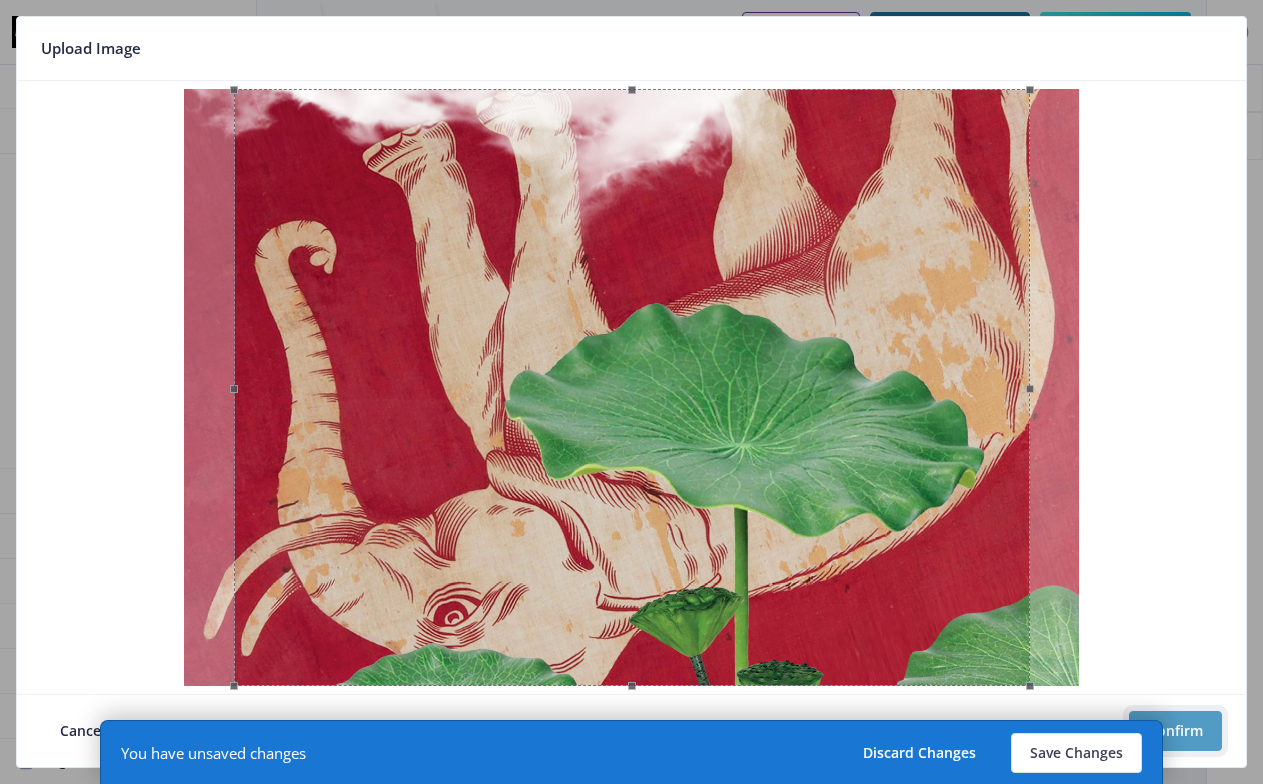 click on "Confirm" 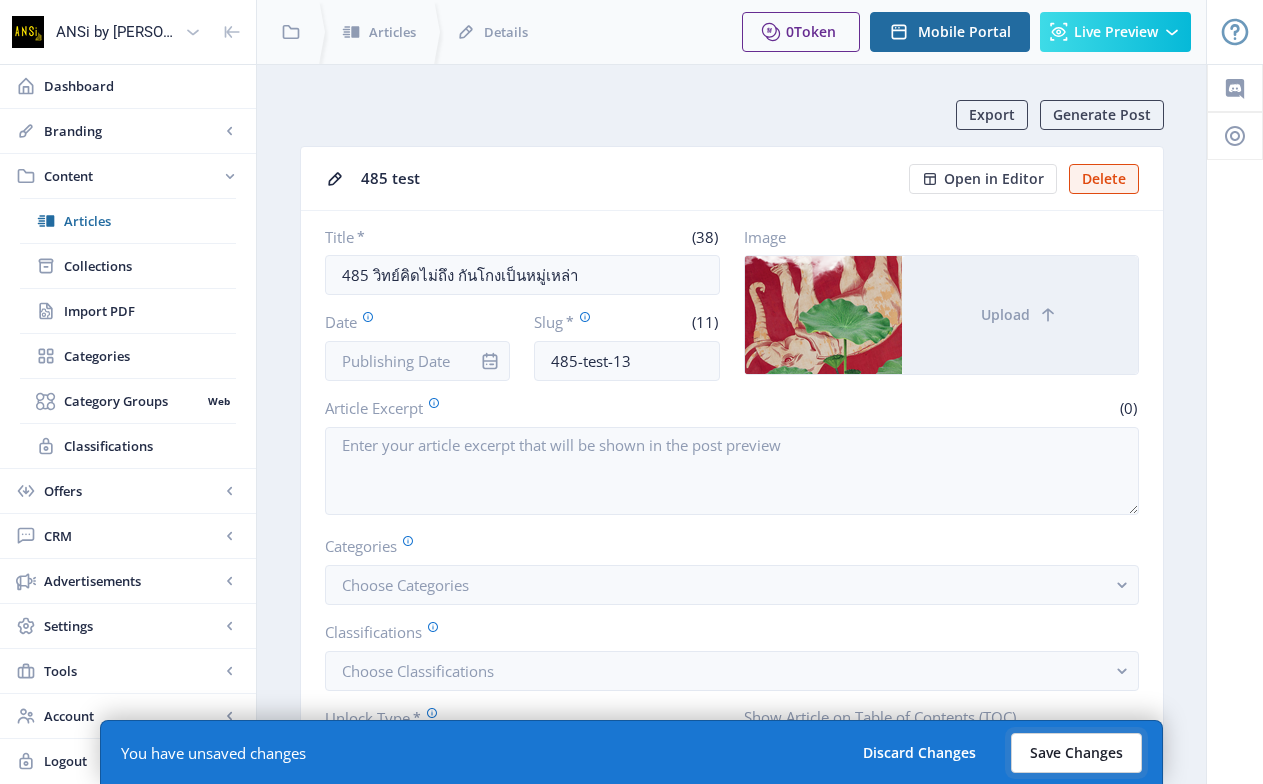click on "Save Changes" 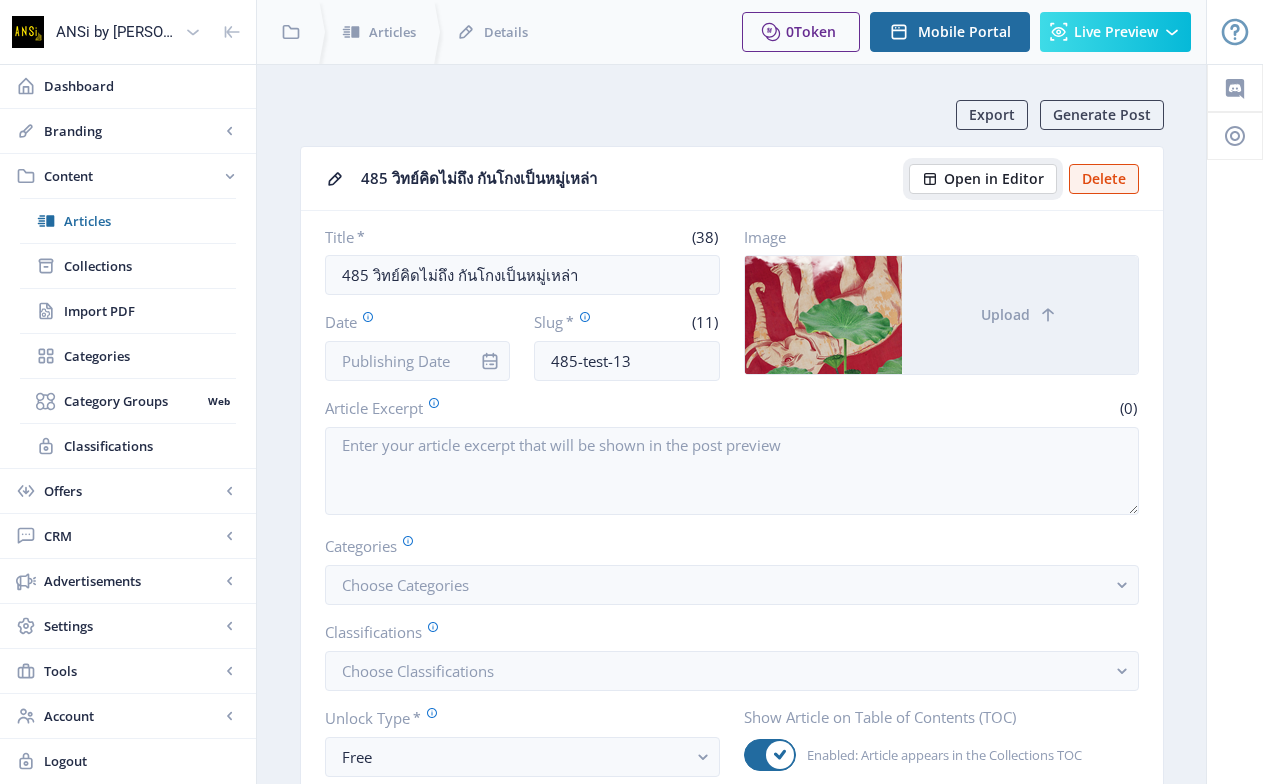 click on "Open in Editor" 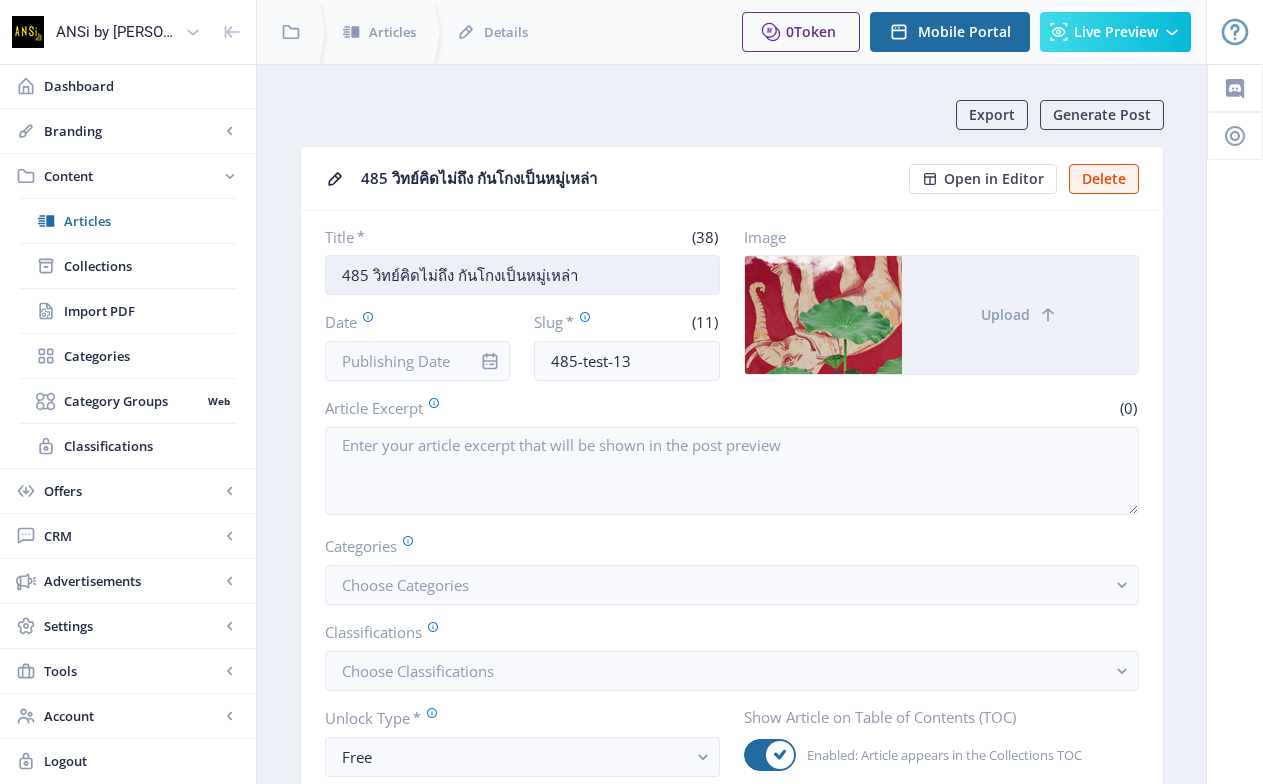 click on "485 วิทย์คิดไม่ถึง กันโกงเป็นหมู่เหล่า" at bounding box center (522, 275) 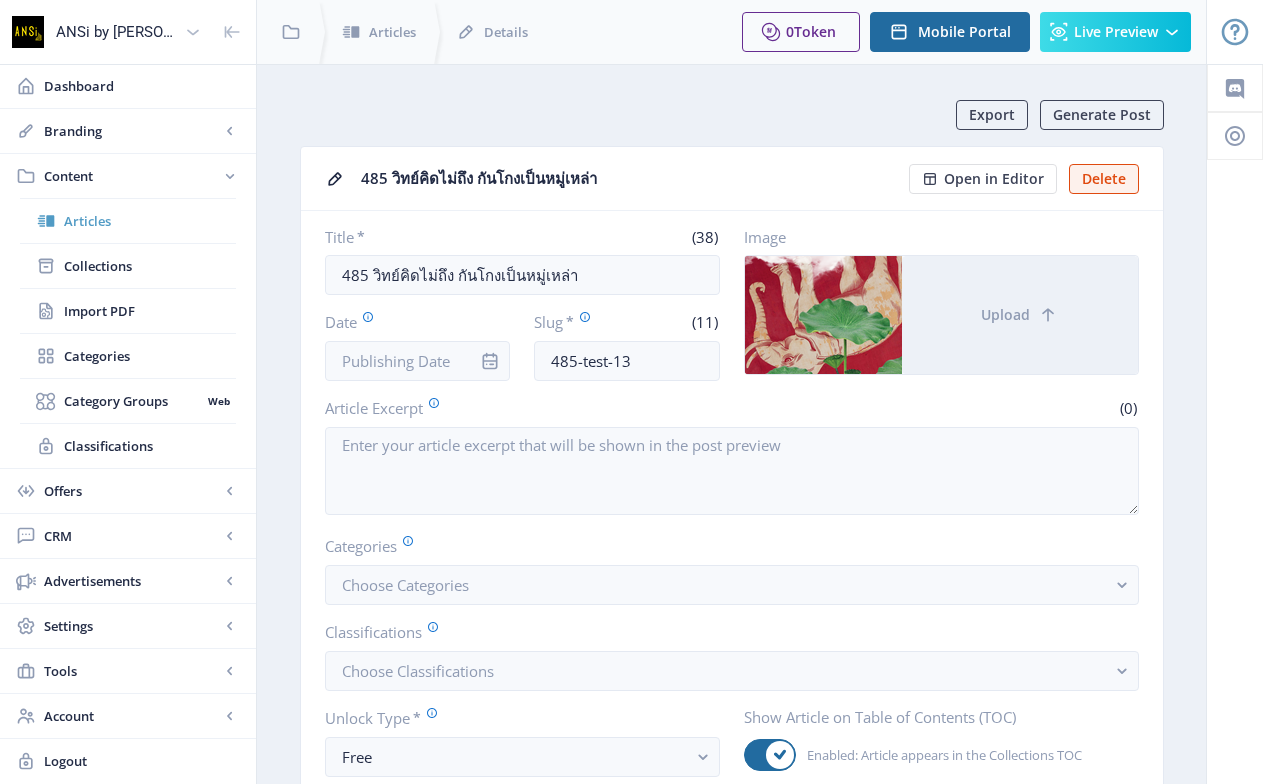 click on "Articles" at bounding box center [150, 221] 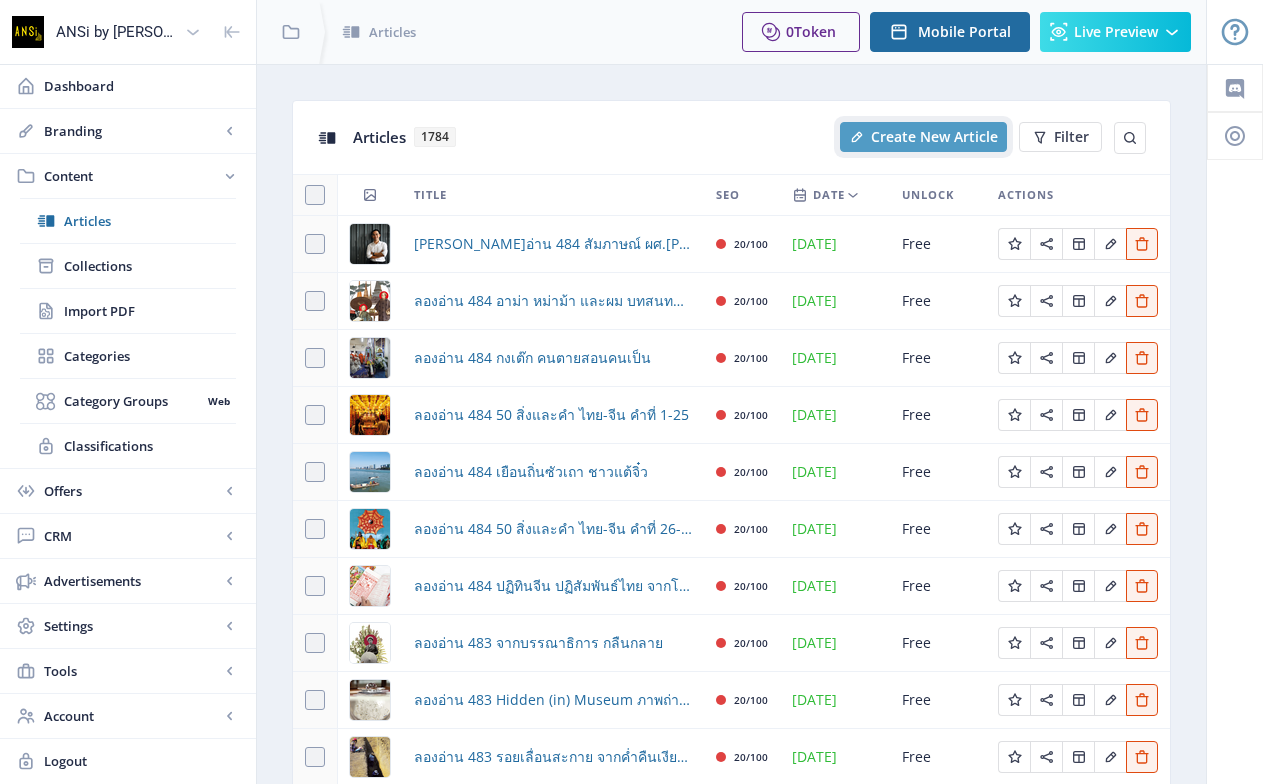 click on "Create New Article" 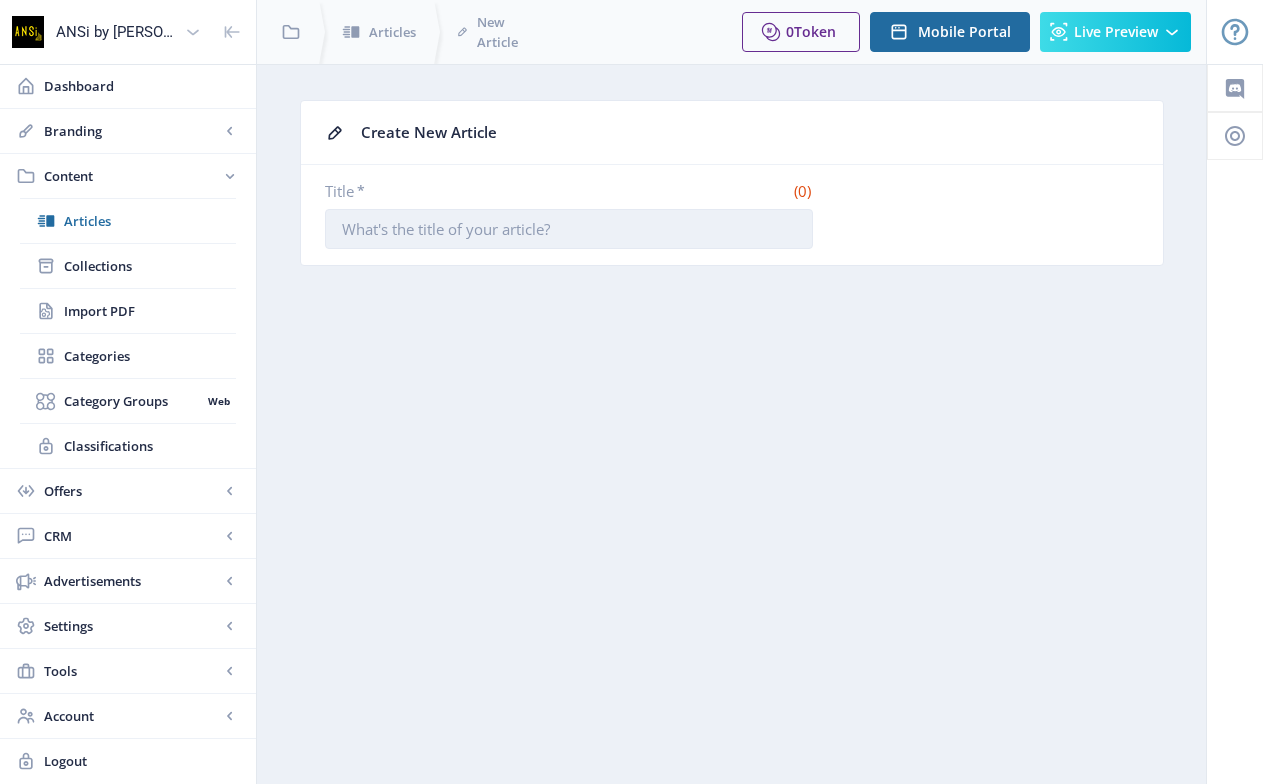 click on "Title   *" at bounding box center [569, 229] 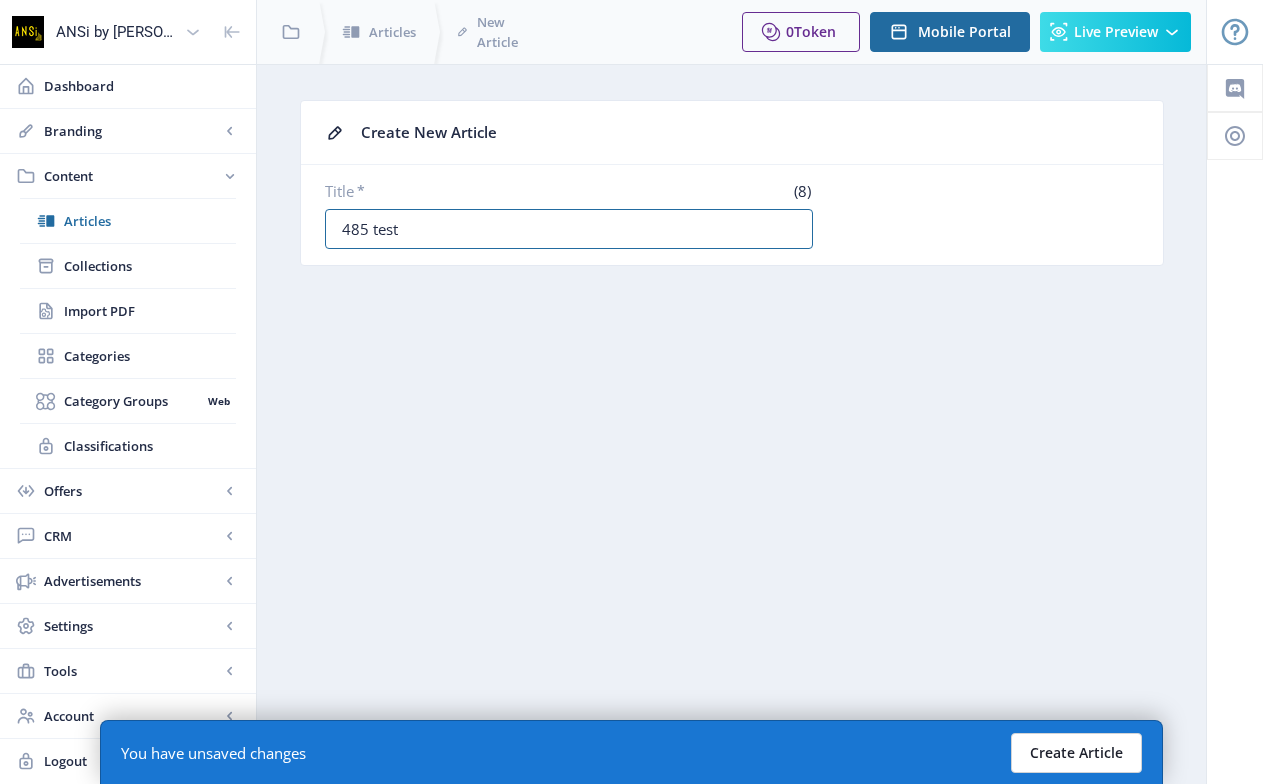 type on "485 test" 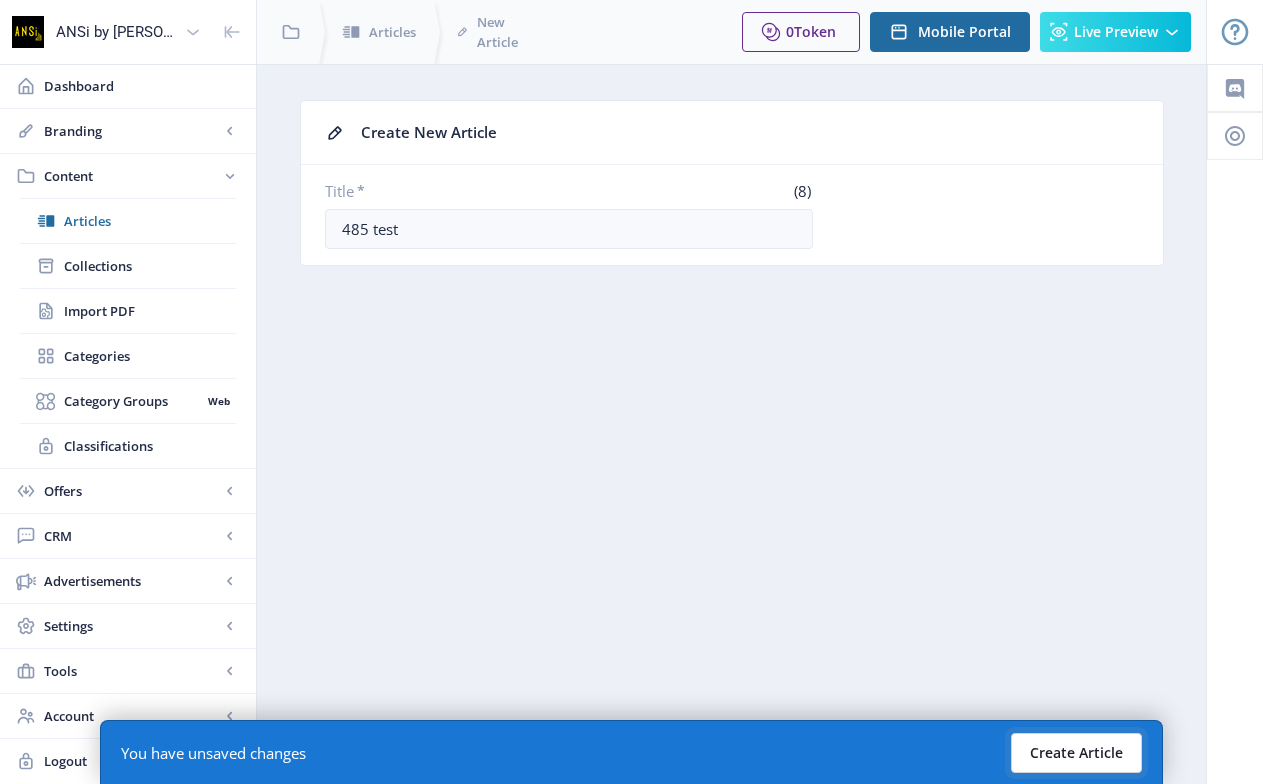 click on "Create Article" 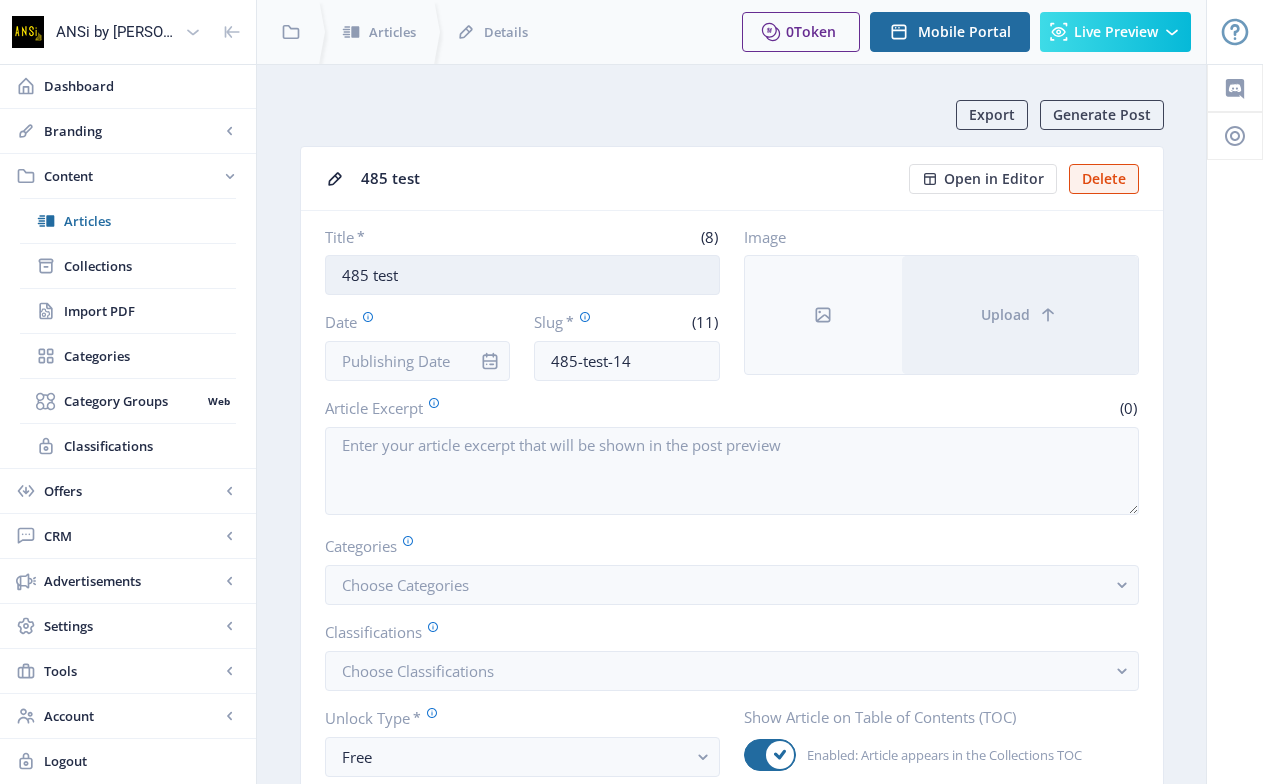 click on "485 test" at bounding box center (522, 275) 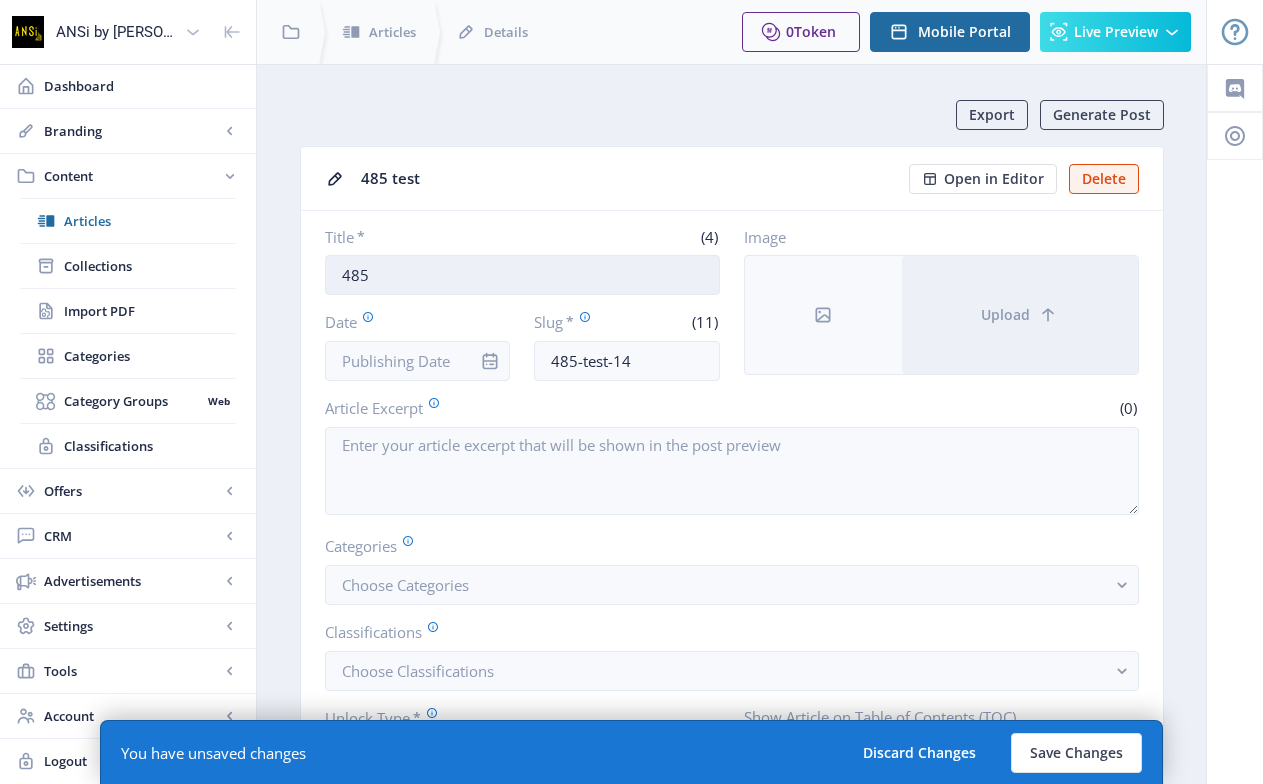 paste on "ธนบัตร ๑๐๐ เรียล" 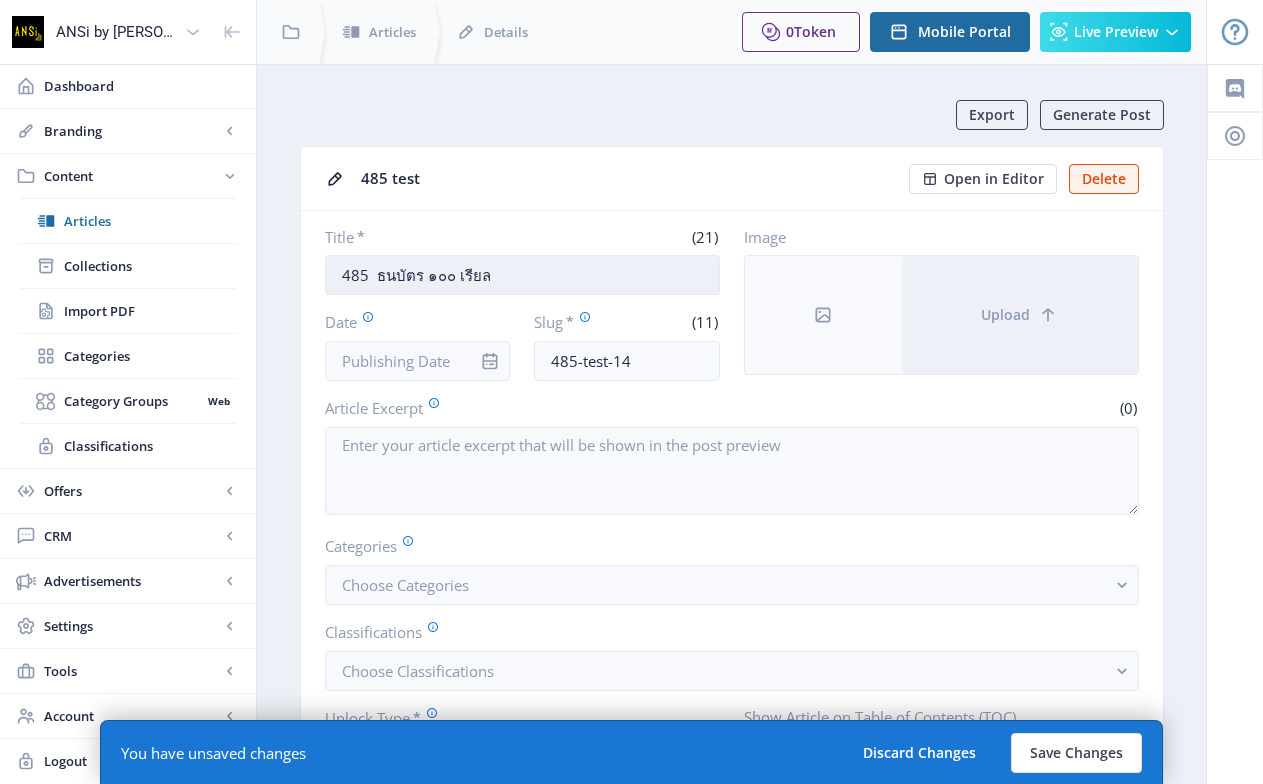 paste on "[  s o u v e n i r  &  h i s t o r y  ]" 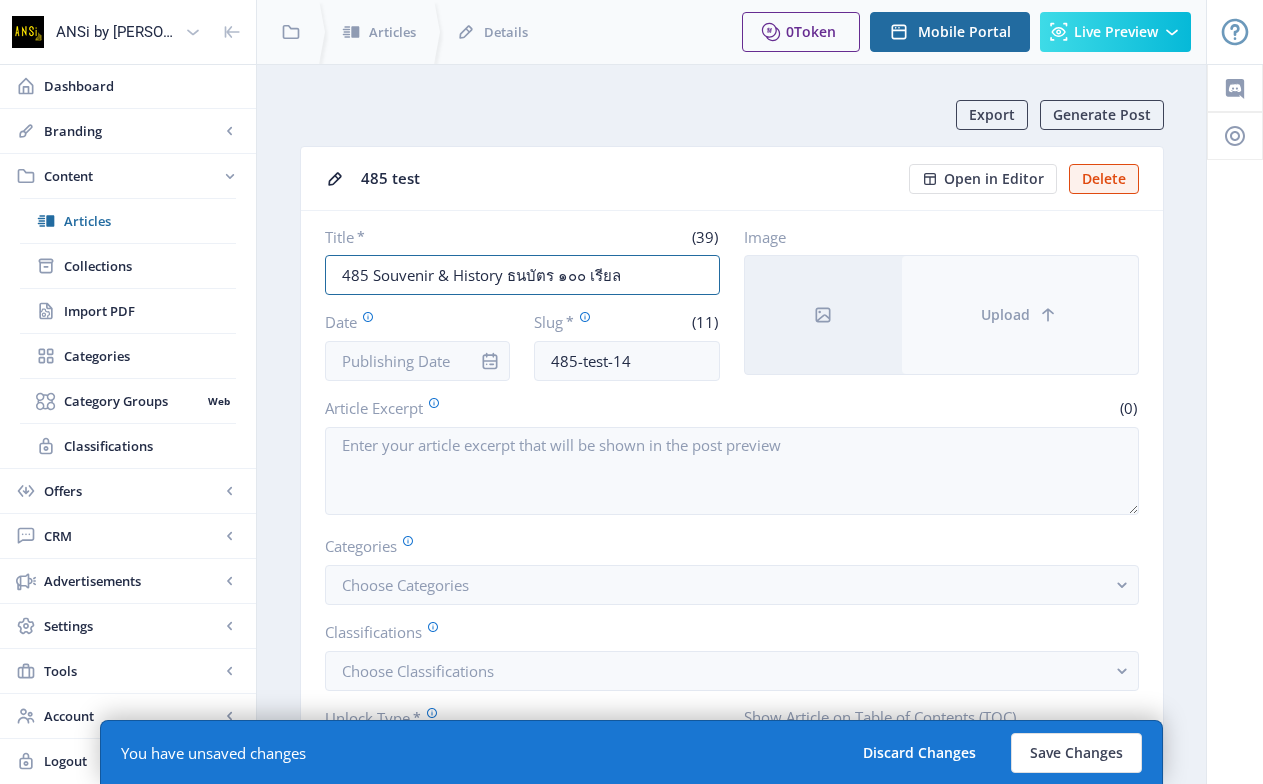 type on "485 Souvenir & History ธนบัตร ๑๐๐ เรียล" 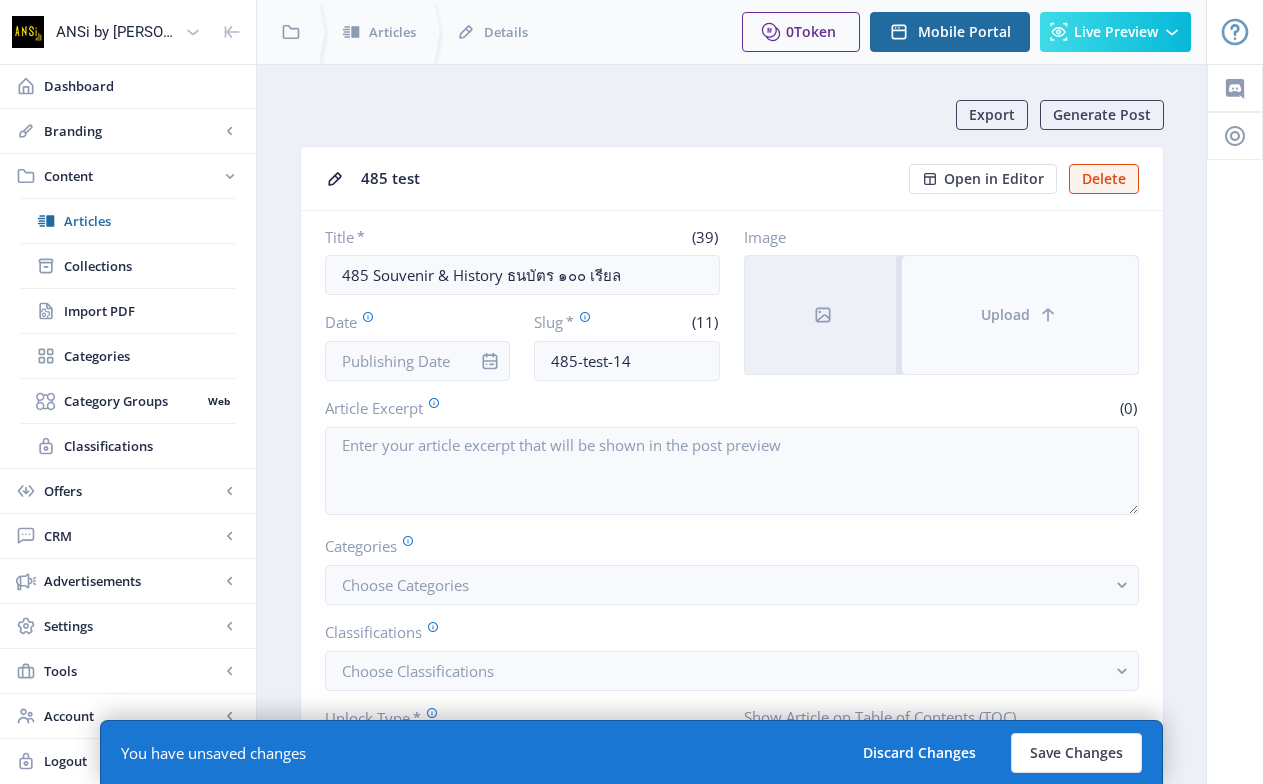 click on "Upload" at bounding box center [1020, 315] 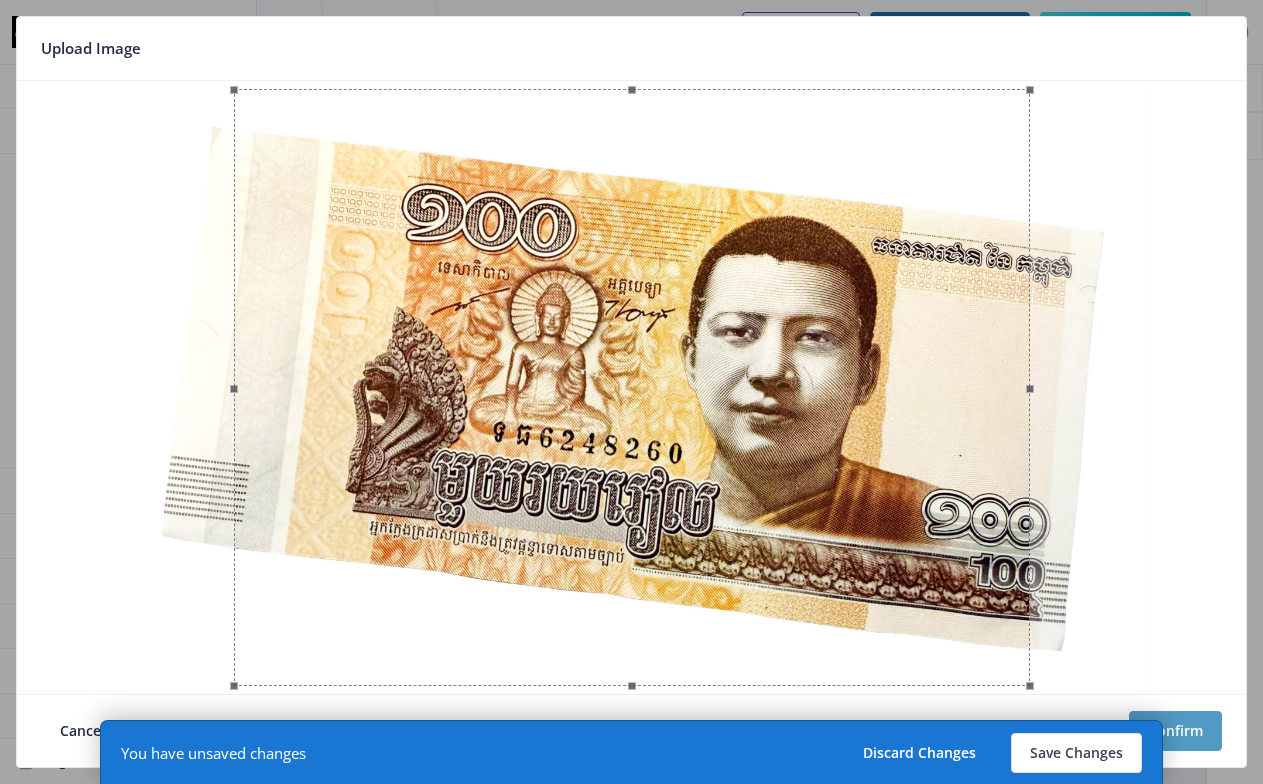type 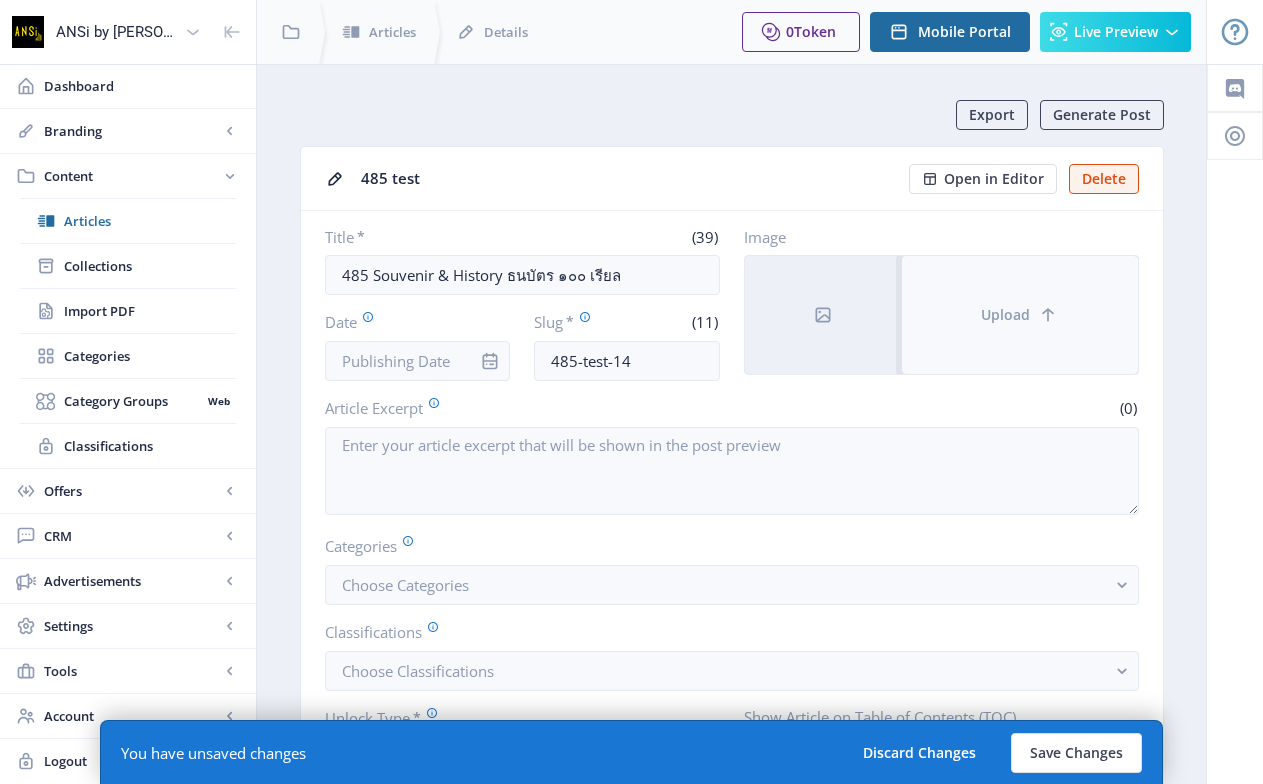 click on "Upload" at bounding box center [1020, 315] 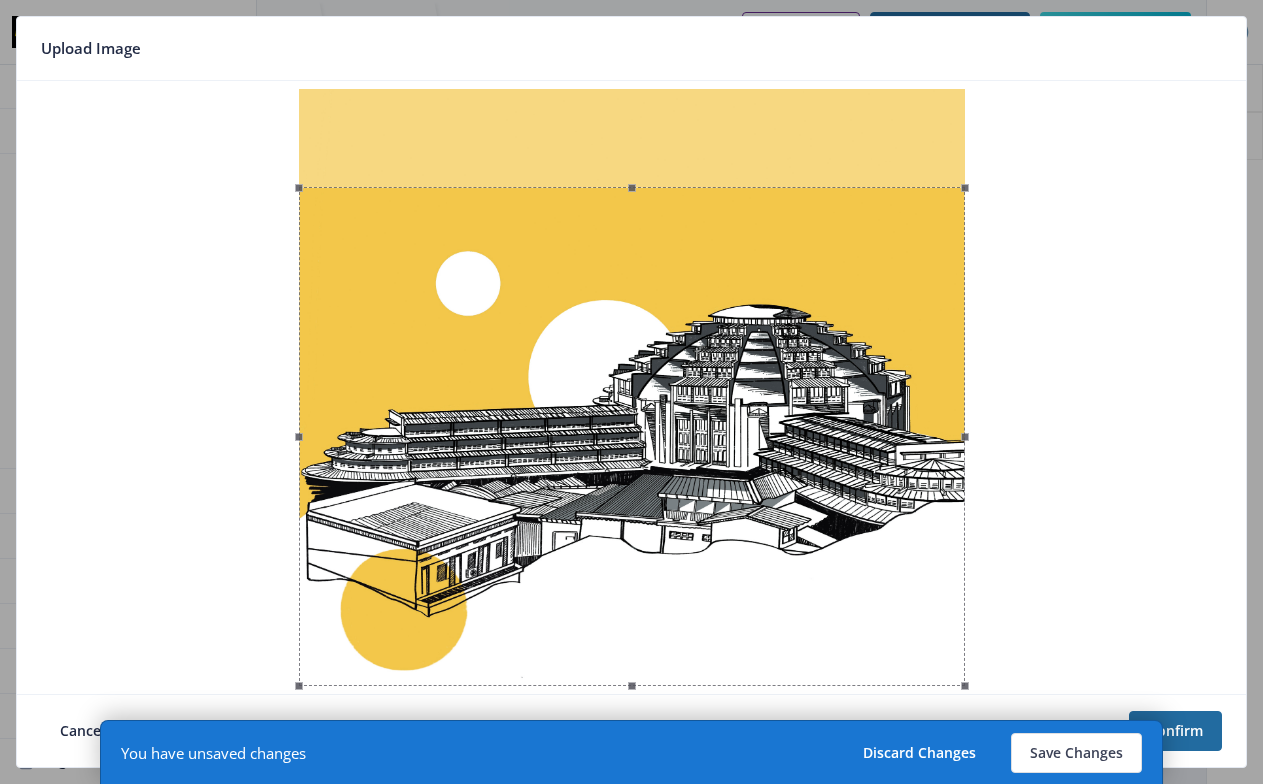 drag, startPoint x: 796, startPoint y: 408, endPoint x: 785, endPoint y: 527, distance: 119.507324 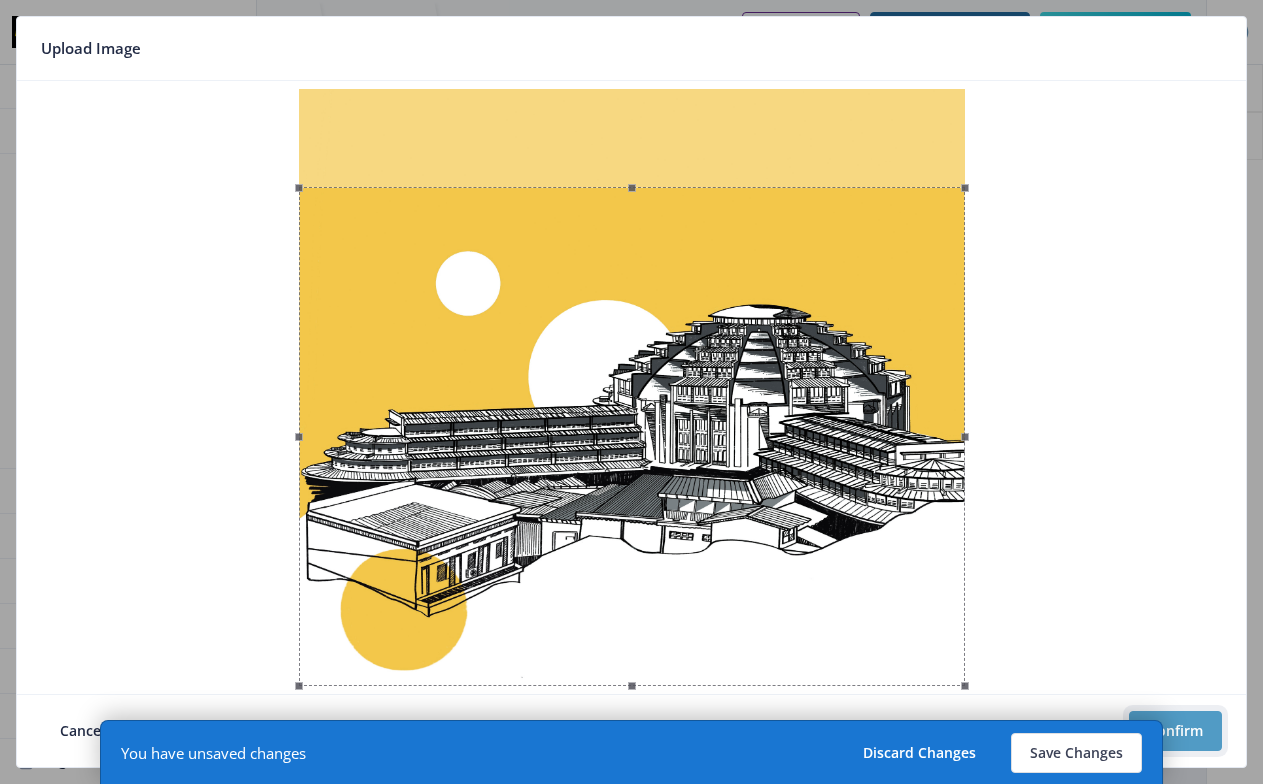 click on "Confirm" 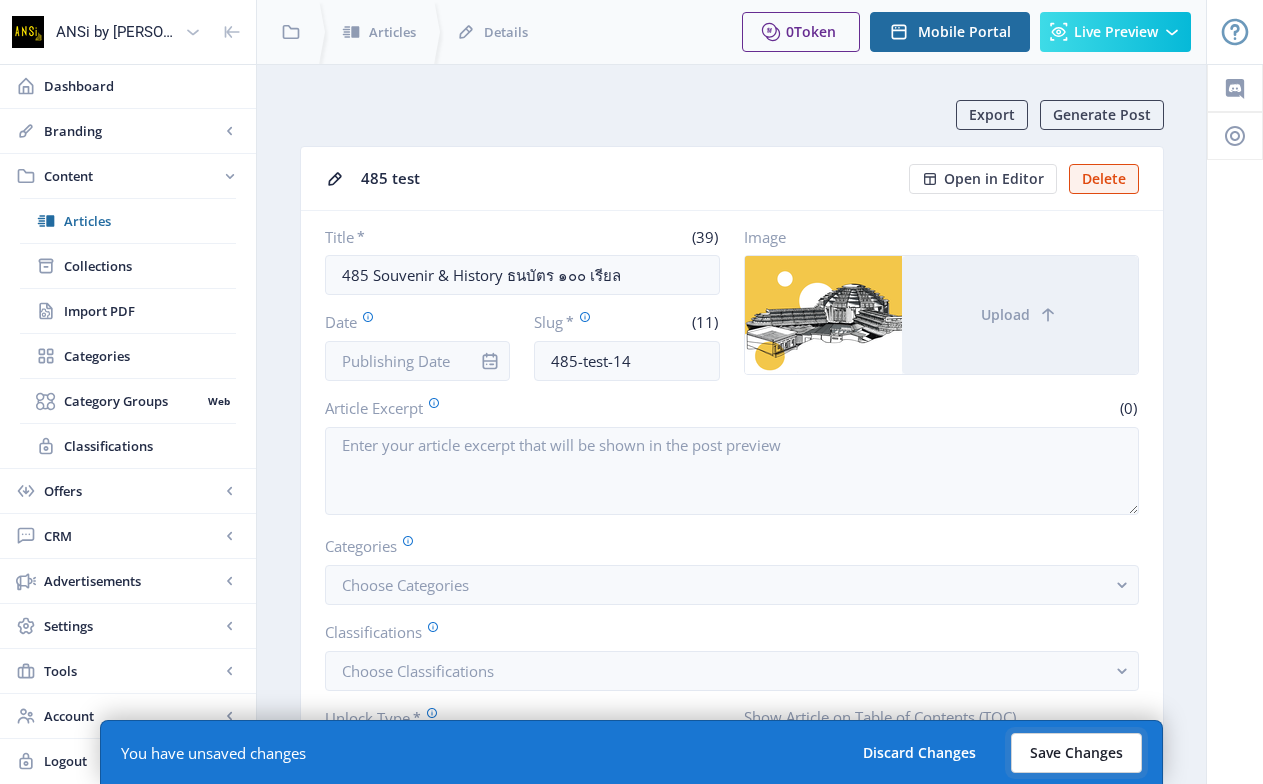 click on "Save Changes" 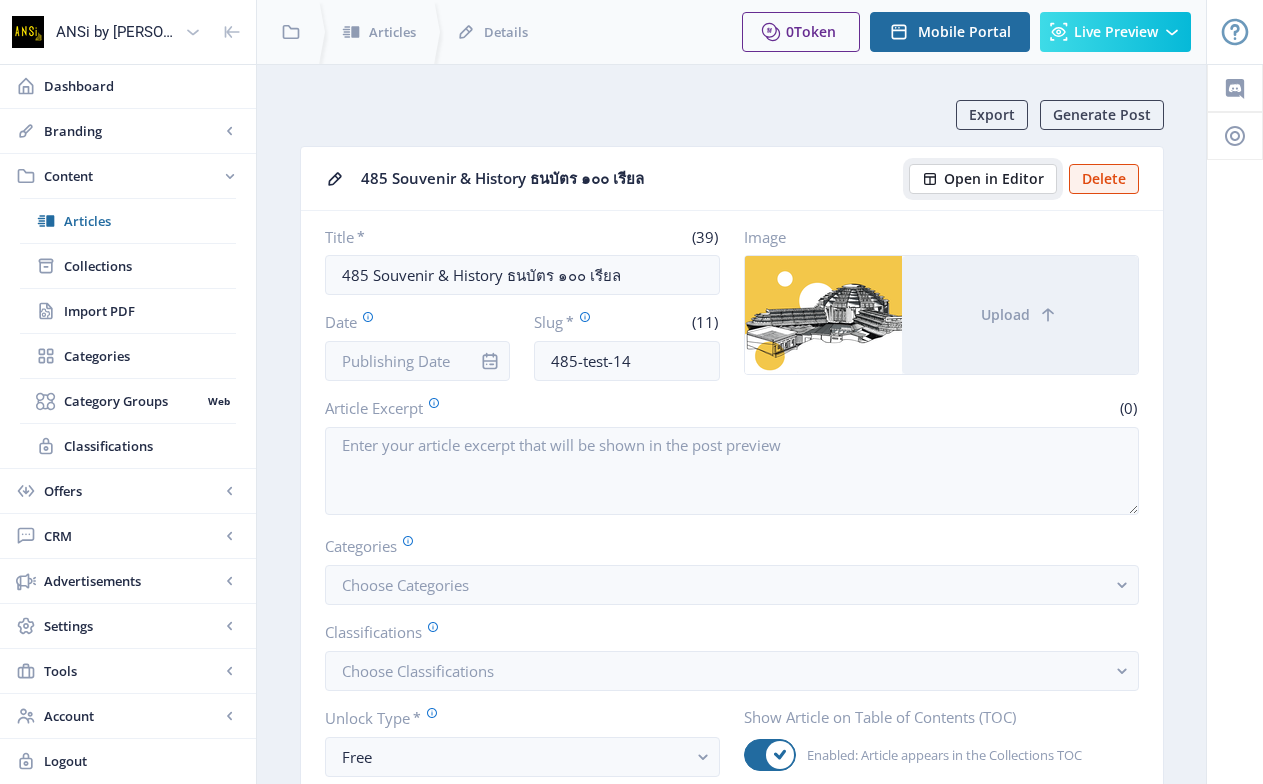 click on "Open in Editor" 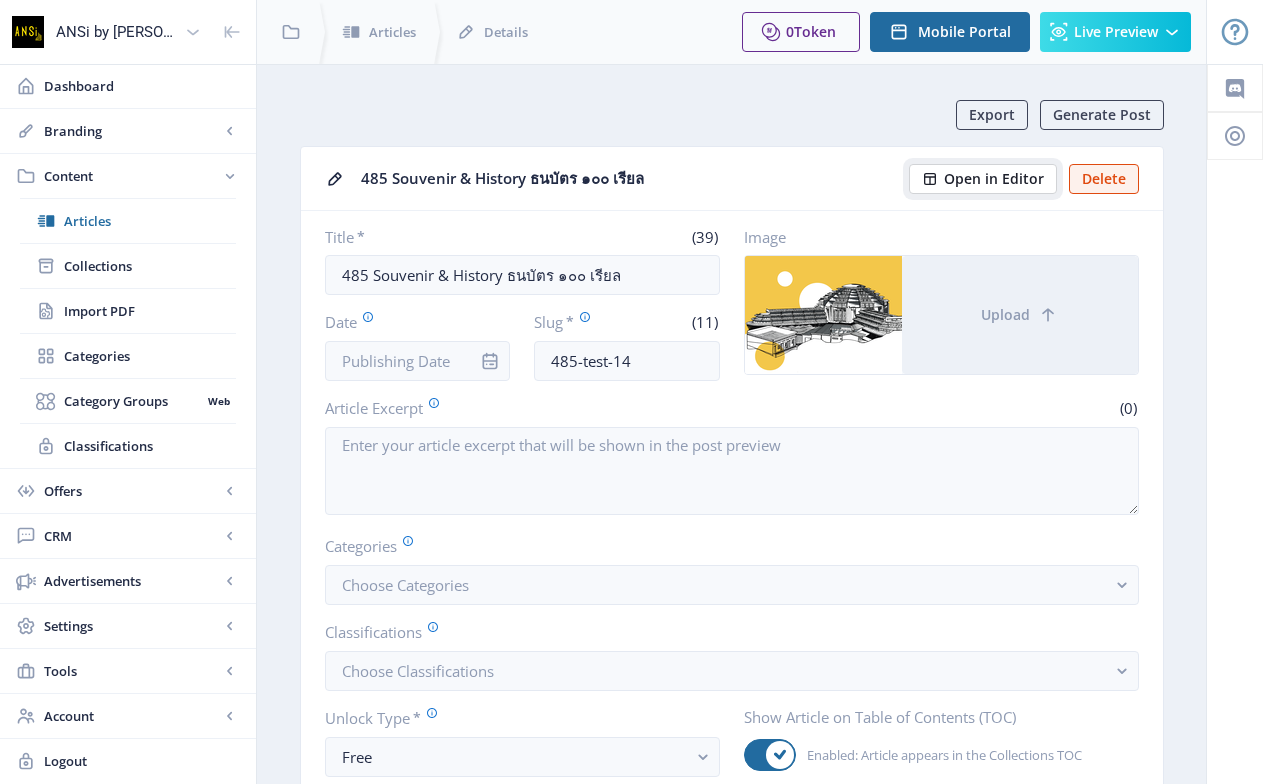 type 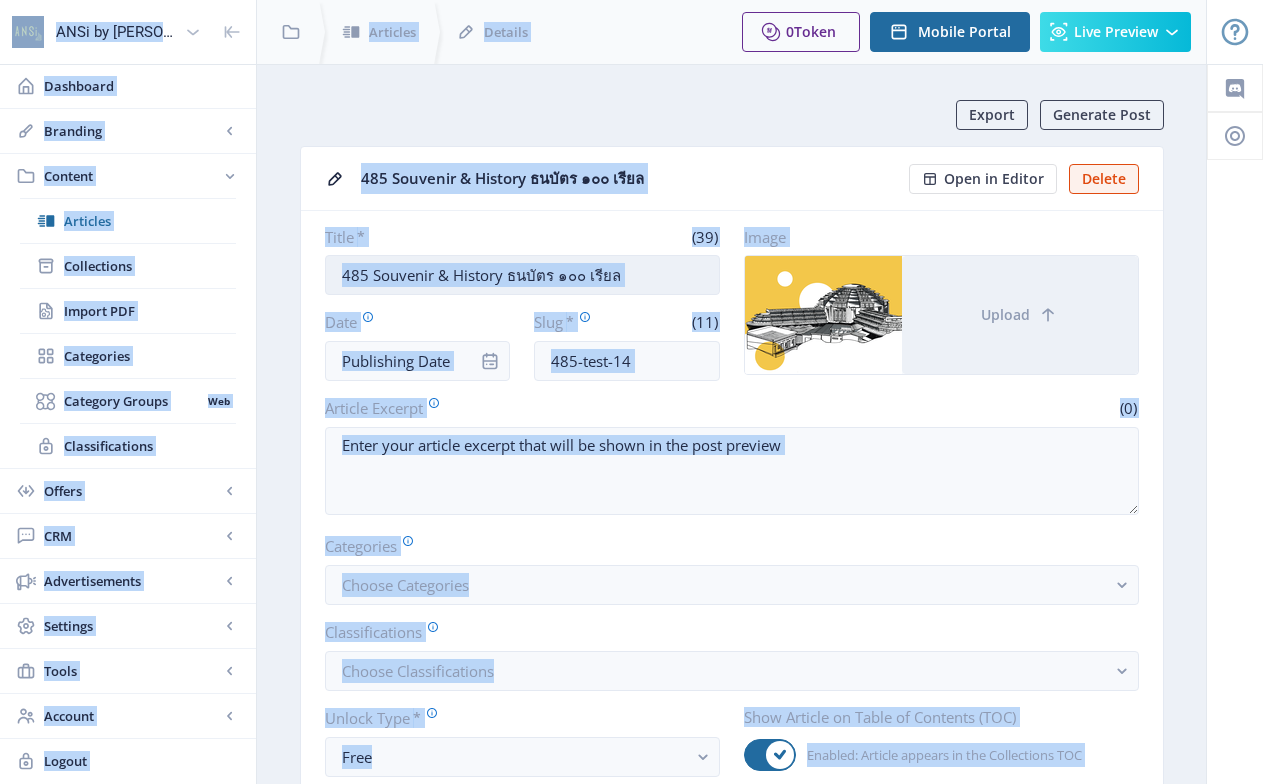click on "485 Souvenir & History ธนบัตร ๑๐๐ เรียล" at bounding box center (522, 275) 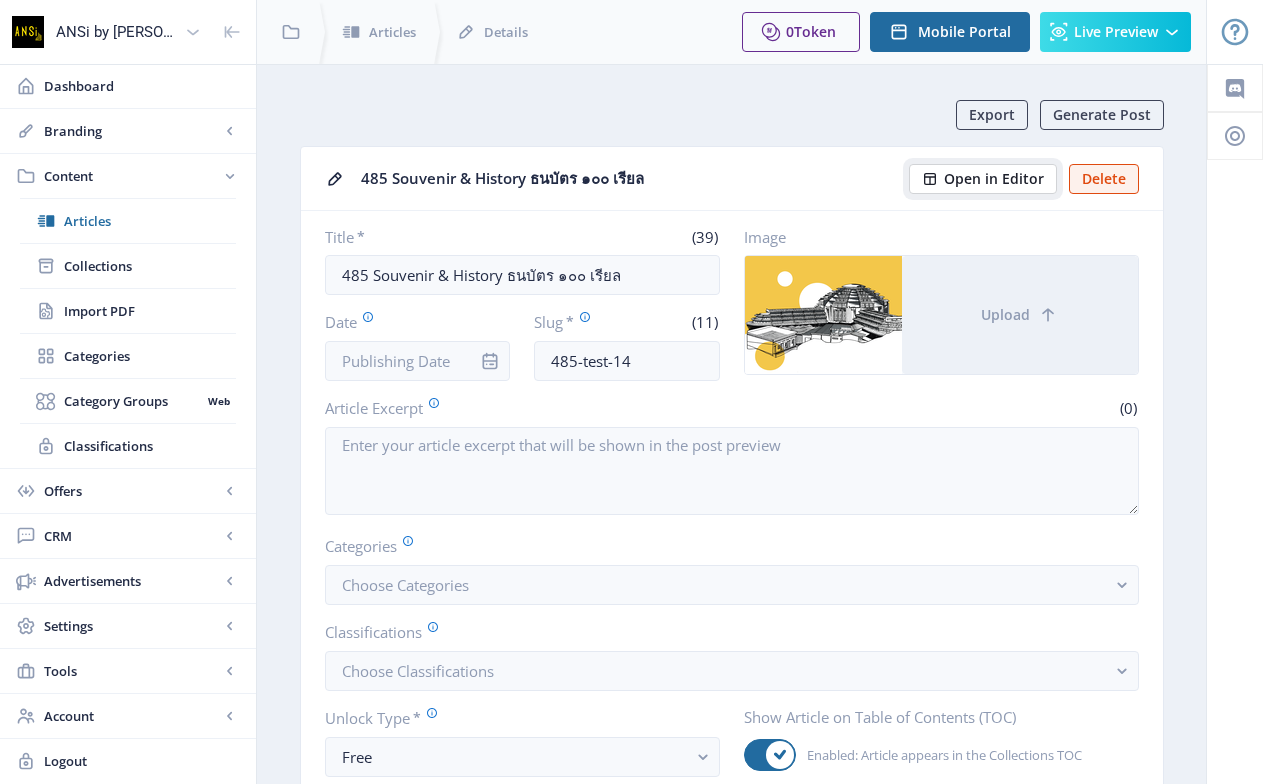 click on "Open in Editor" 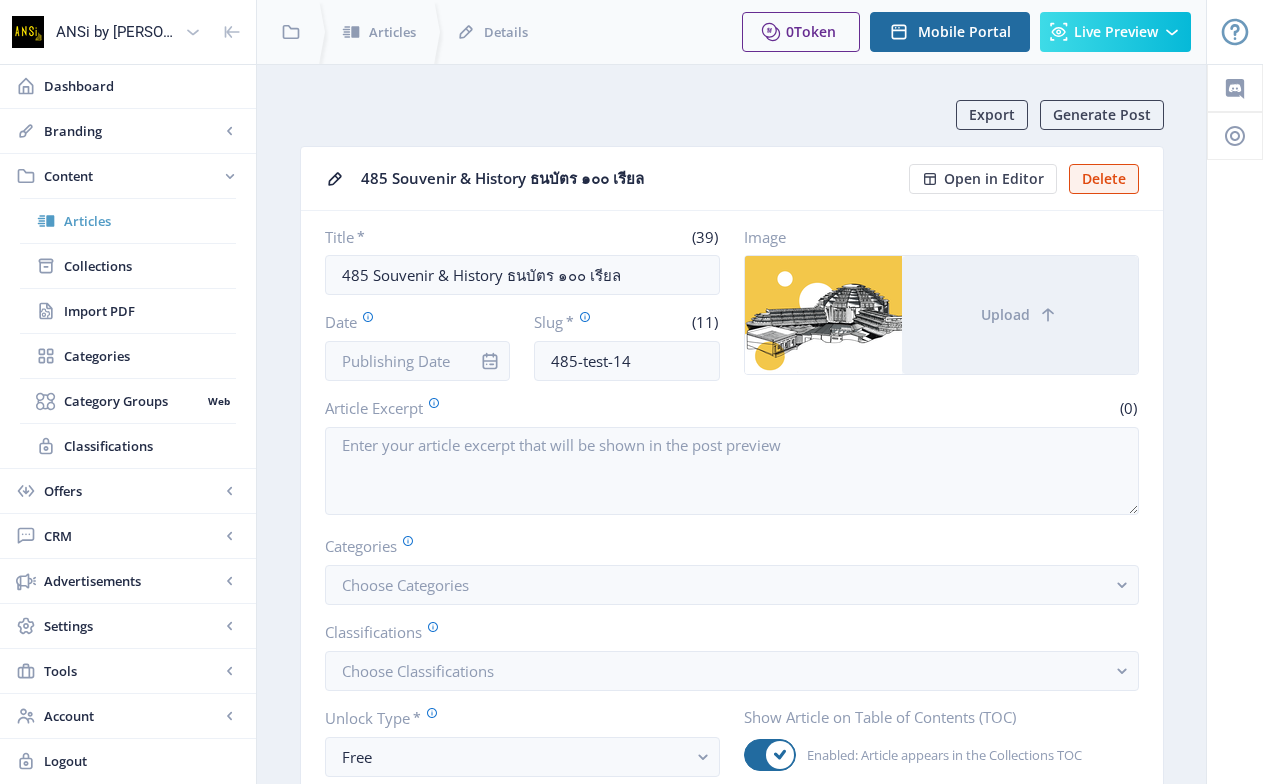 click on "Articles" at bounding box center [150, 221] 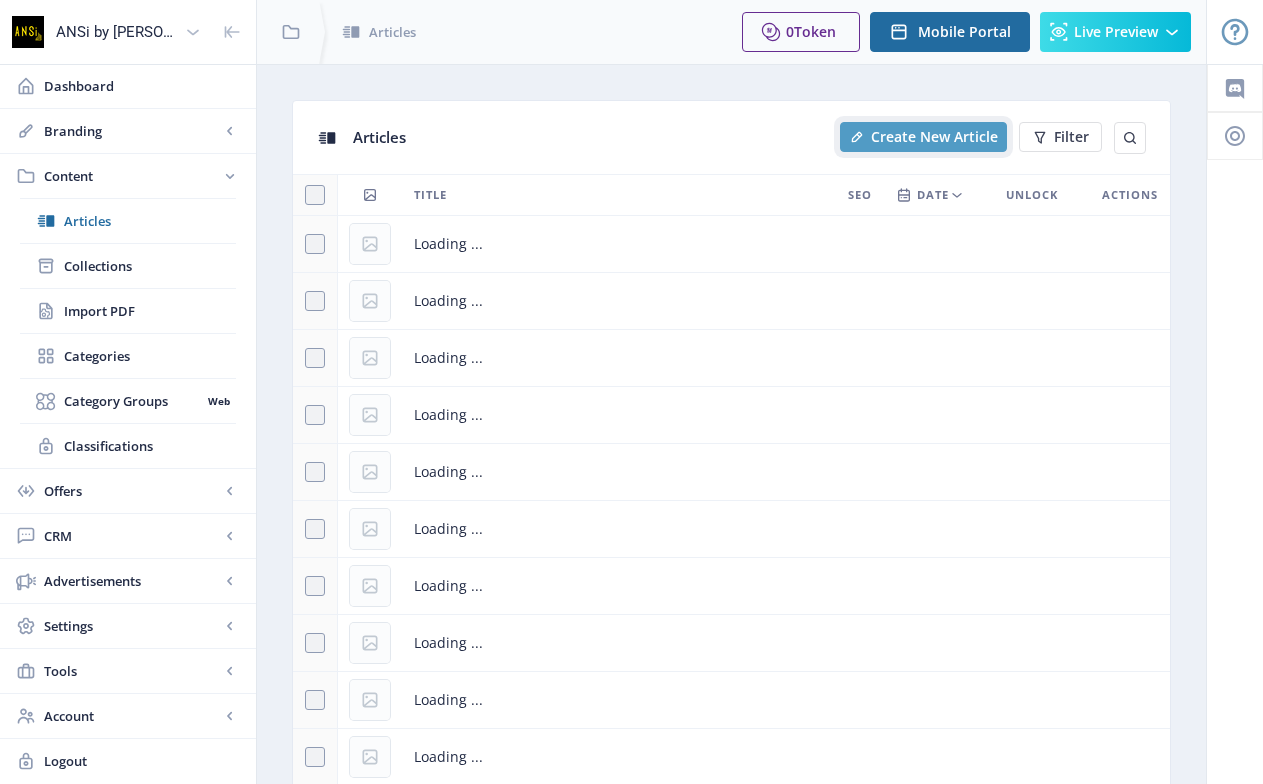 click on "Create New Article" 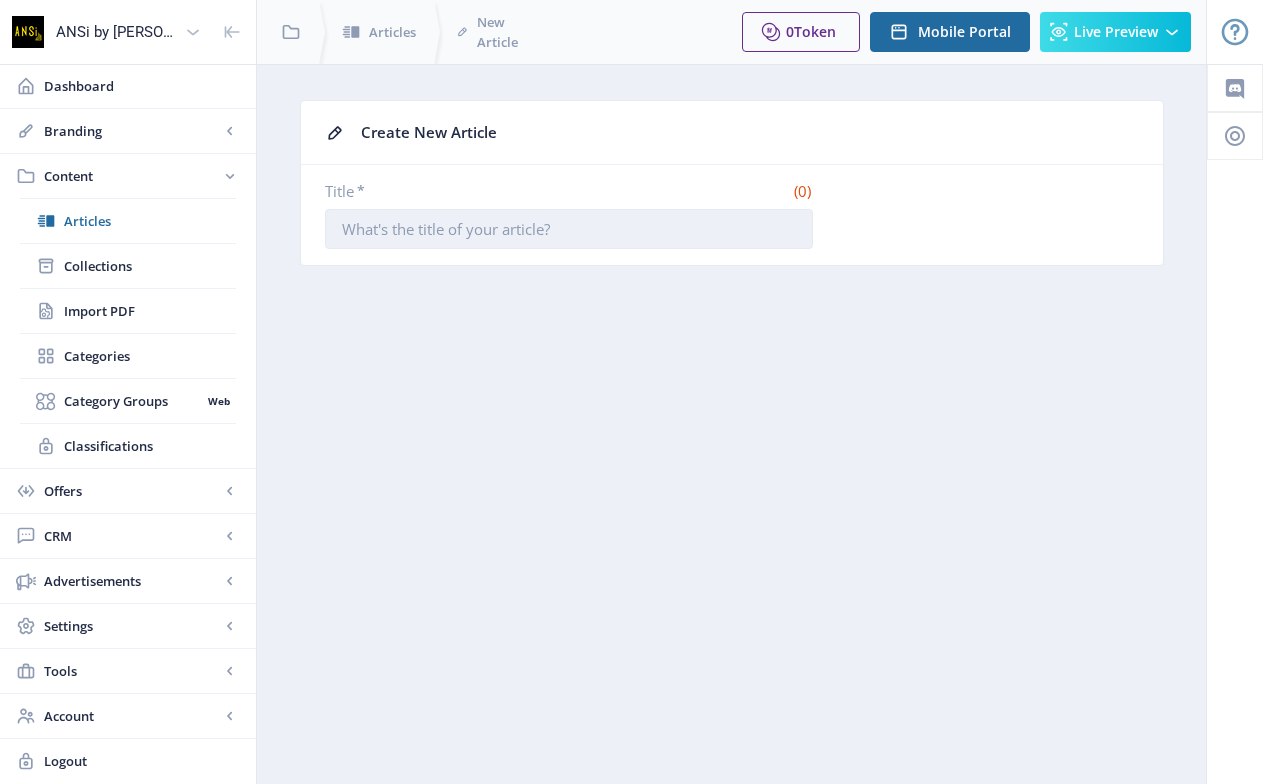 click on "Title   *" at bounding box center [569, 229] 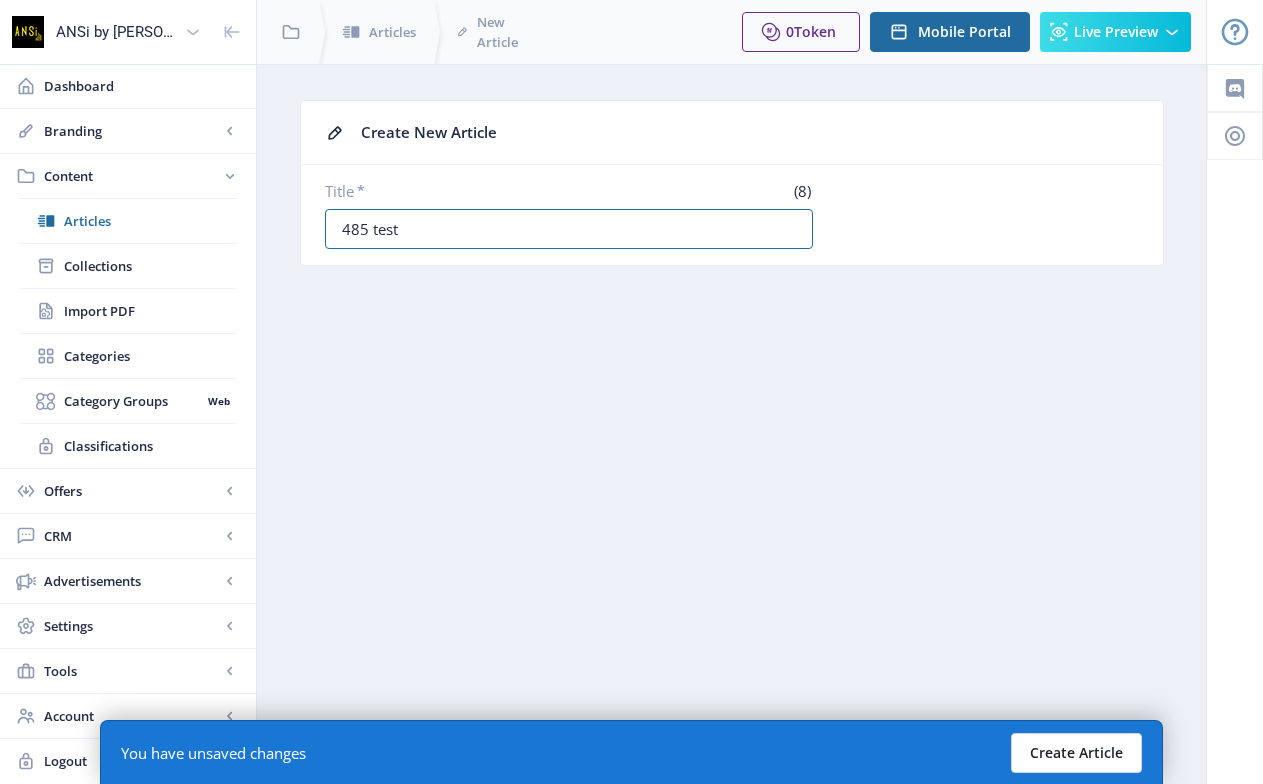 type on "485 test" 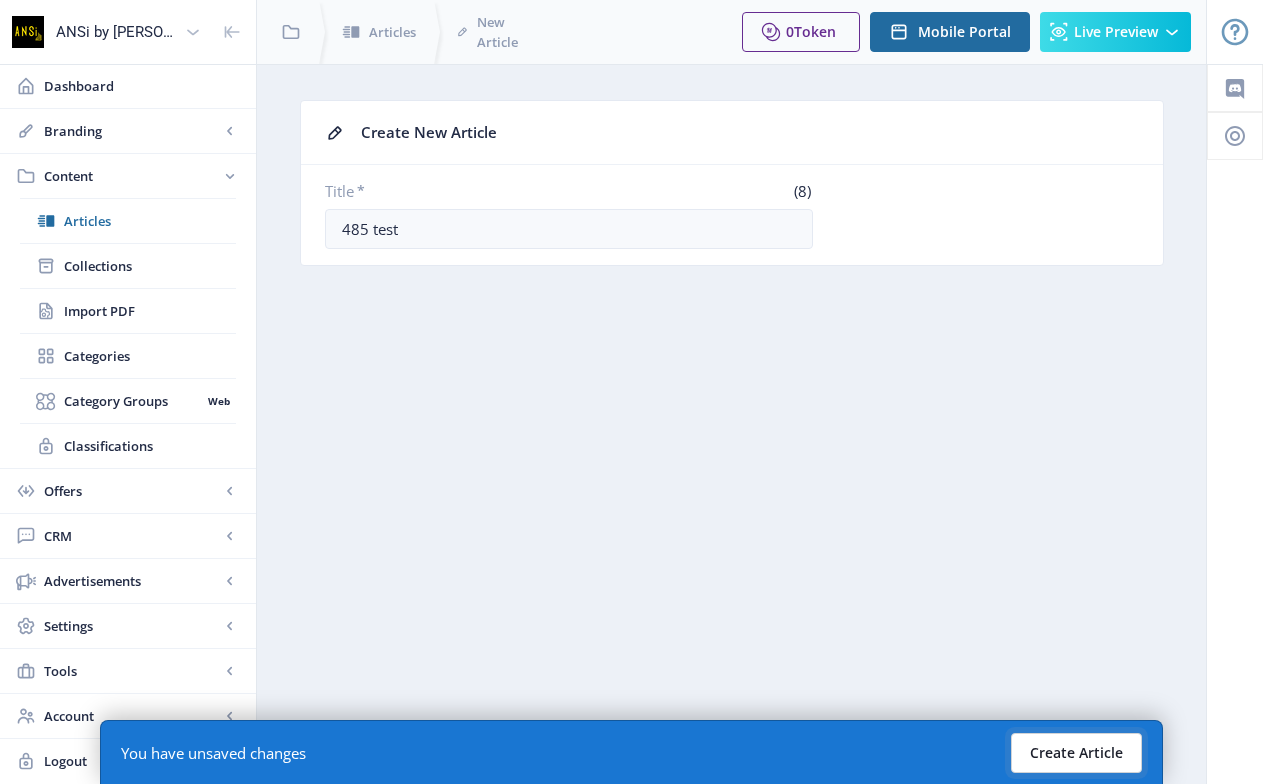 click on "Create Article" 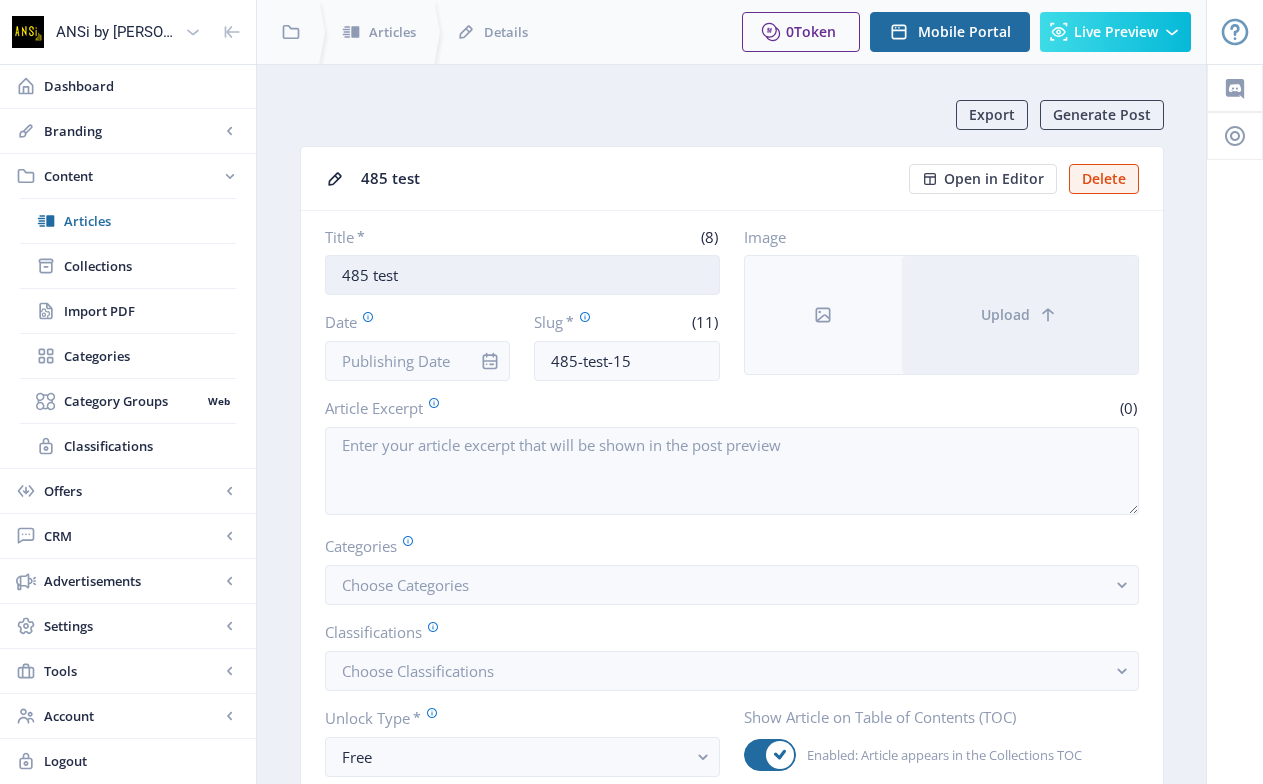 click on "485 test" at bounding box center (522, 275) 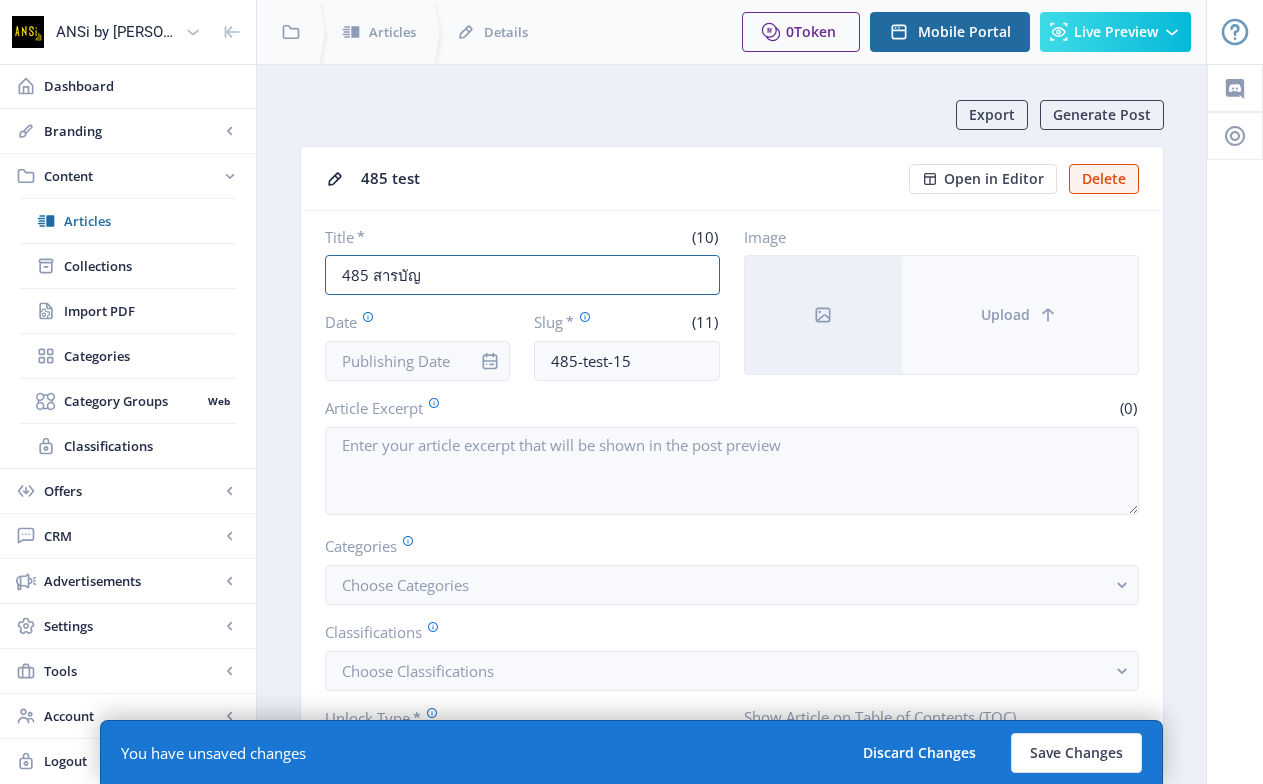 type on "485 สารบัญ" 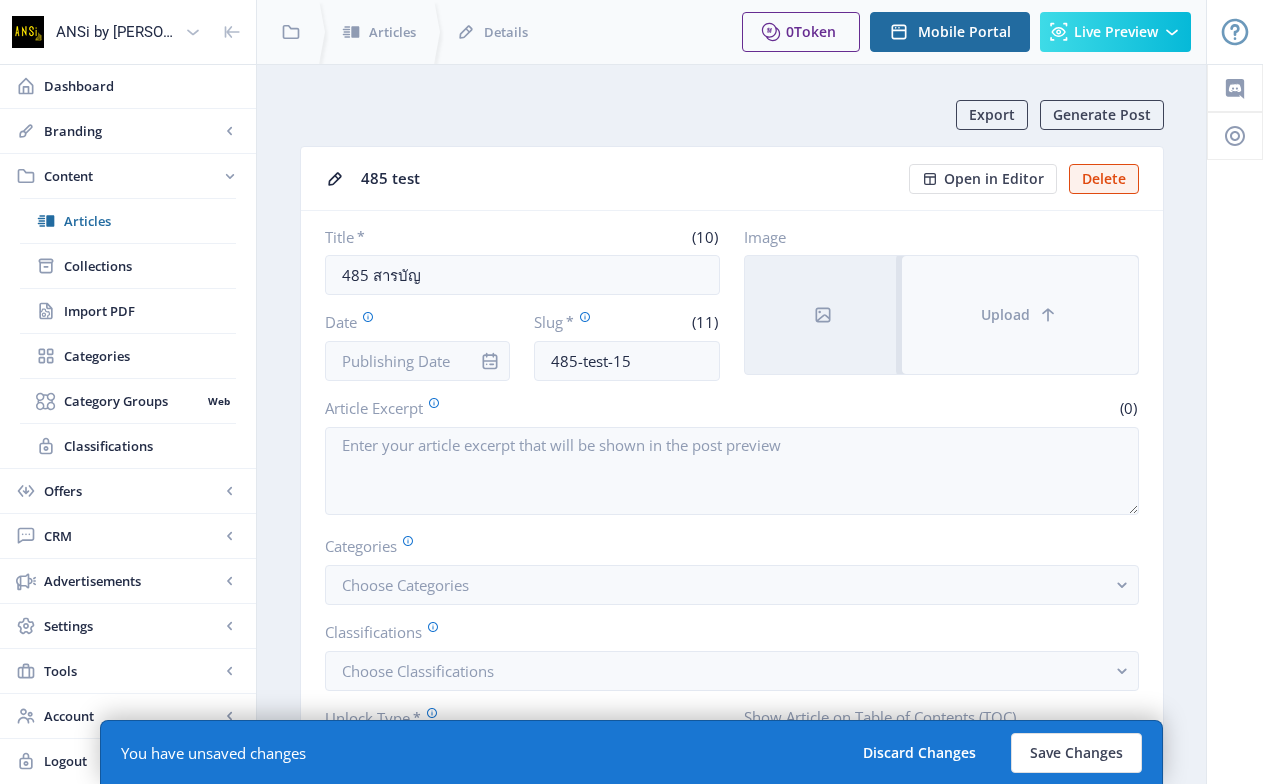 click on "Upload" at bounding box center (1020, 315) 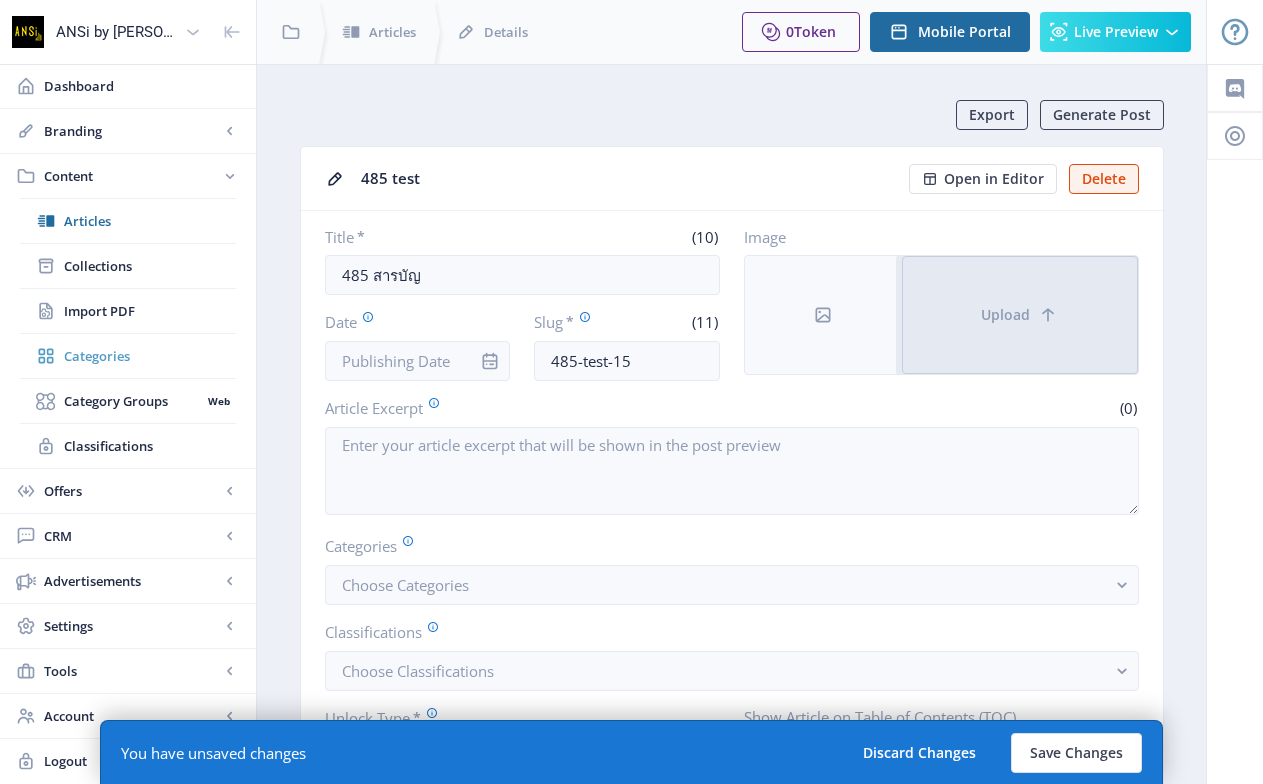 type 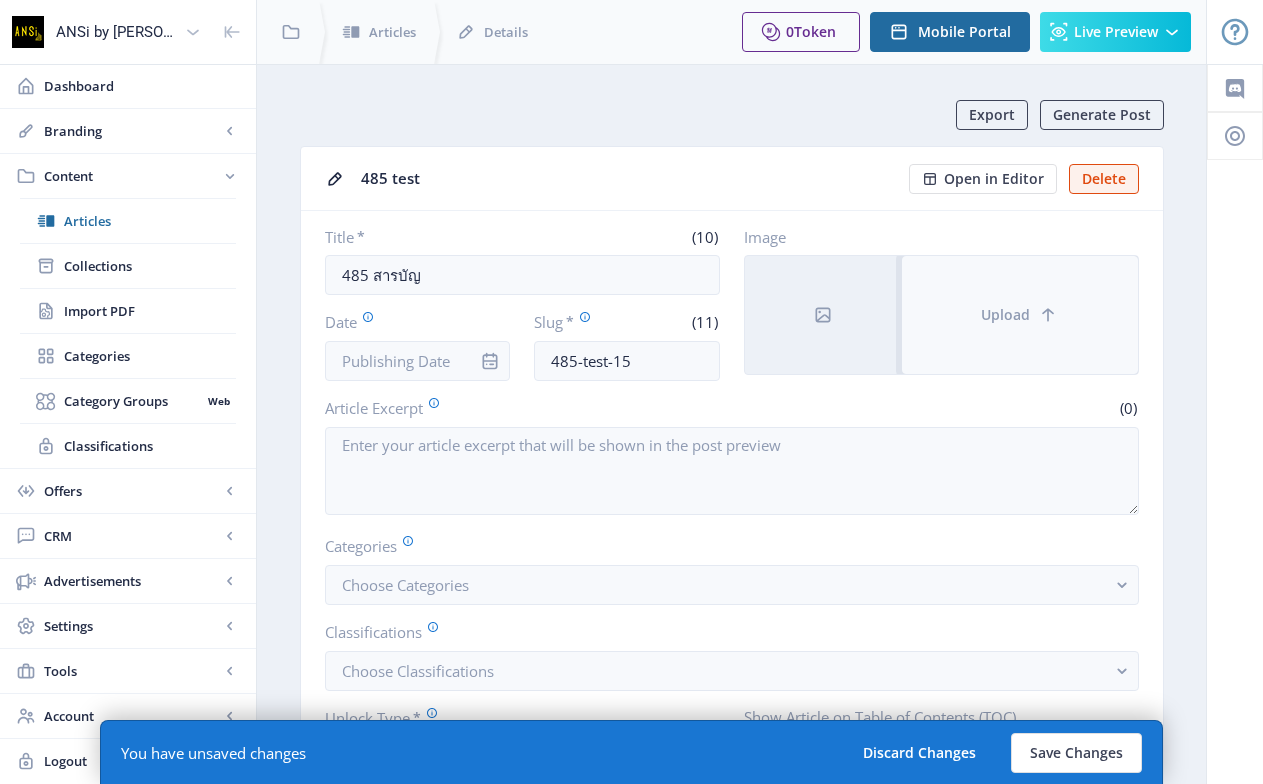 click on "Upload" at bounding box center (1020, 315) 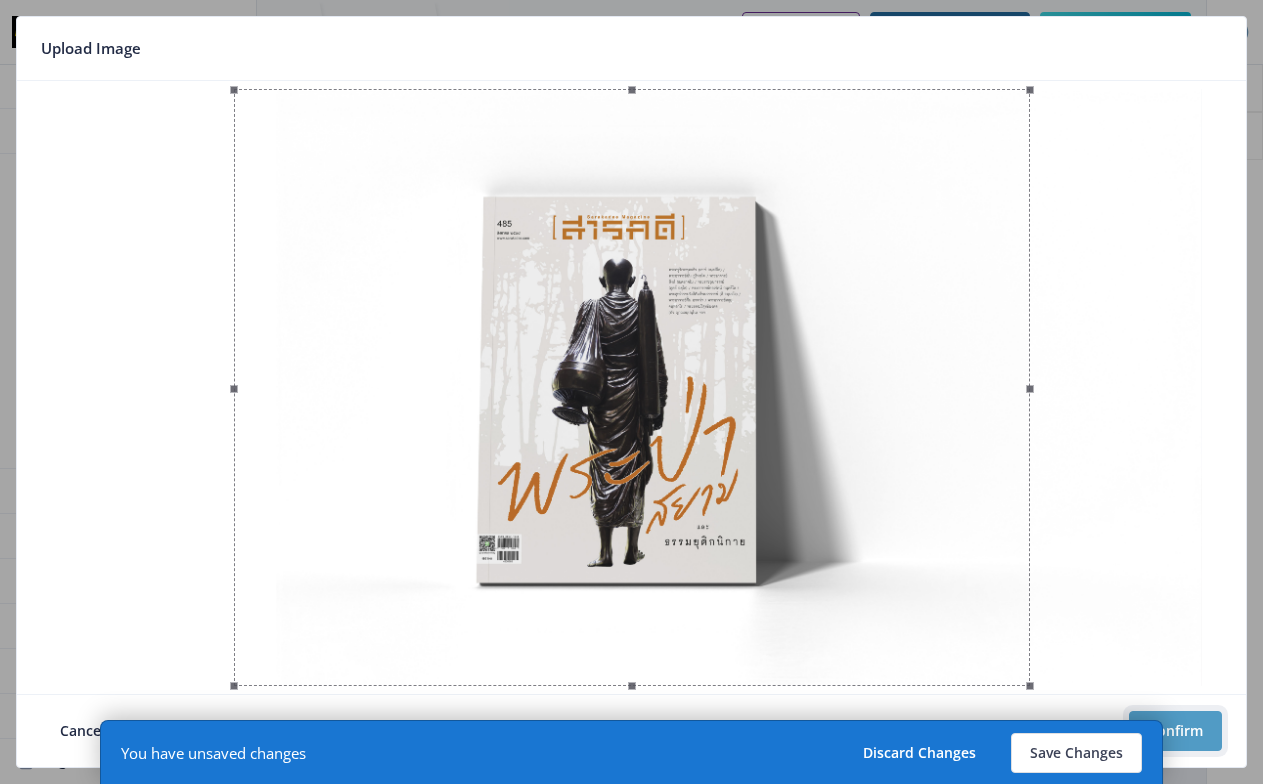 click on "Confirm" 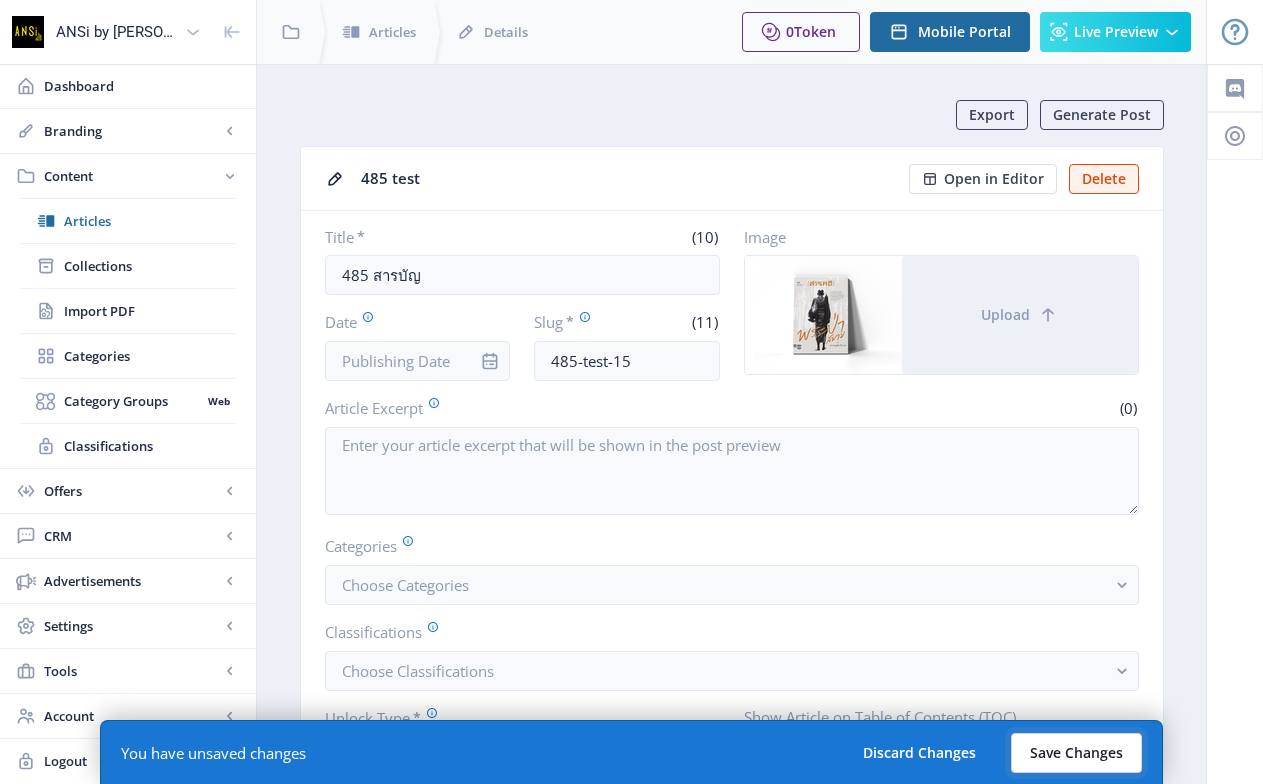 click on "Save Changes" 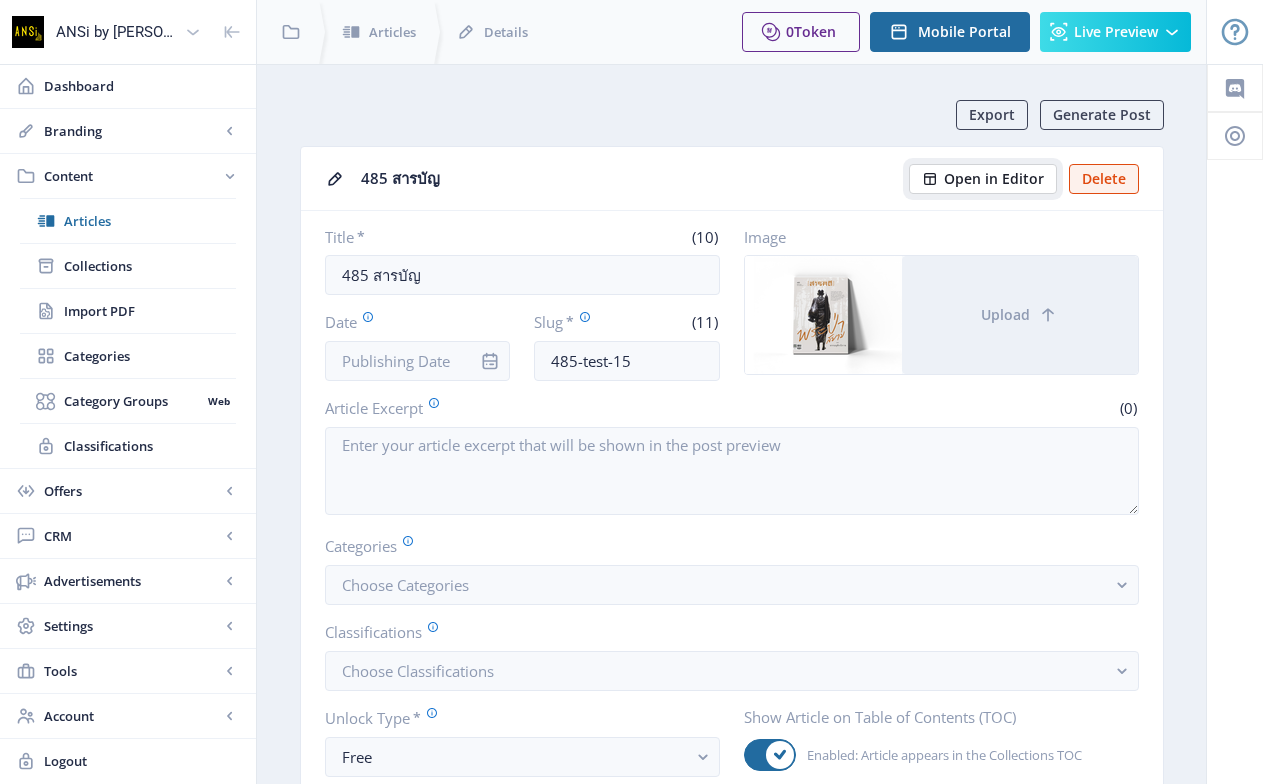 click on "Open in Editor" 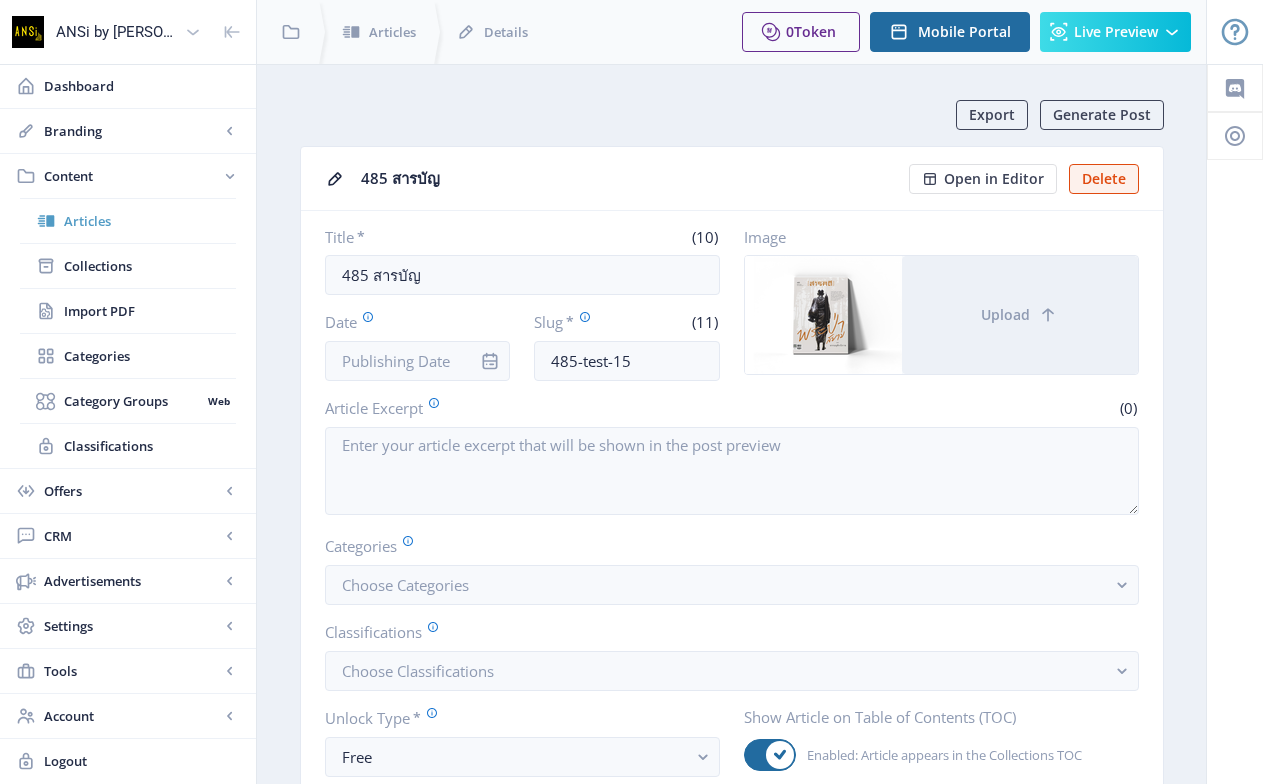 click on "Articles" at bounding box center [128, 221] 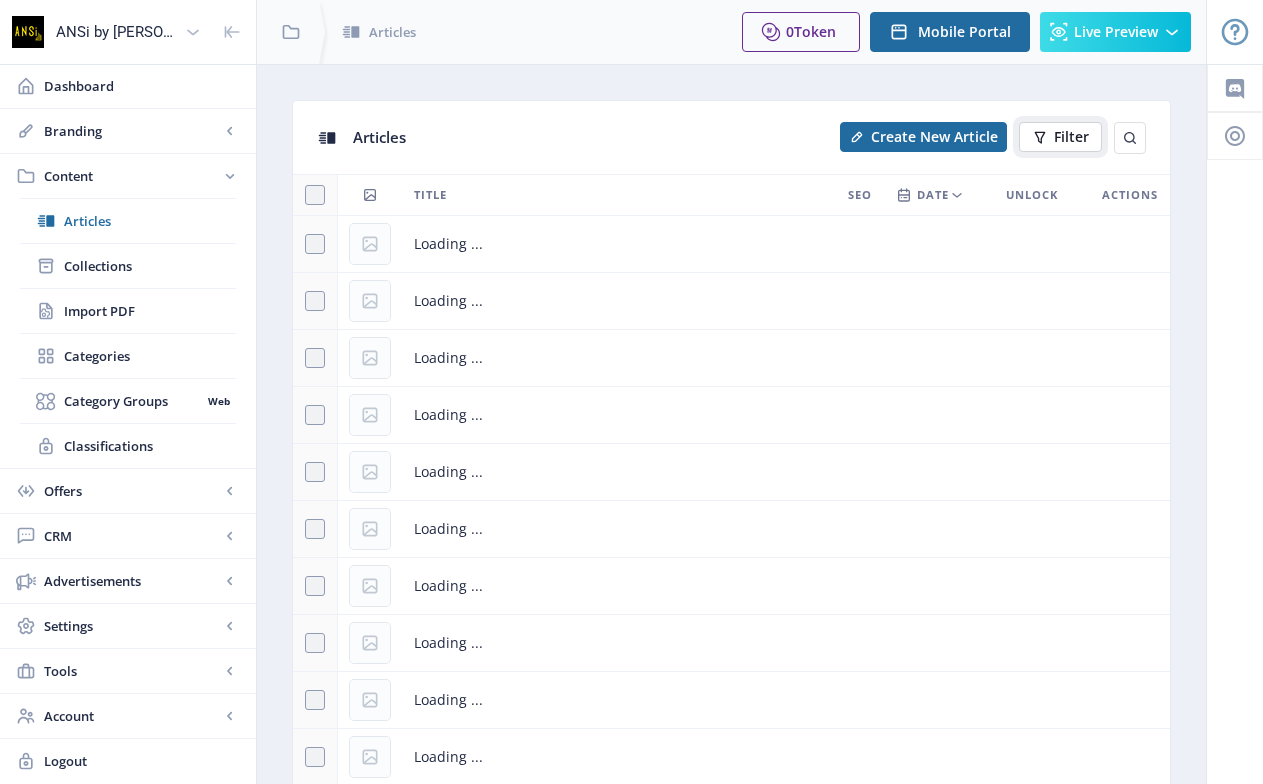 click 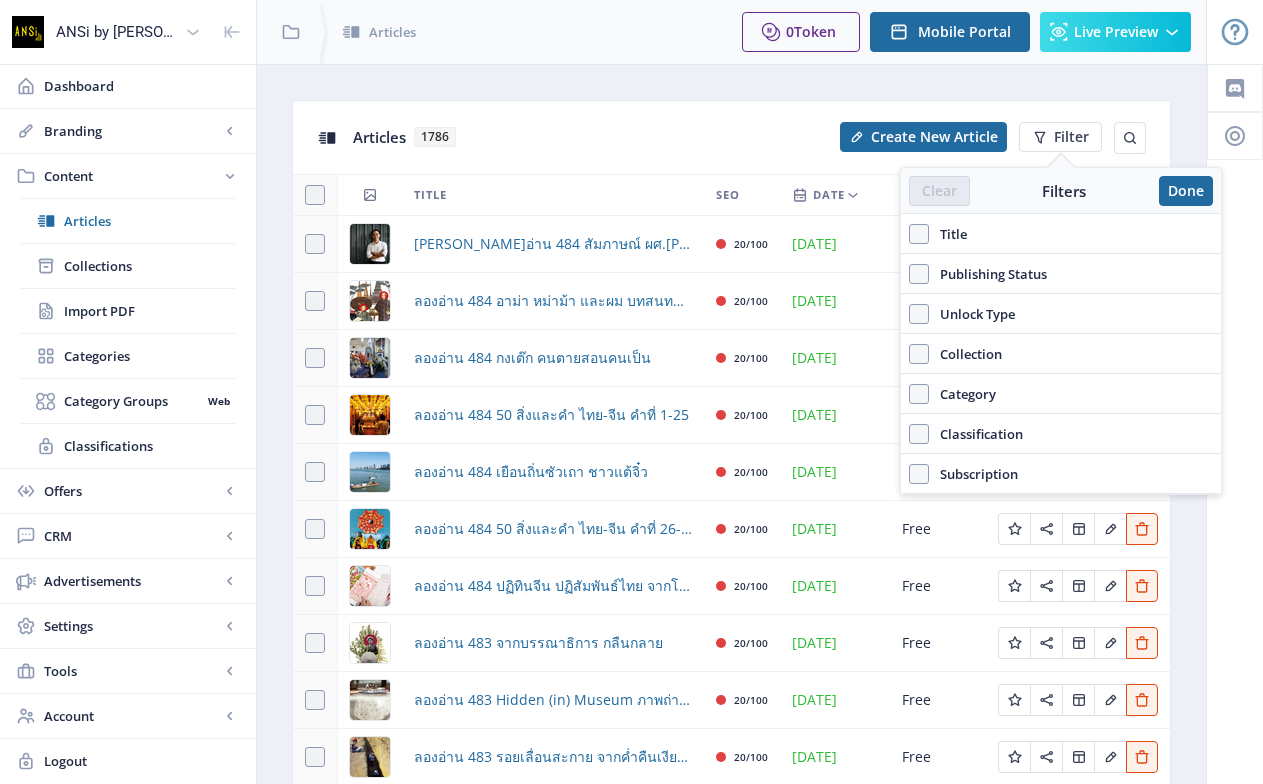 click on "Title" at bounding box center (948, 234) 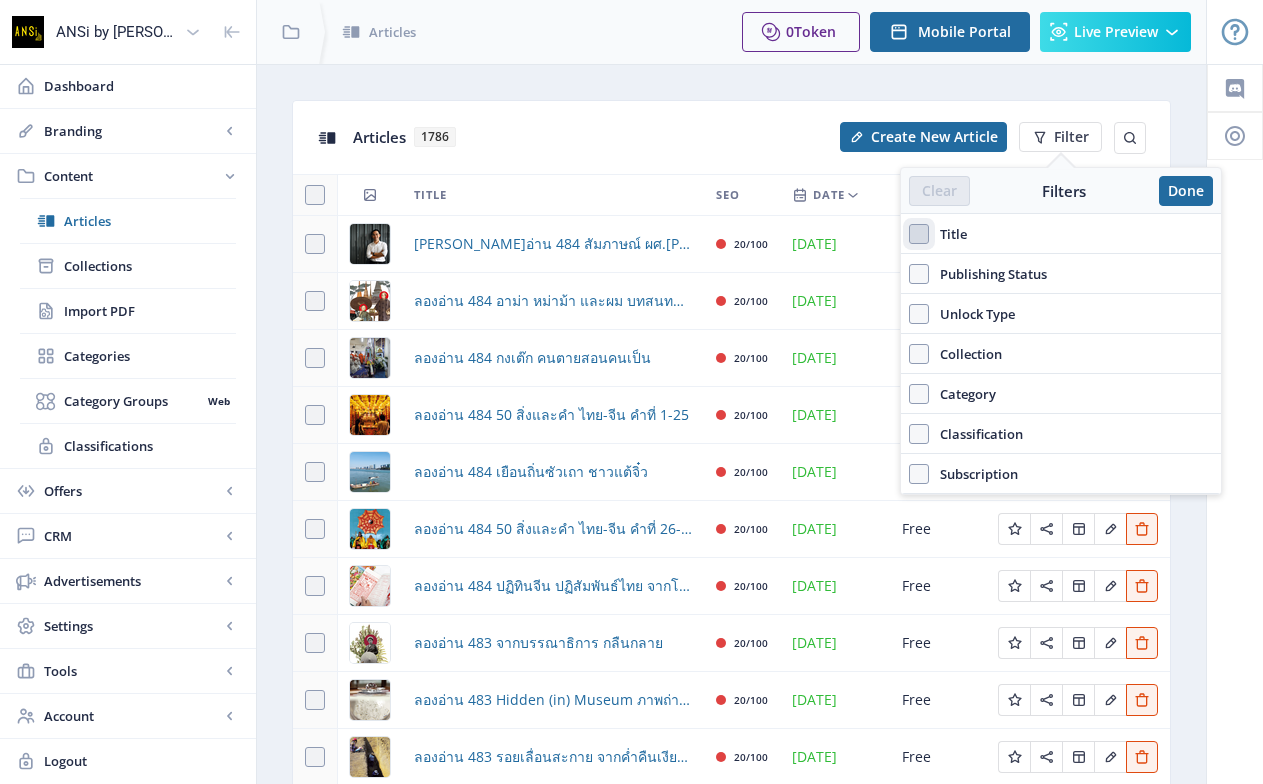 click on "Title" at bounding box center [909, 234] 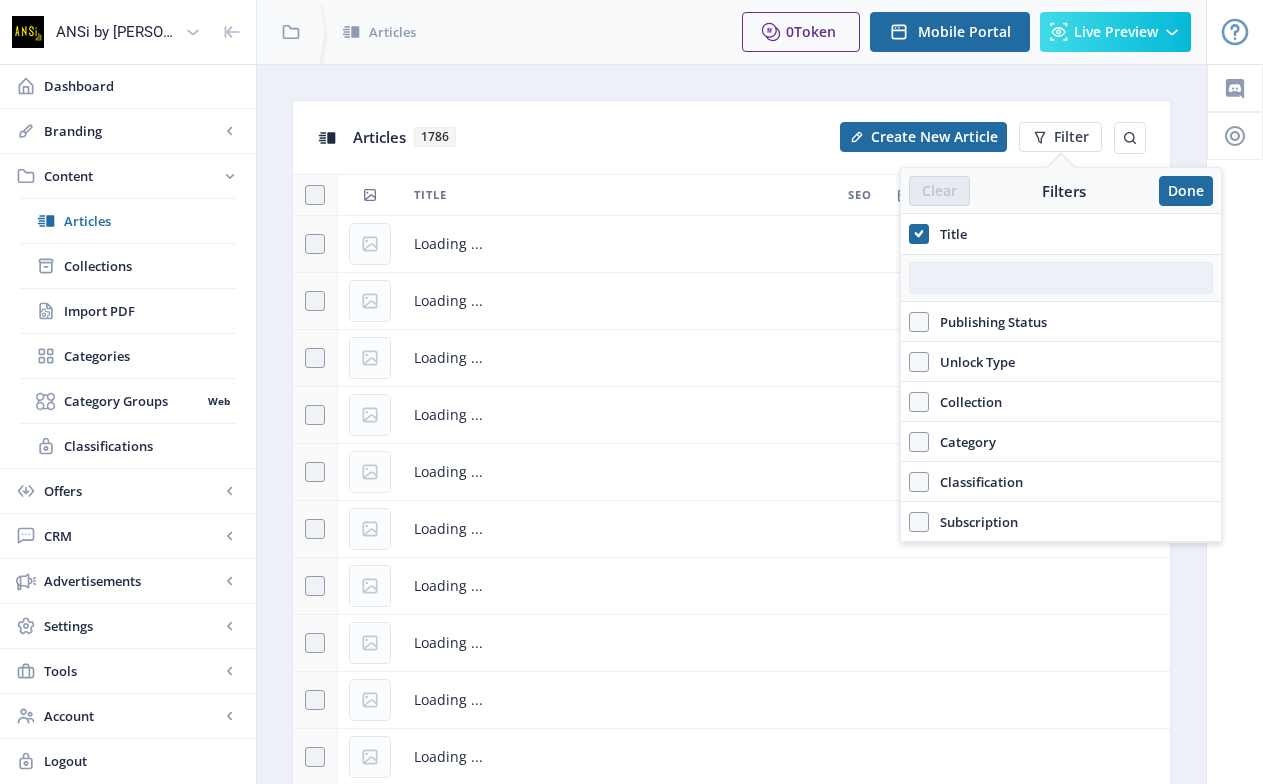 click at bounding box center [1061, 278] 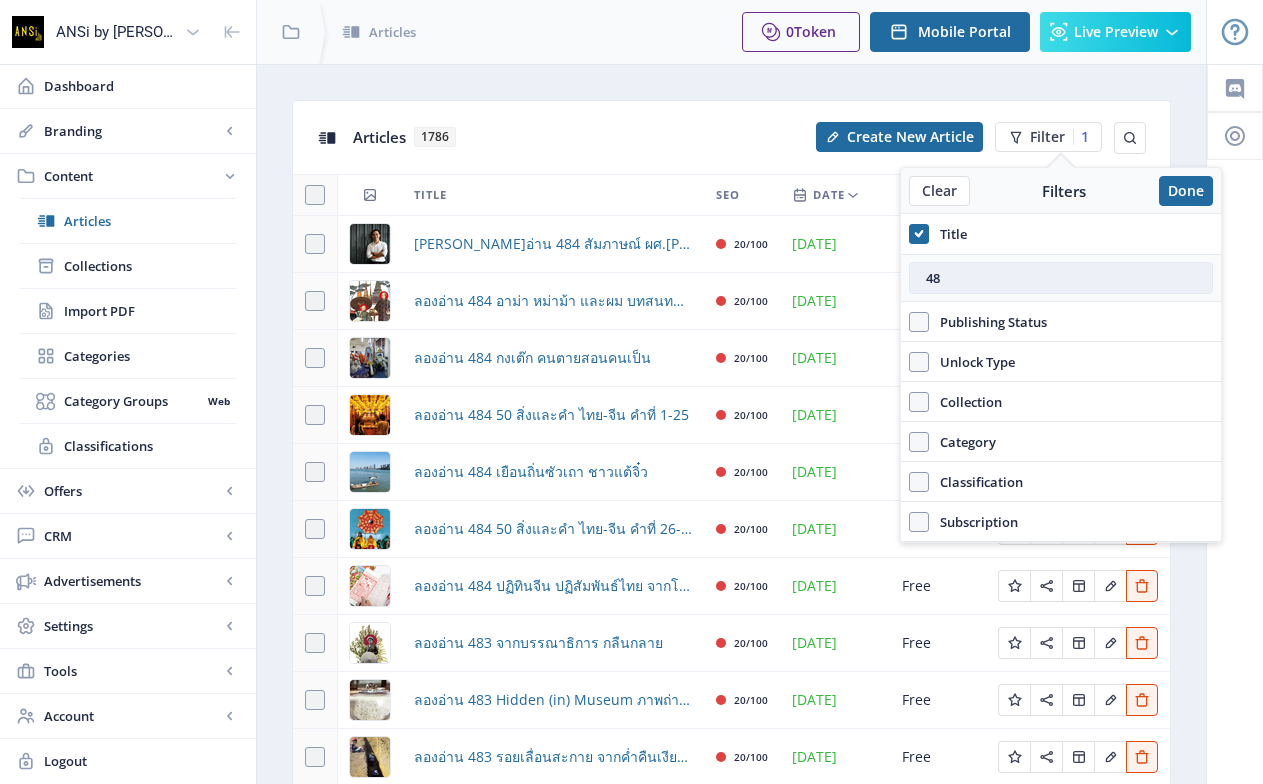 type on "485" 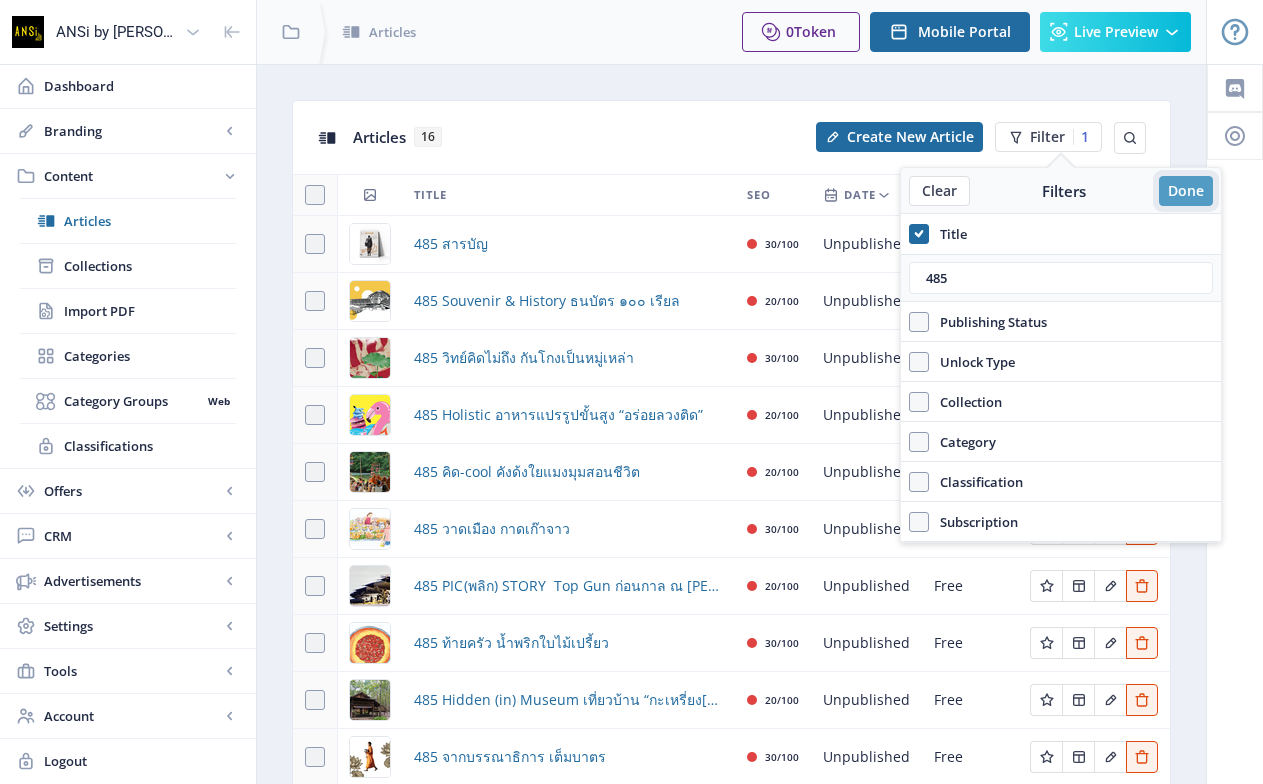 click on "Done" at bounding box center (1186, 191) 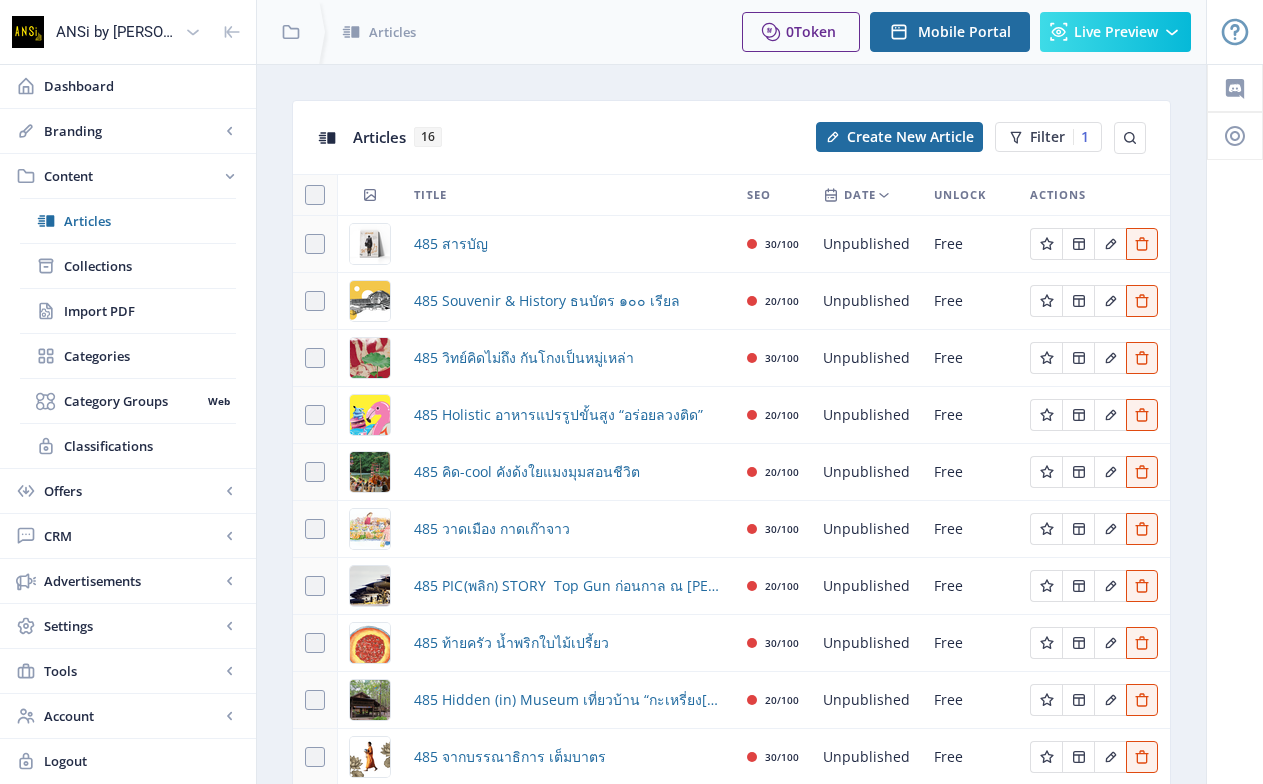 scroll, scrollTop: 138, scrollLeft: 0, axis: vertical 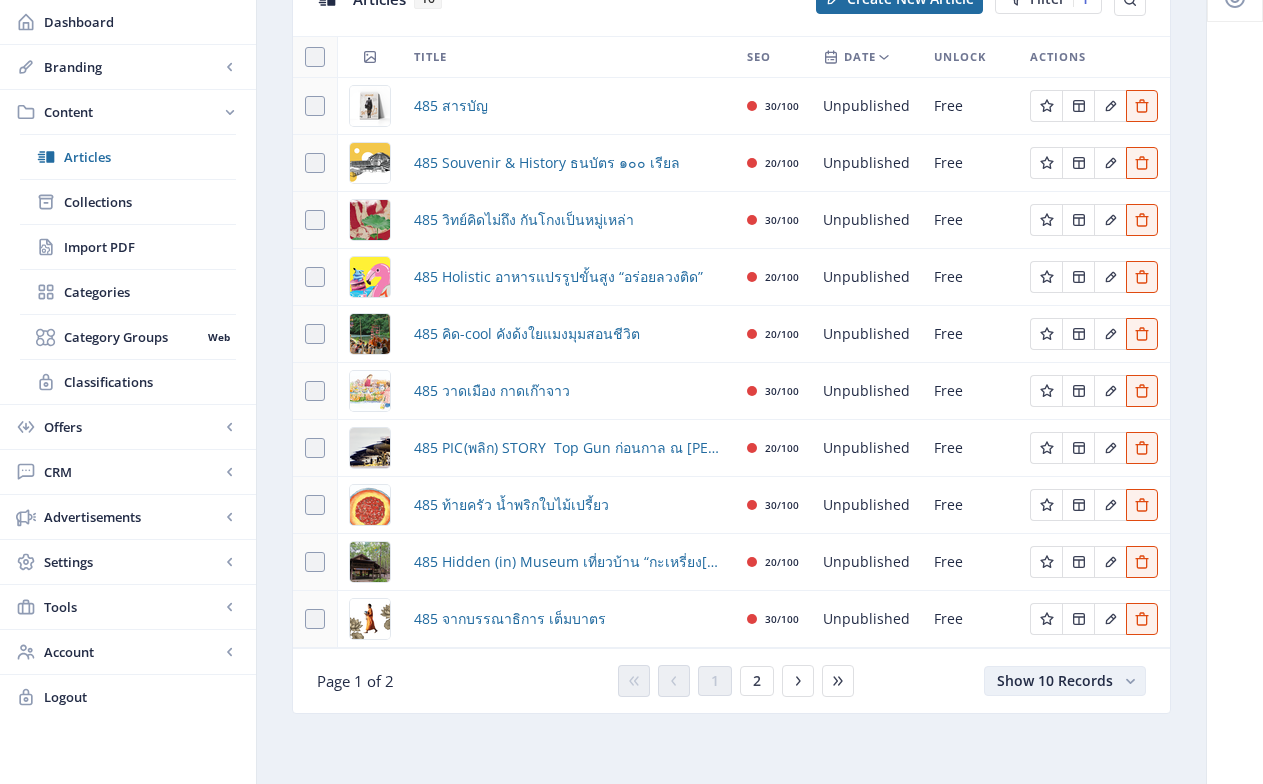 click on "Show 10 Records" 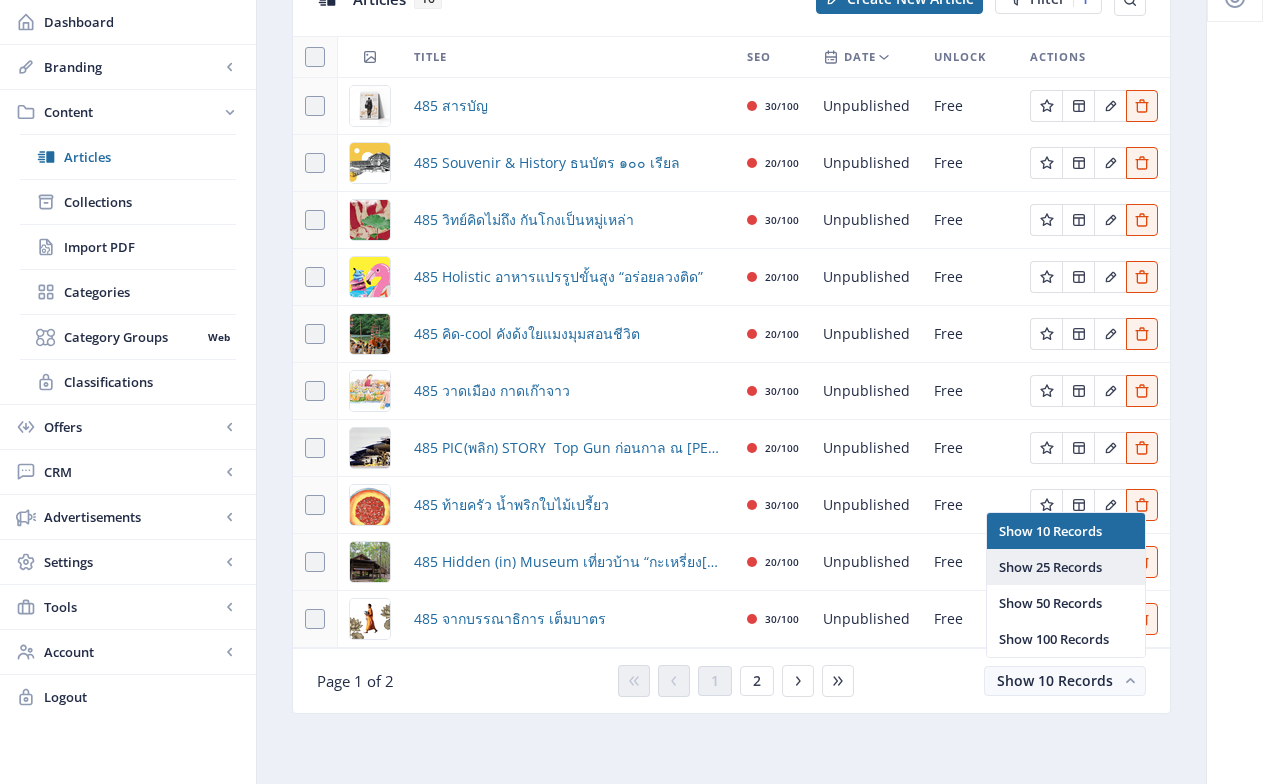 click on "Show 25 Records" at bounding box center [1066, 567] 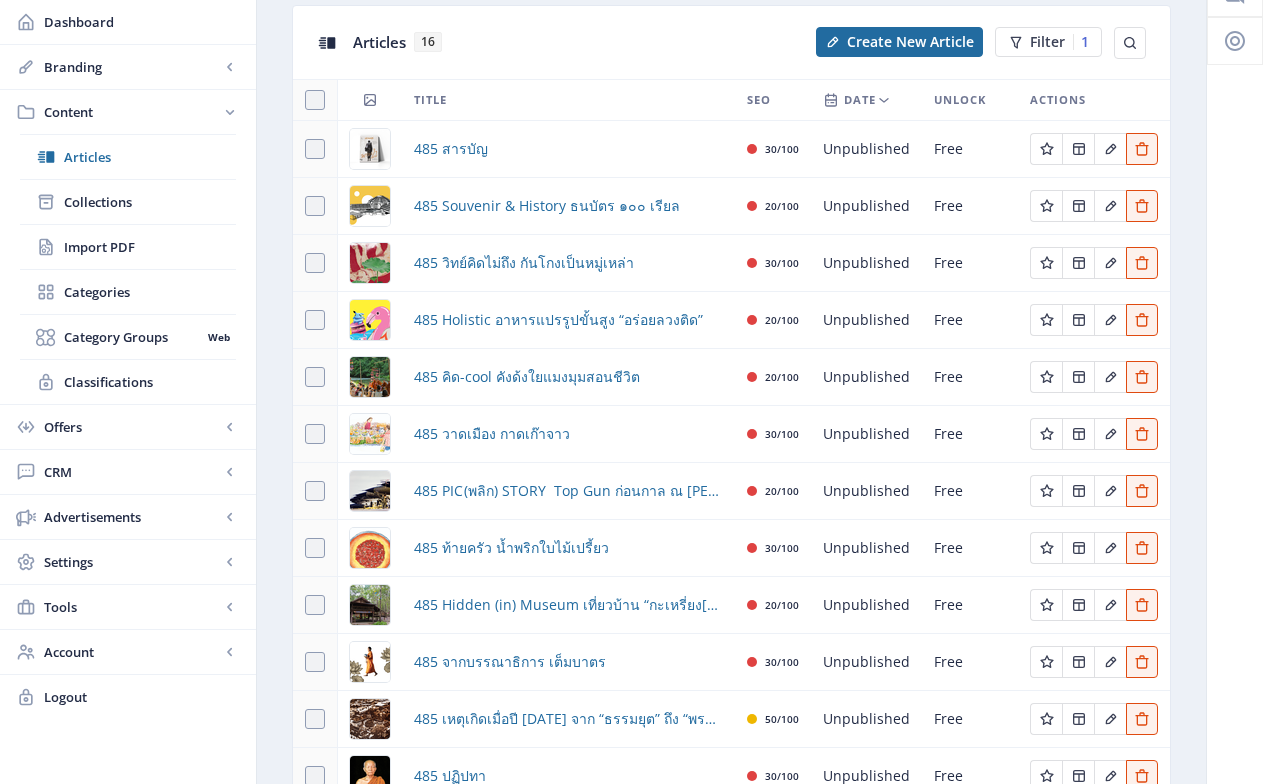 scroll, scrollTop: 106, scrollLeft: 0, axis: vertical 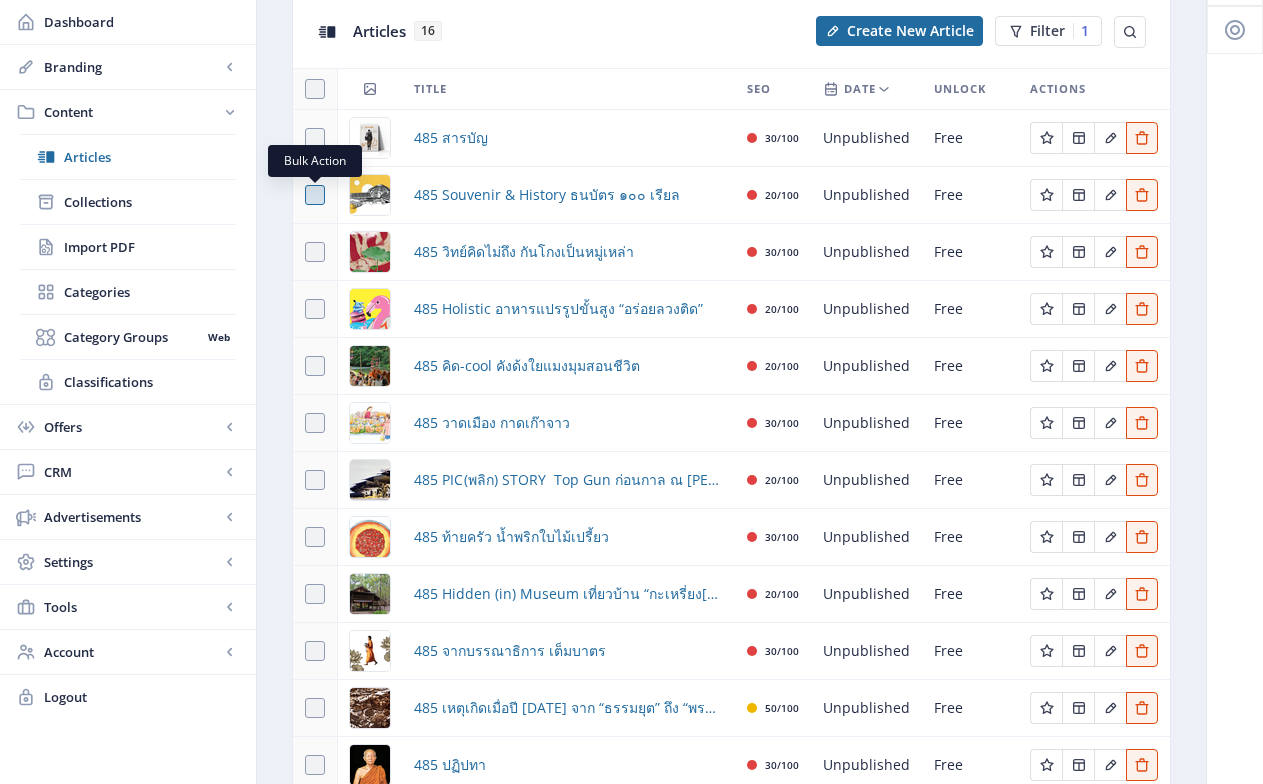 click at bounding box center [315, 195] 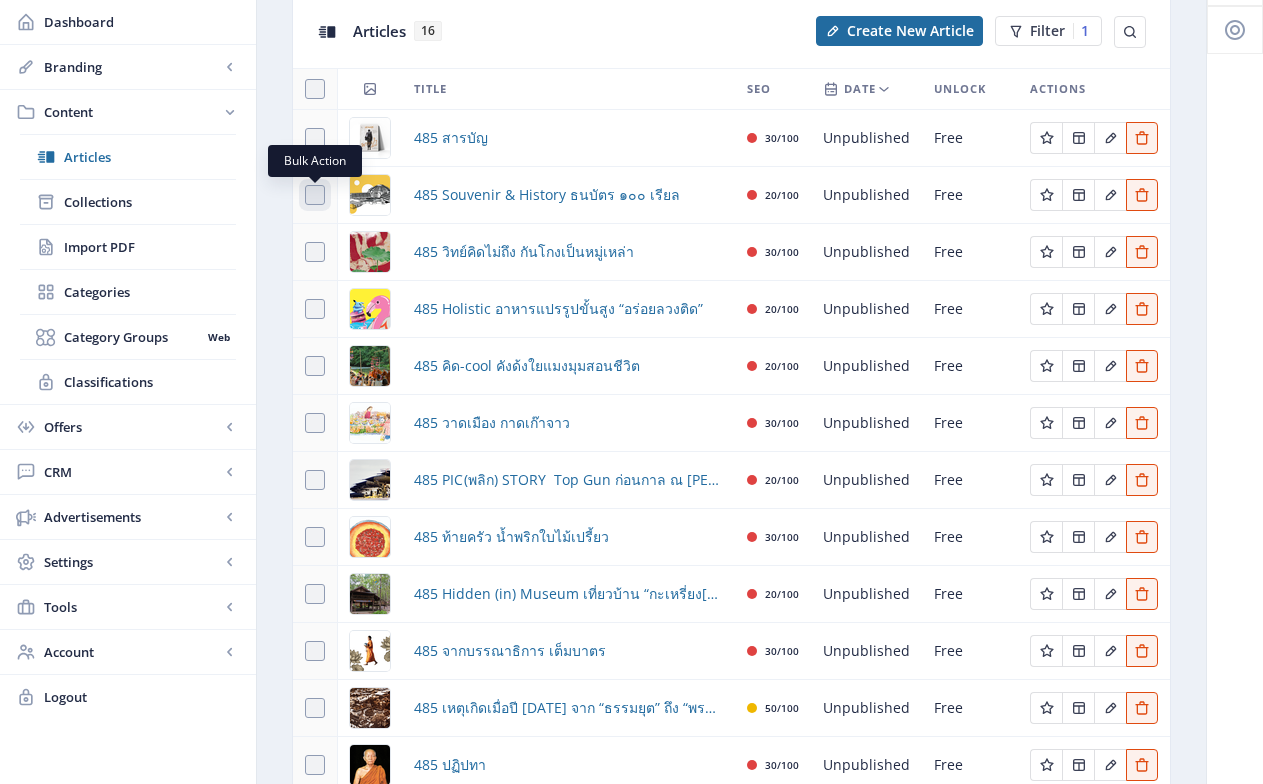 click at bounding box center [305, 195] 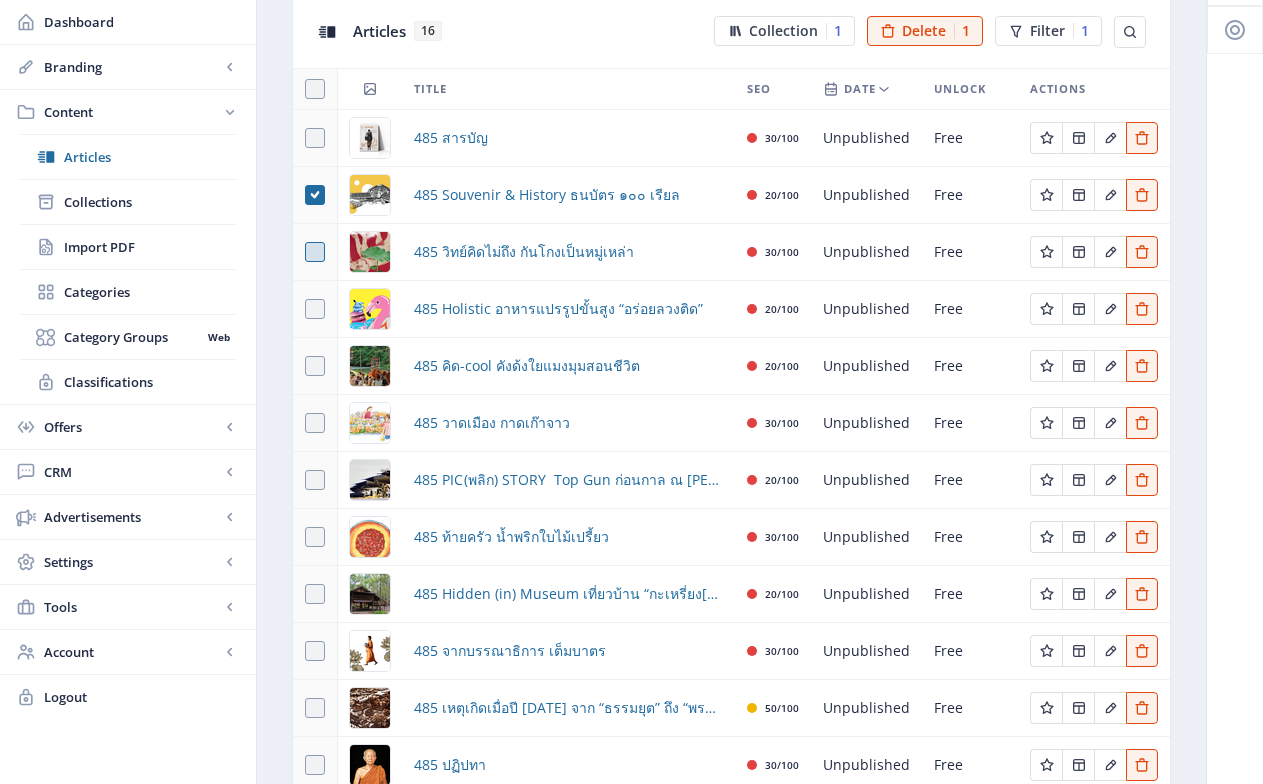 click at bounding box center (315, 252) 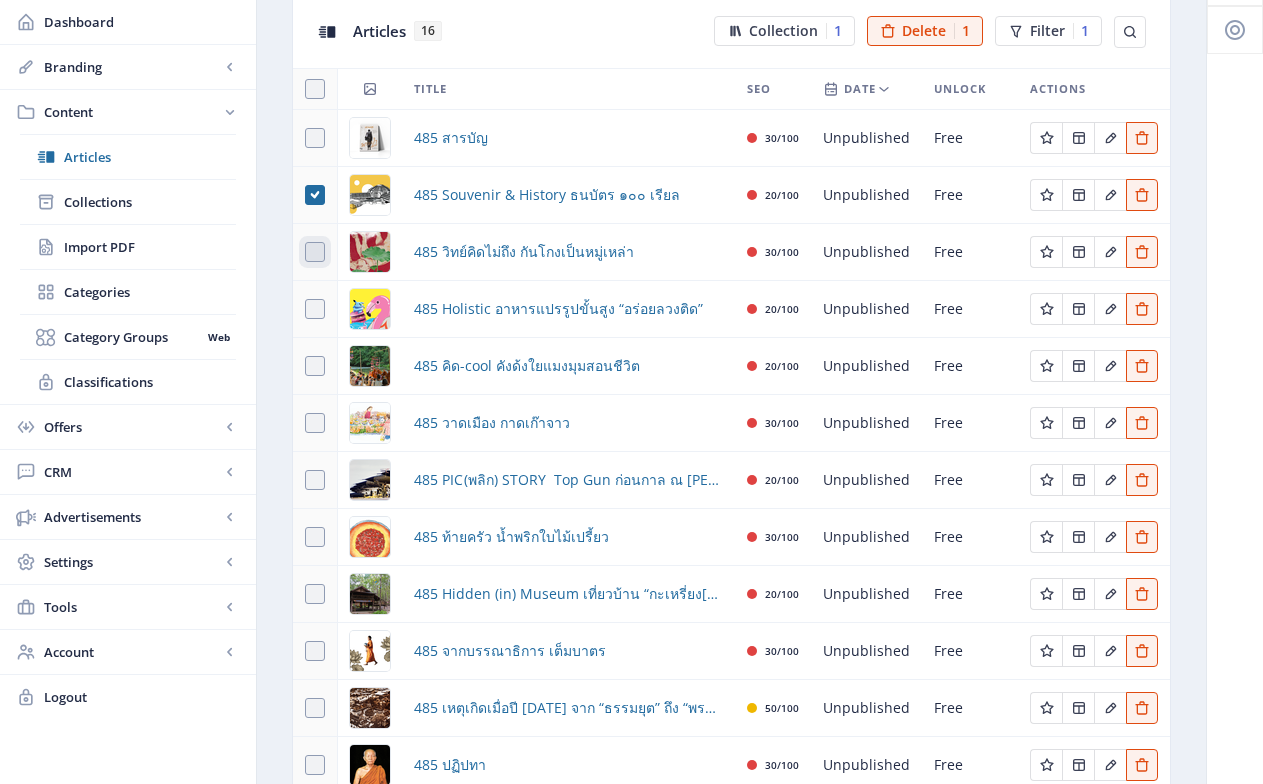 click at bounding box center (305, 252) 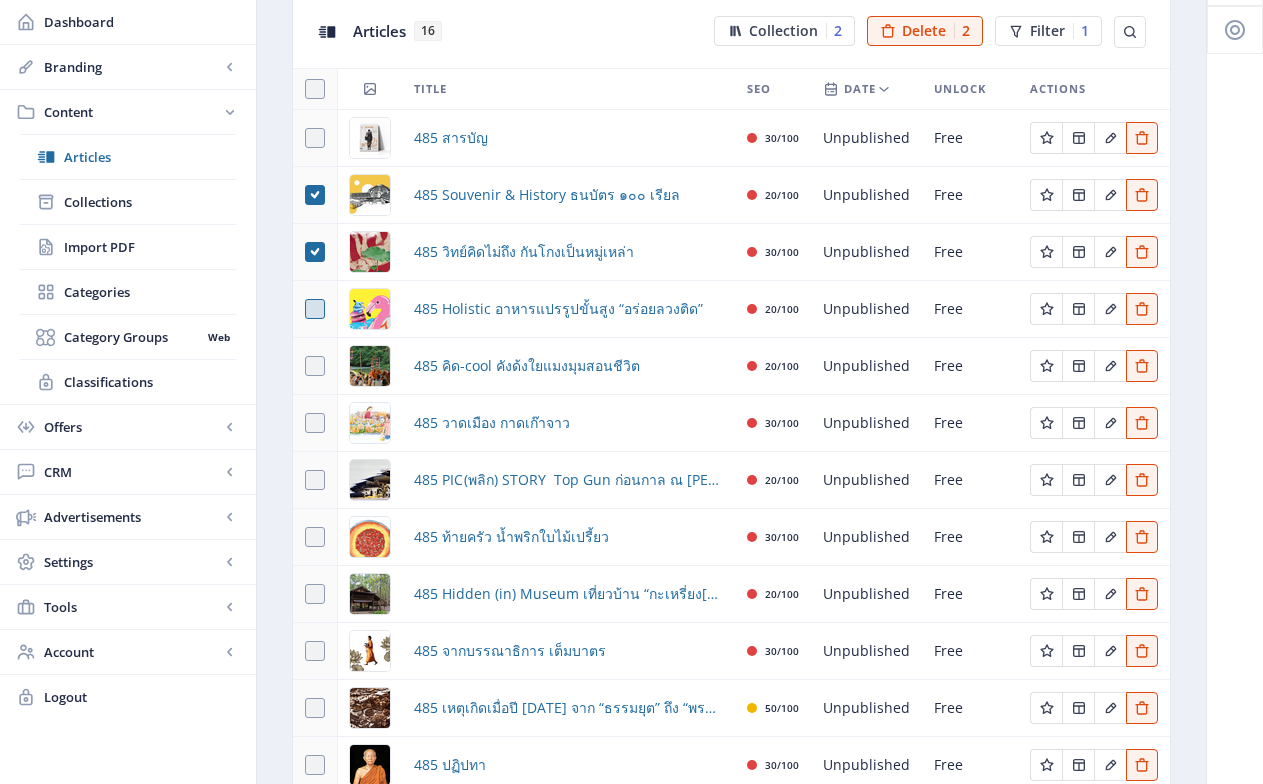 click at bounding box center [315, 309] 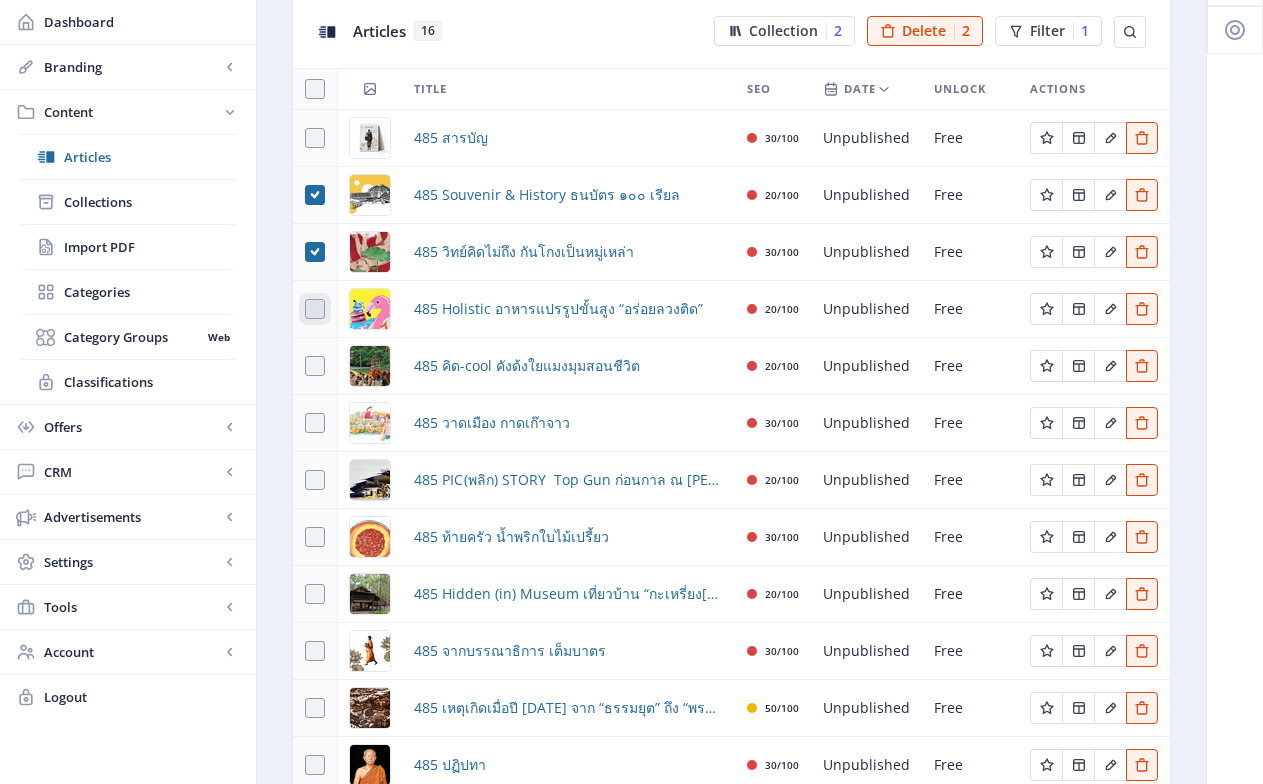 click at bounding box center (305, 309) 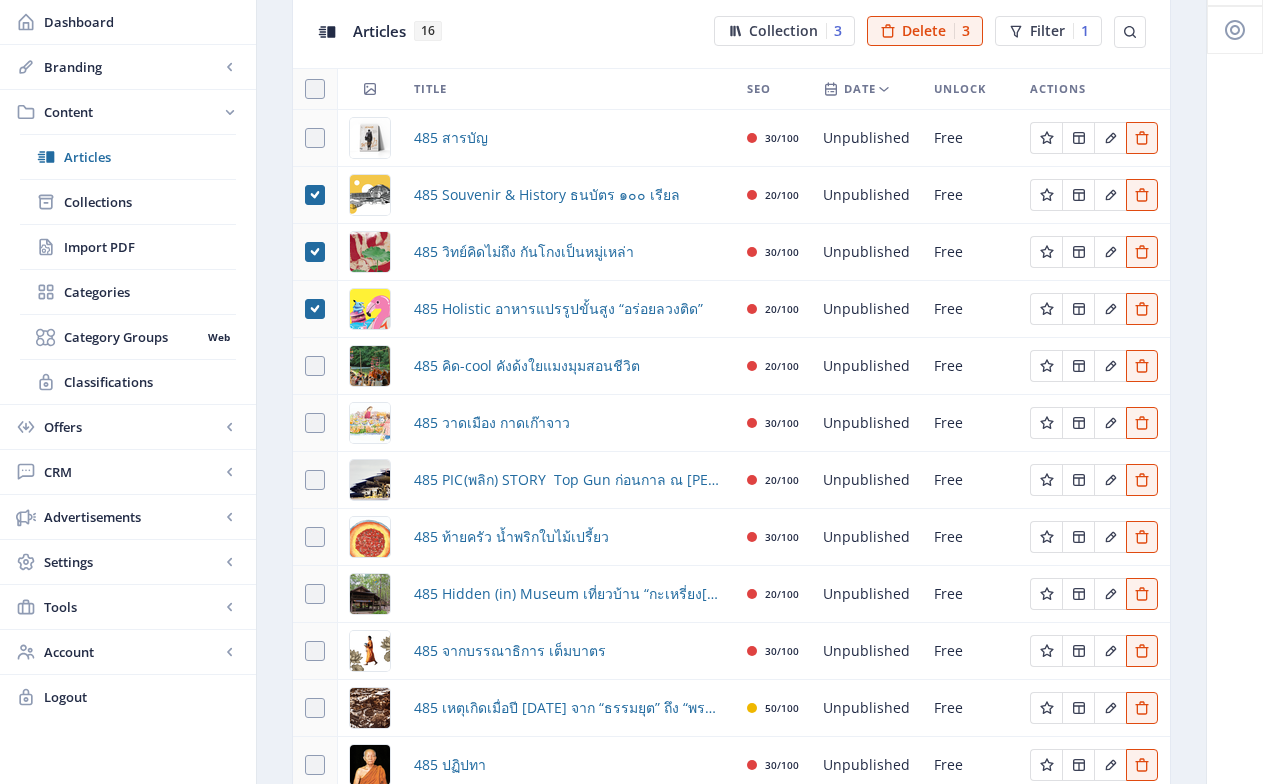 click at bounding box center [315, 366] 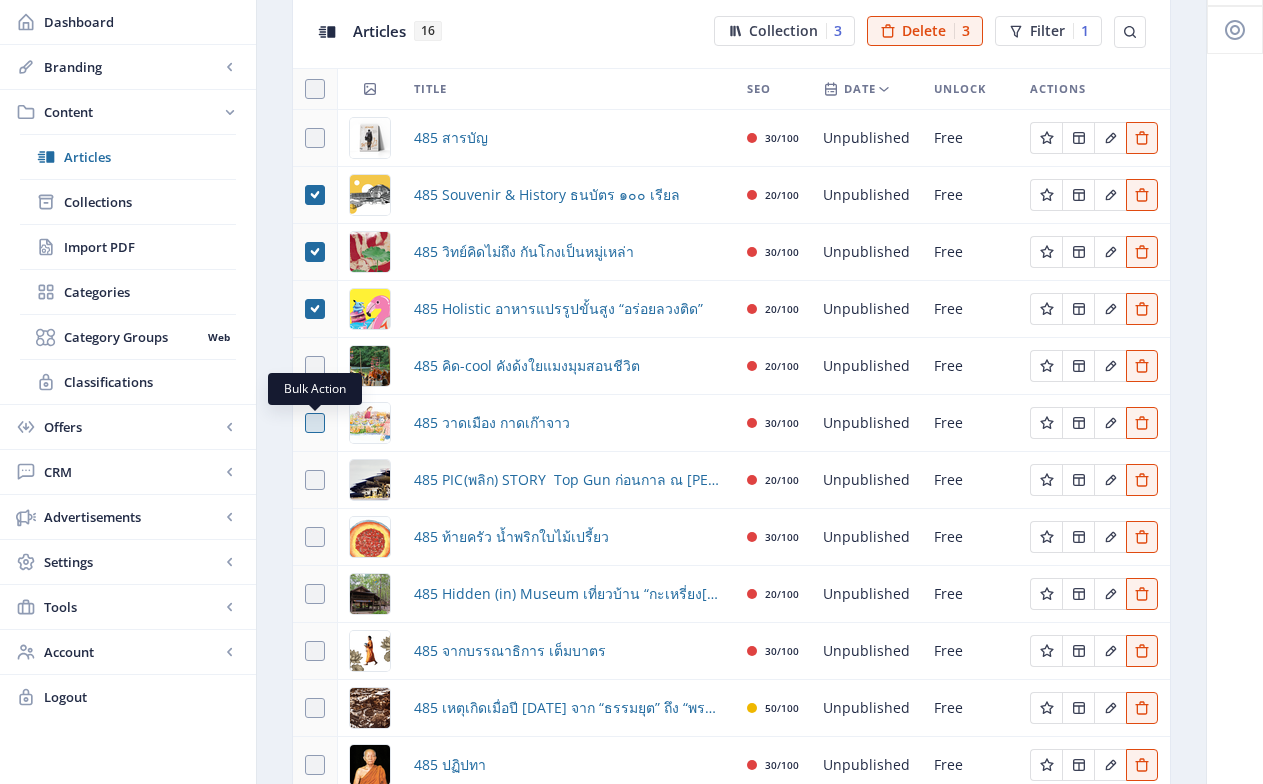 click at bounding box center (315, 423) 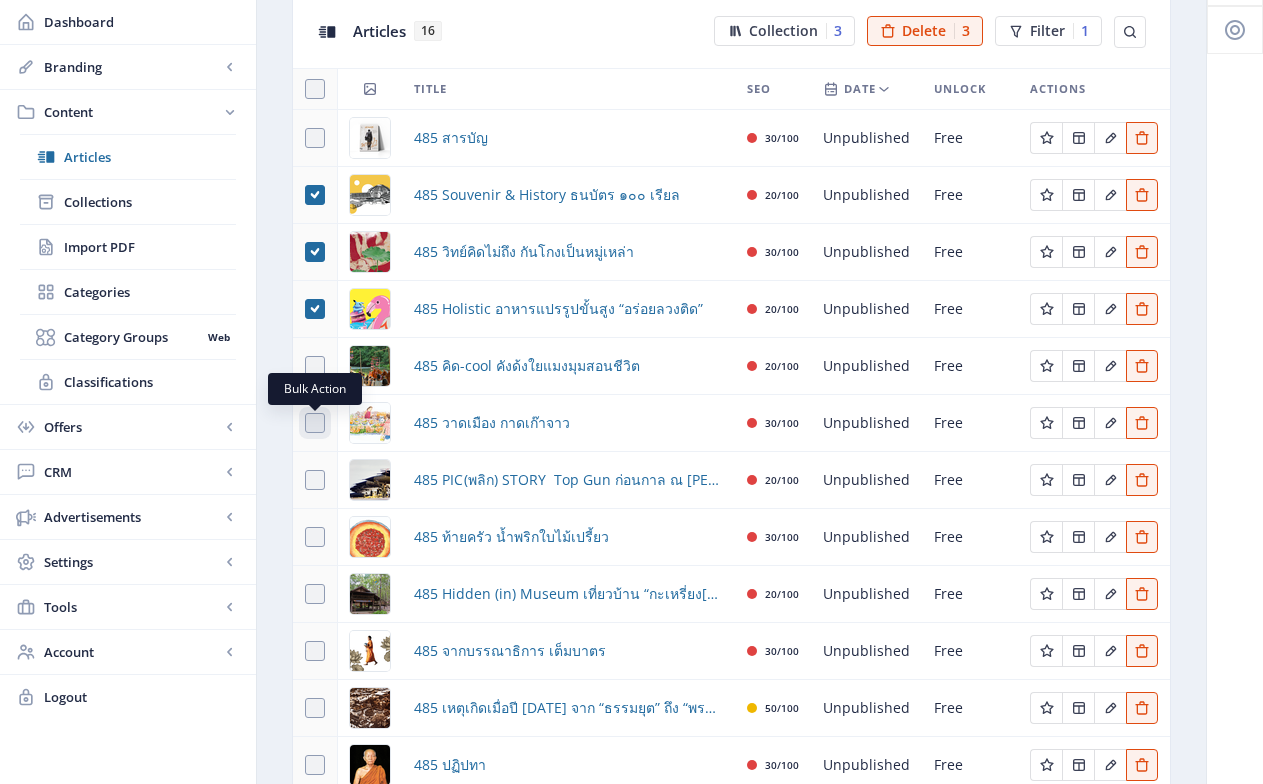 click at bounding box center [305, 423] 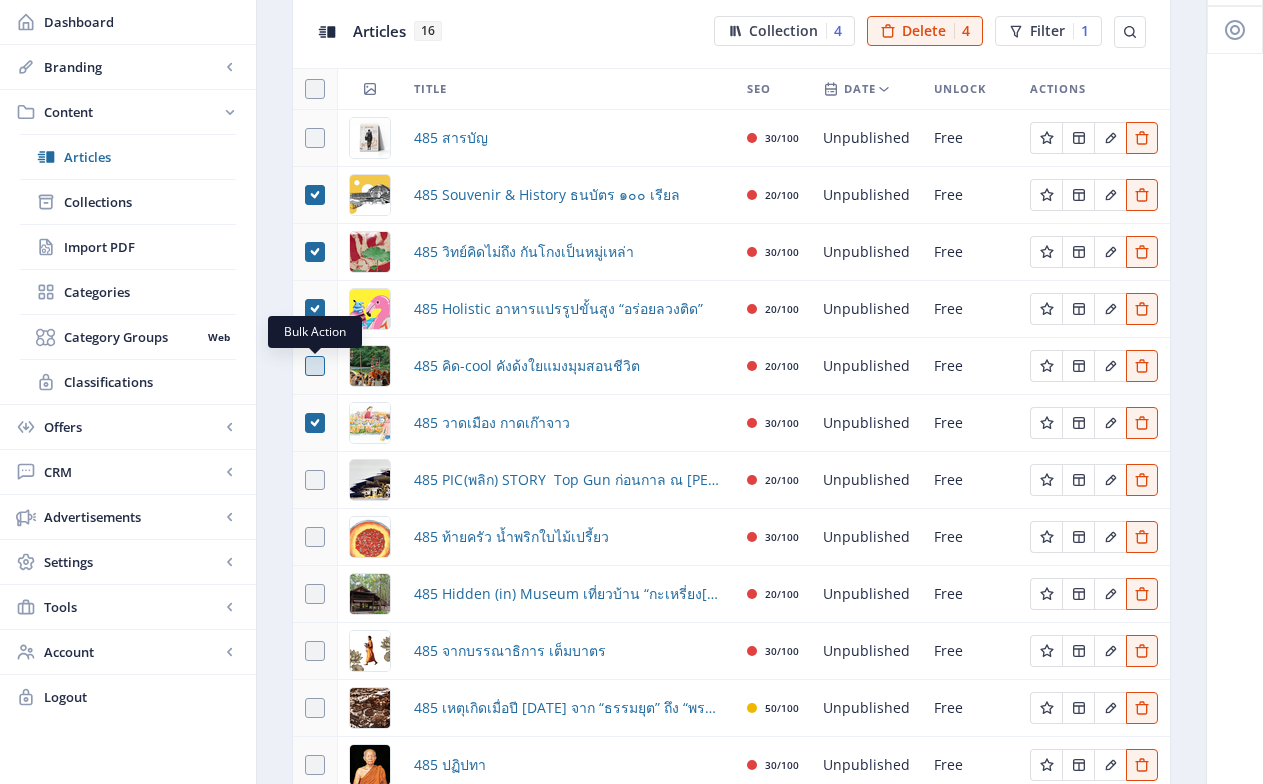 click at bounding box center (315, 366) 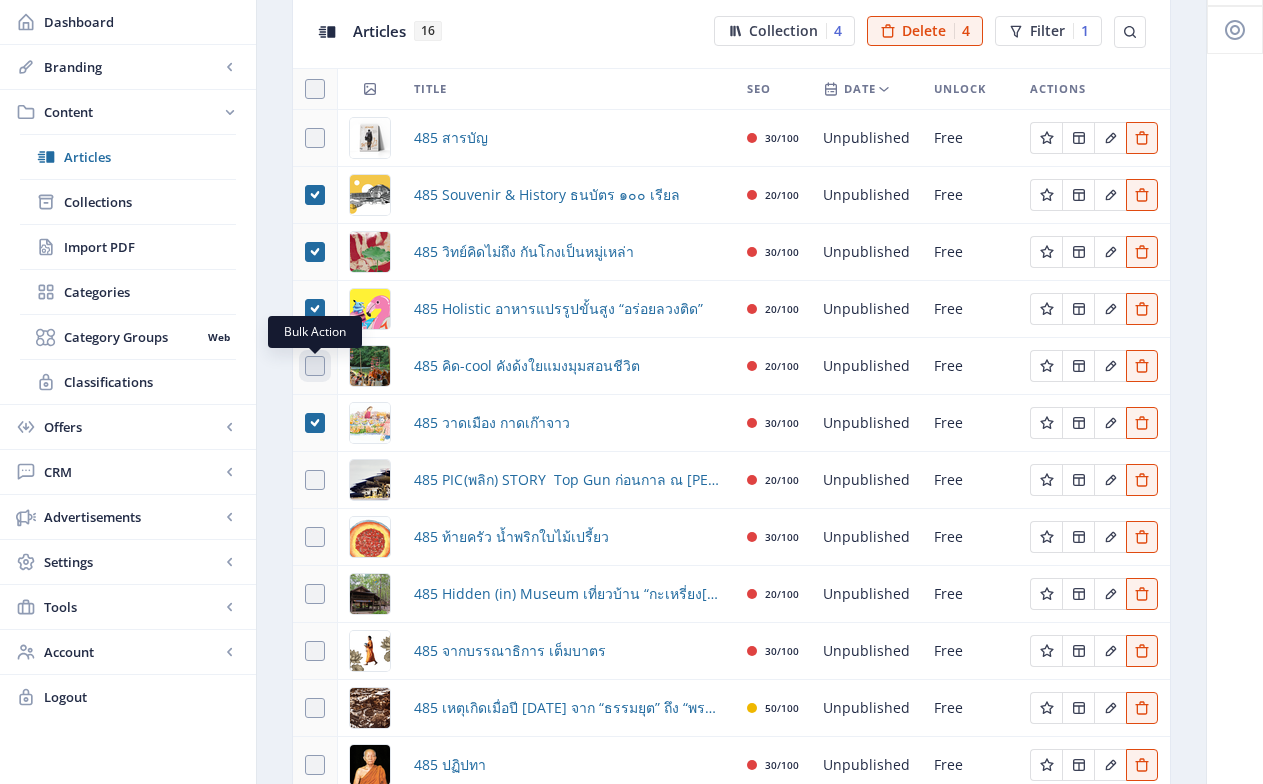 click at bounding box center (305, 366) 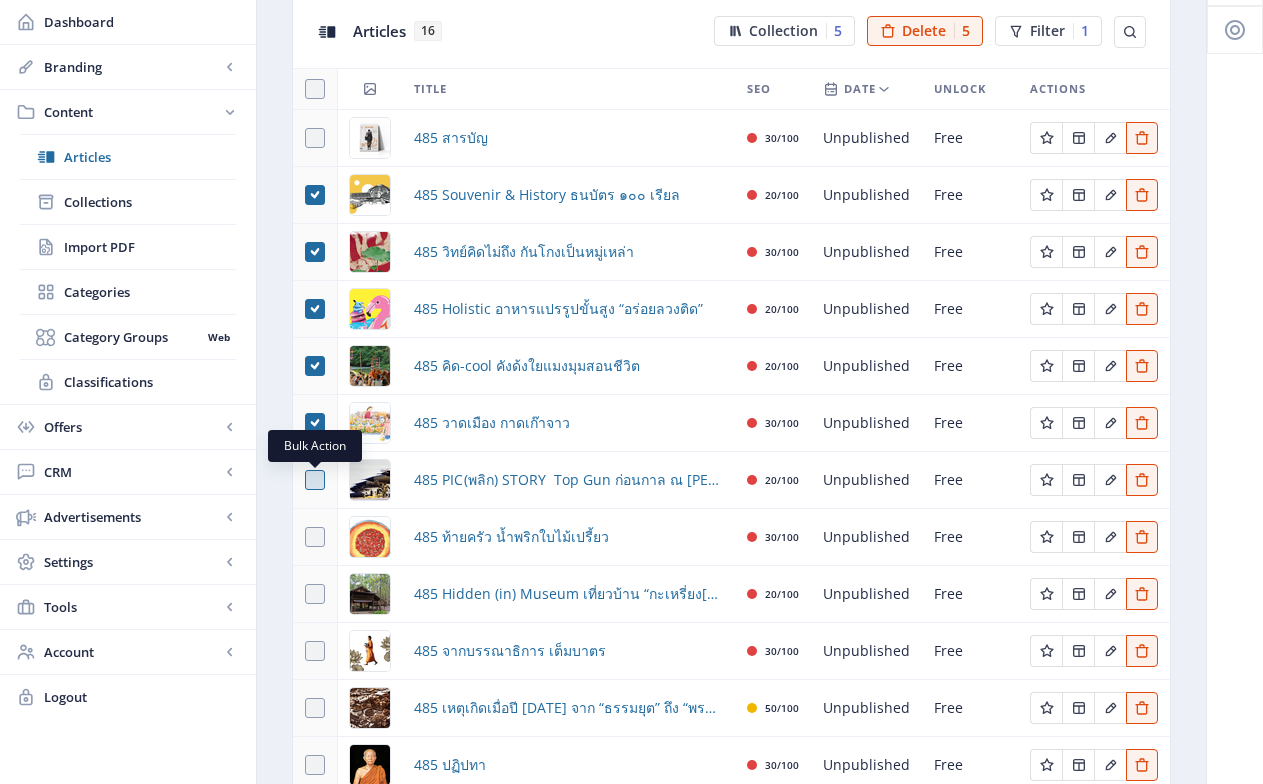 click at bounding box center [315, 480] 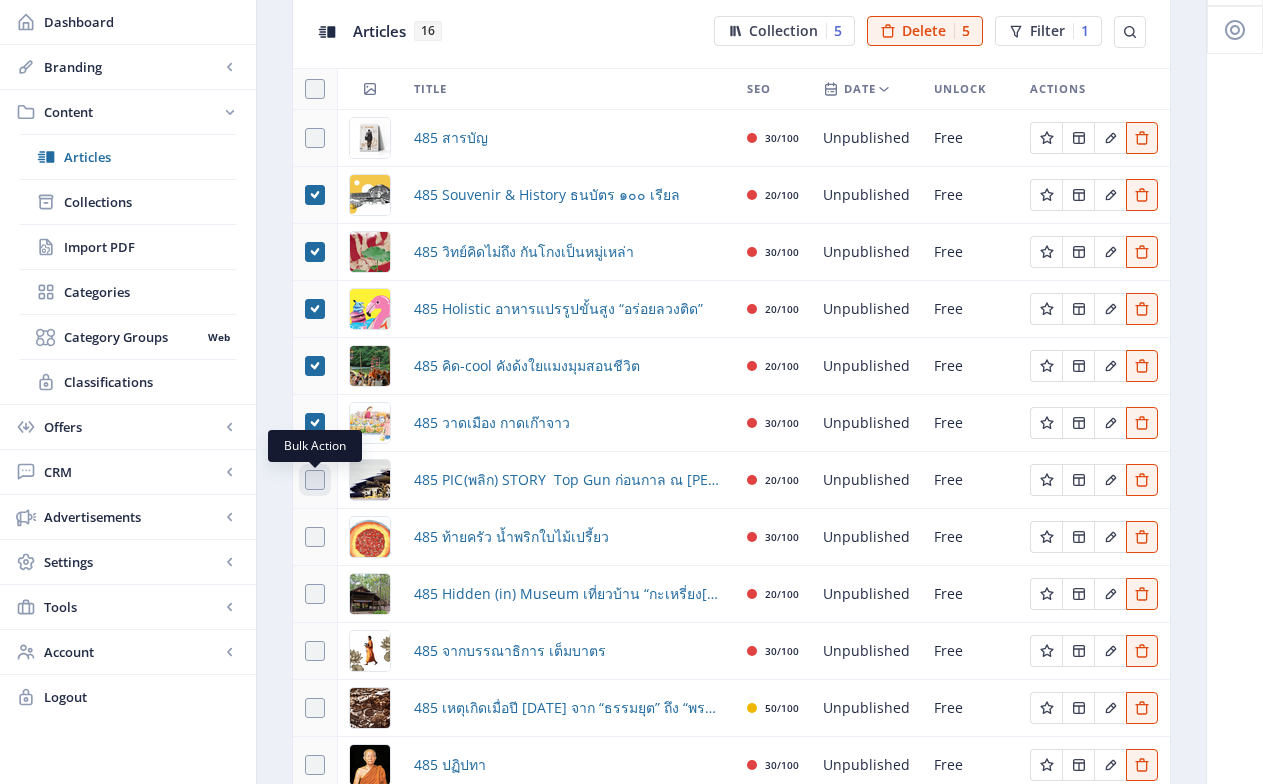 click at bounding box center (305, 480) 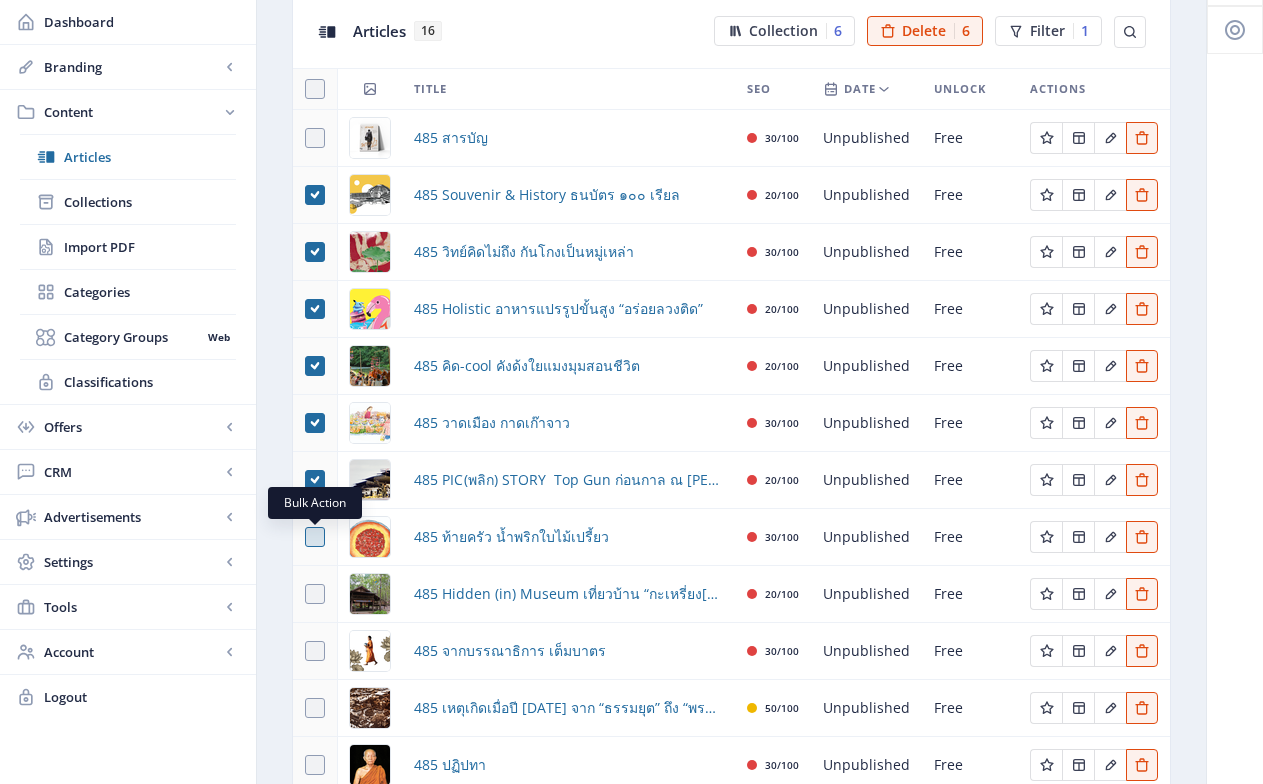 click at bounding box center (315, 537) 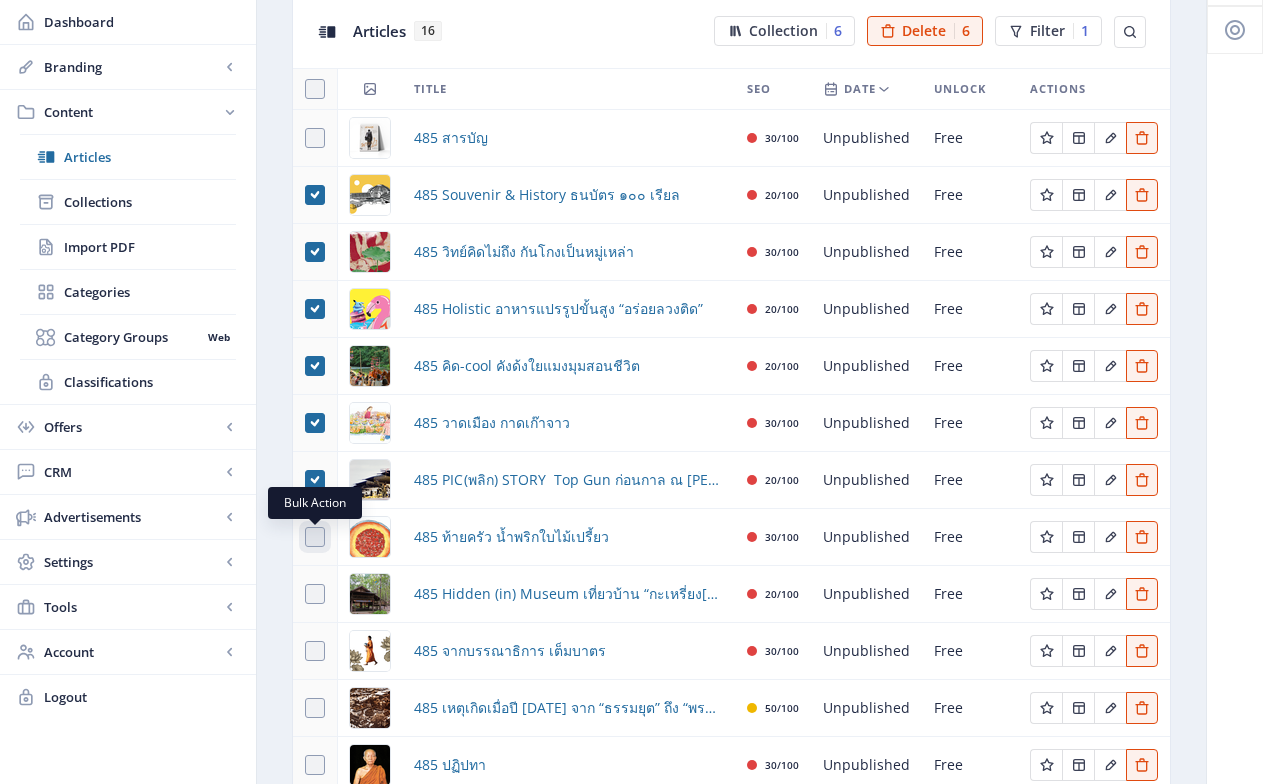click at bounding box center (305, 537) 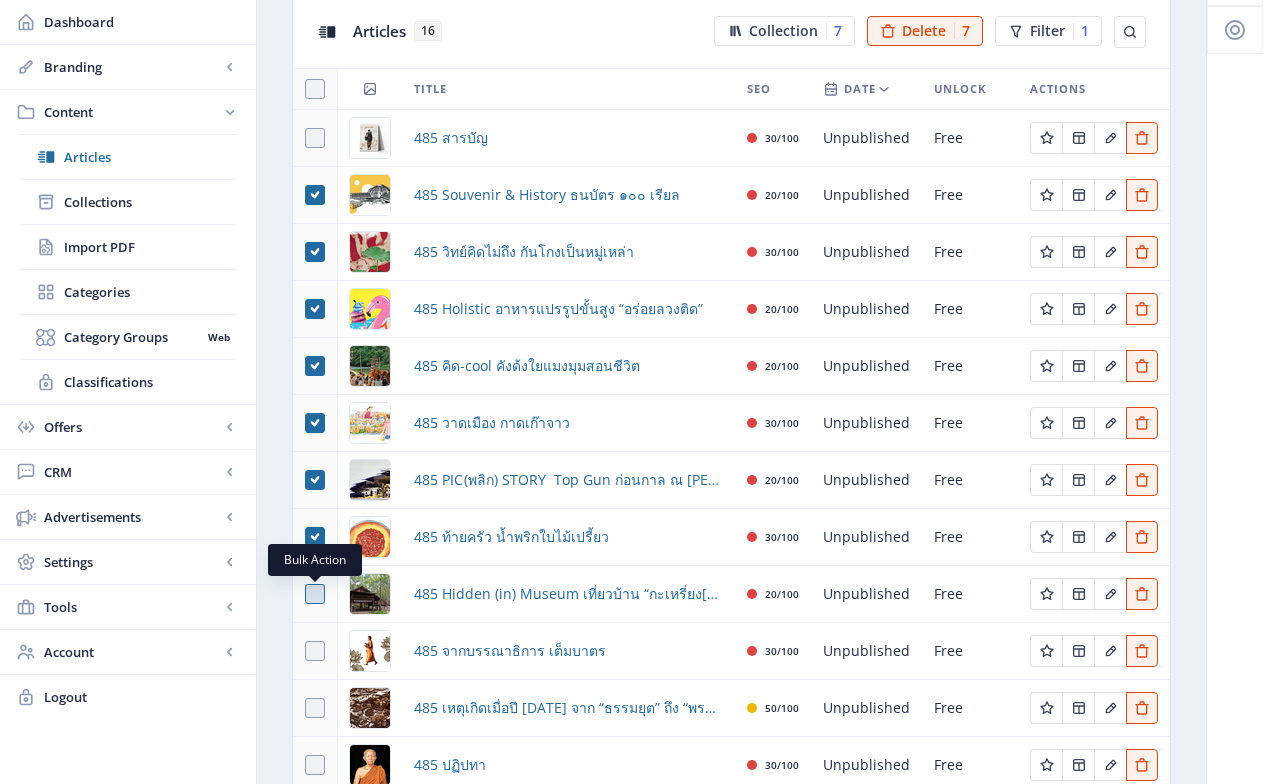 click at bounding box center [315, 594] 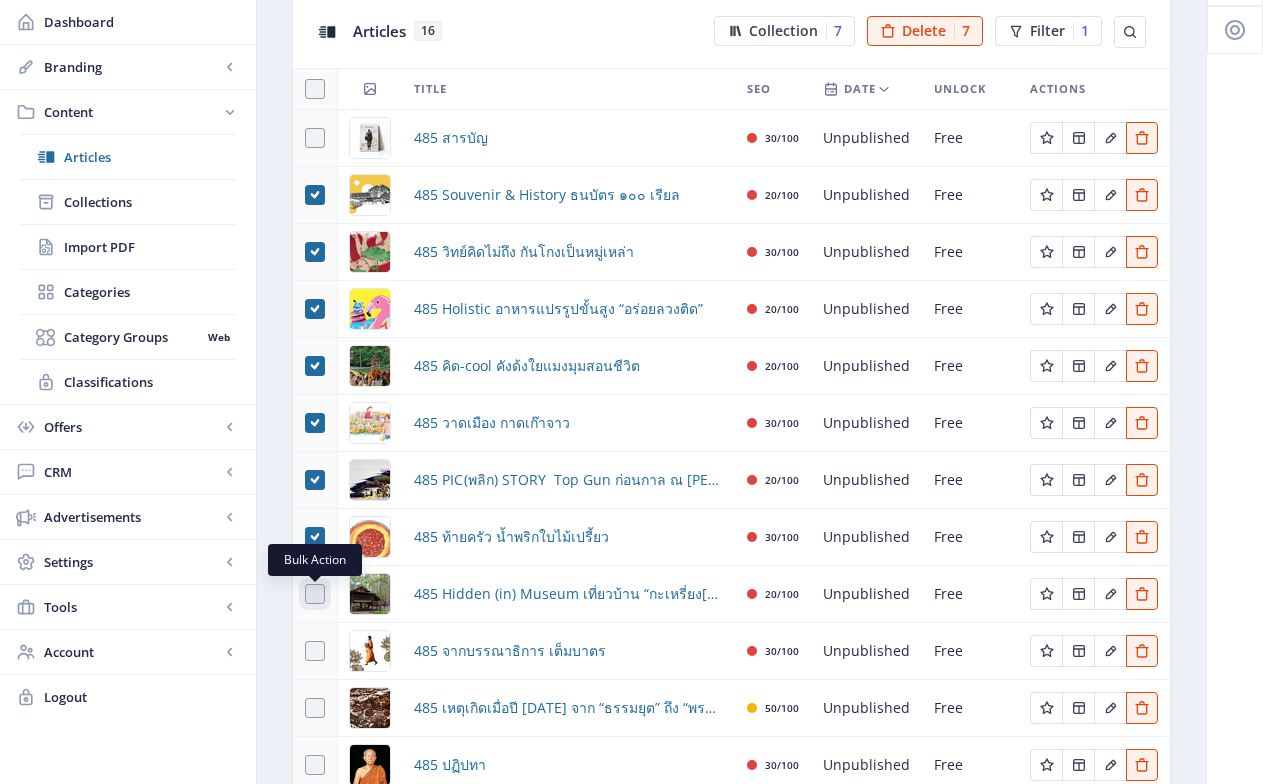 click at bounding box center (305, 594) 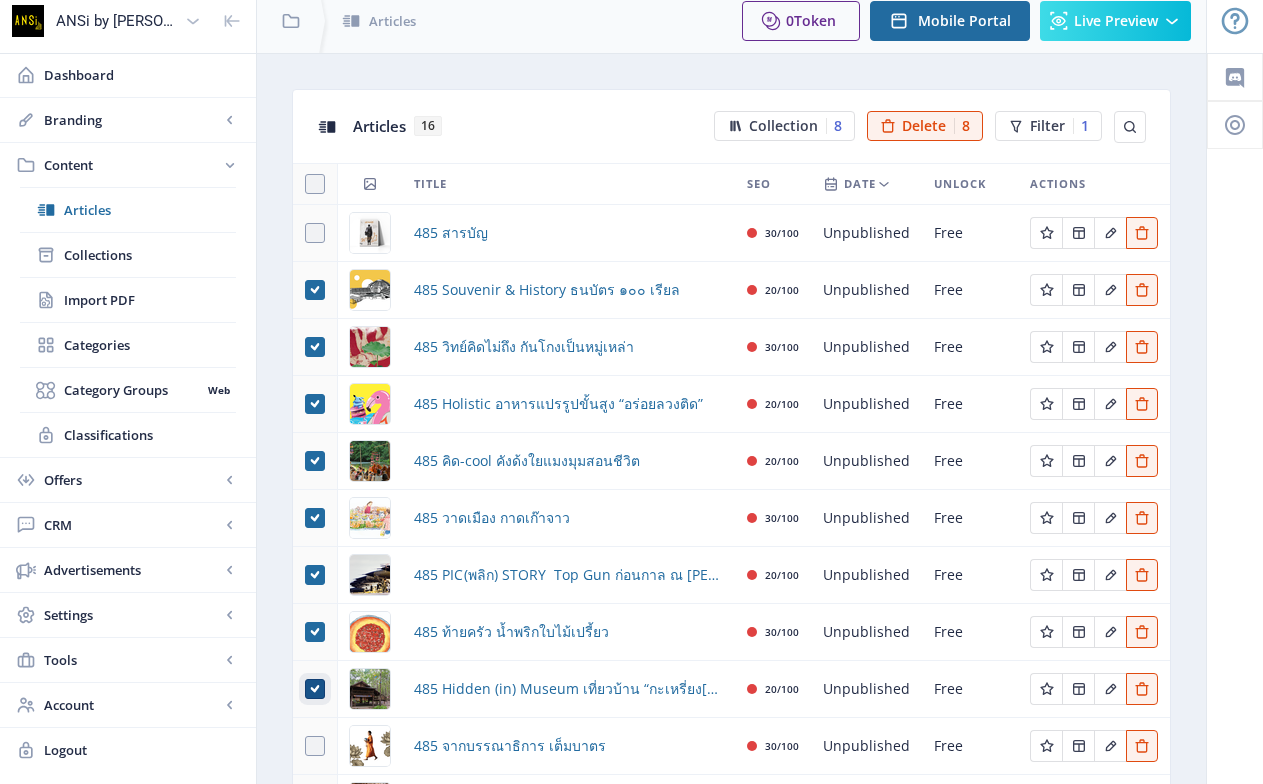 scroll, scrollTop: 0, scrollLeft: 0, axis: both 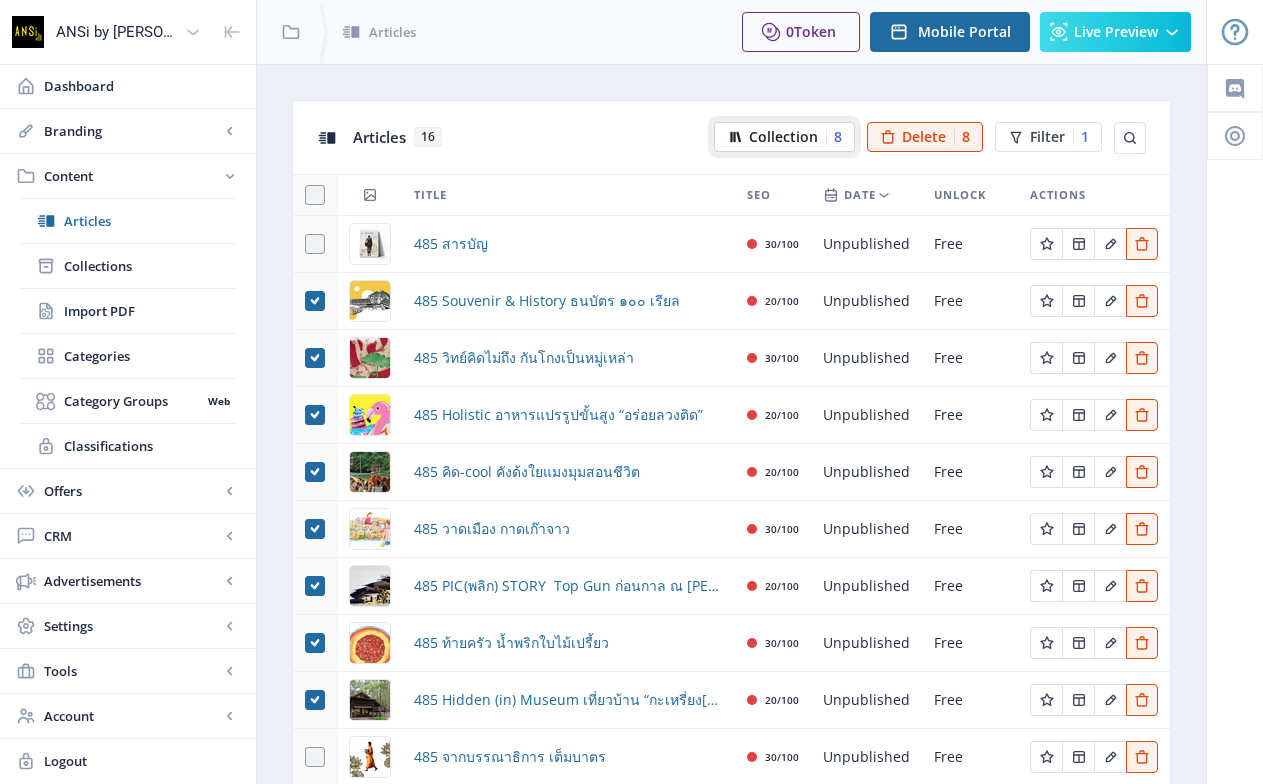 click on "Collection" 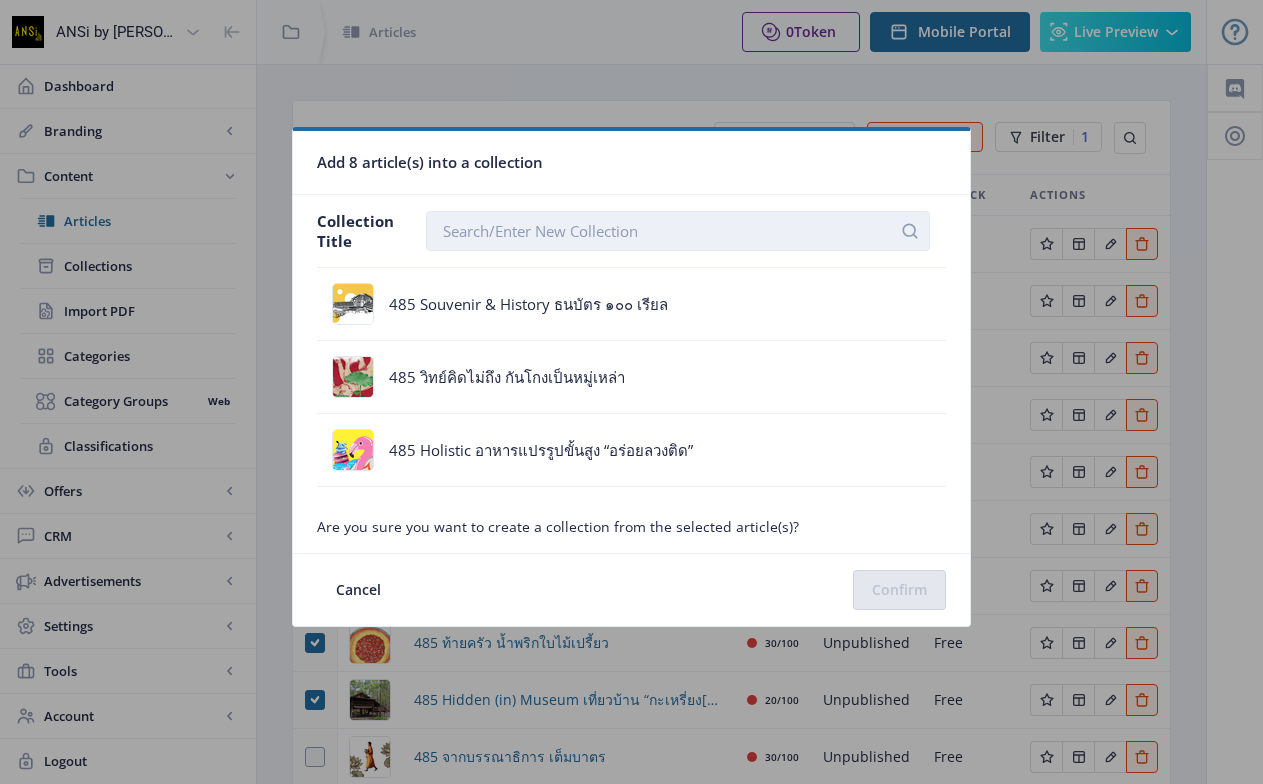 click 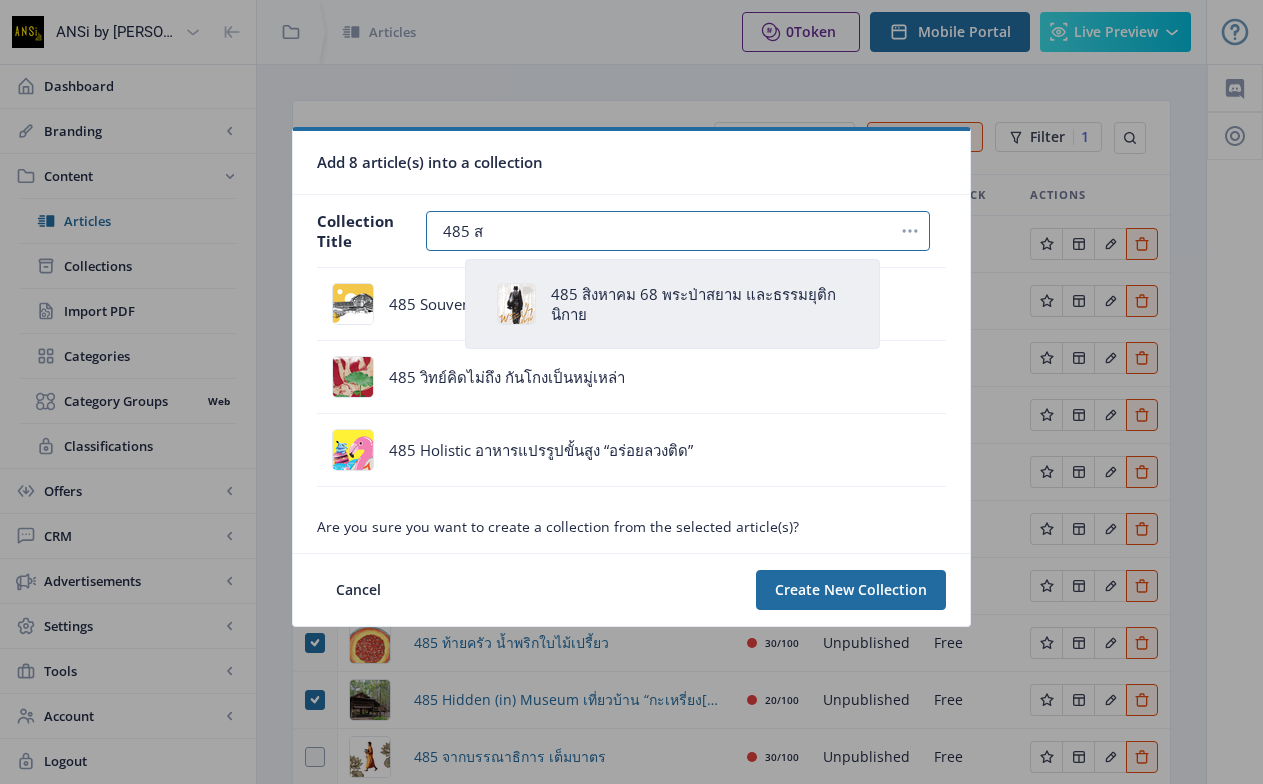 type on "485 สิงหาคม 68 พระป่าสยาม และธรรมยุติกนิกาย" 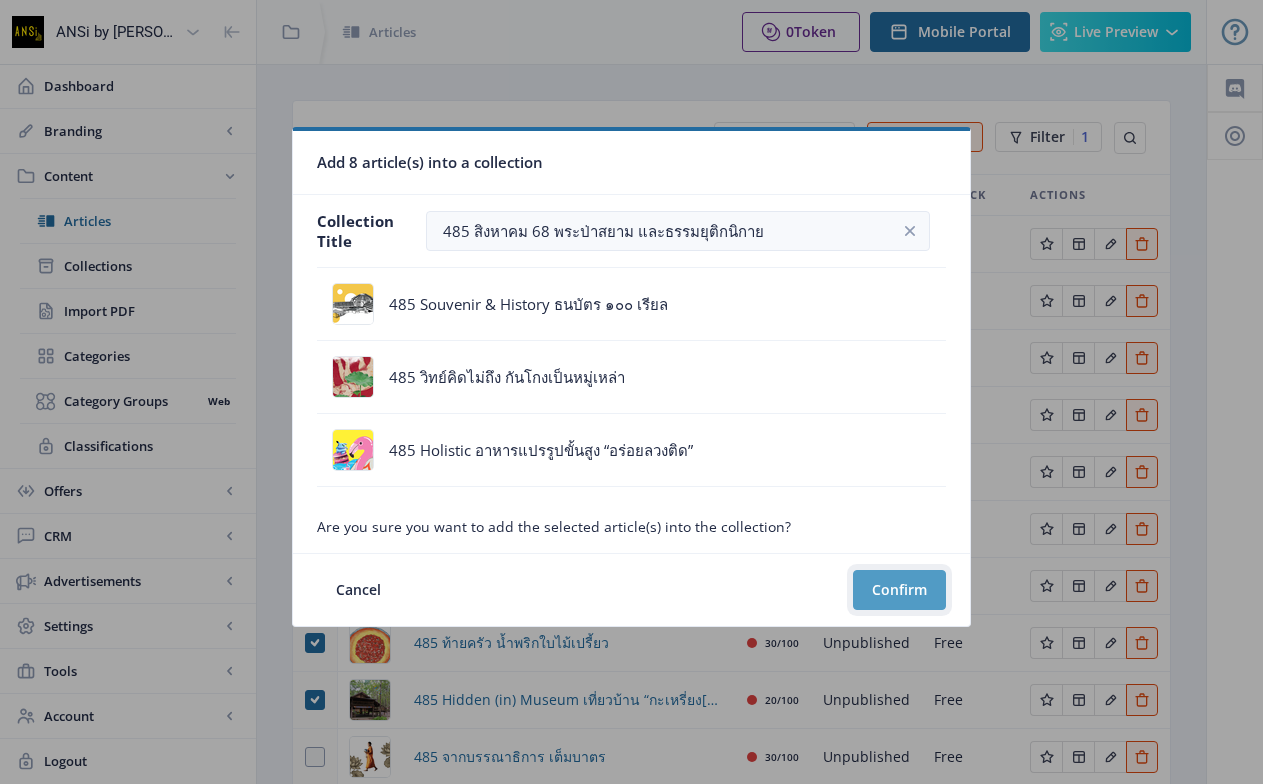 click on "Confirm" 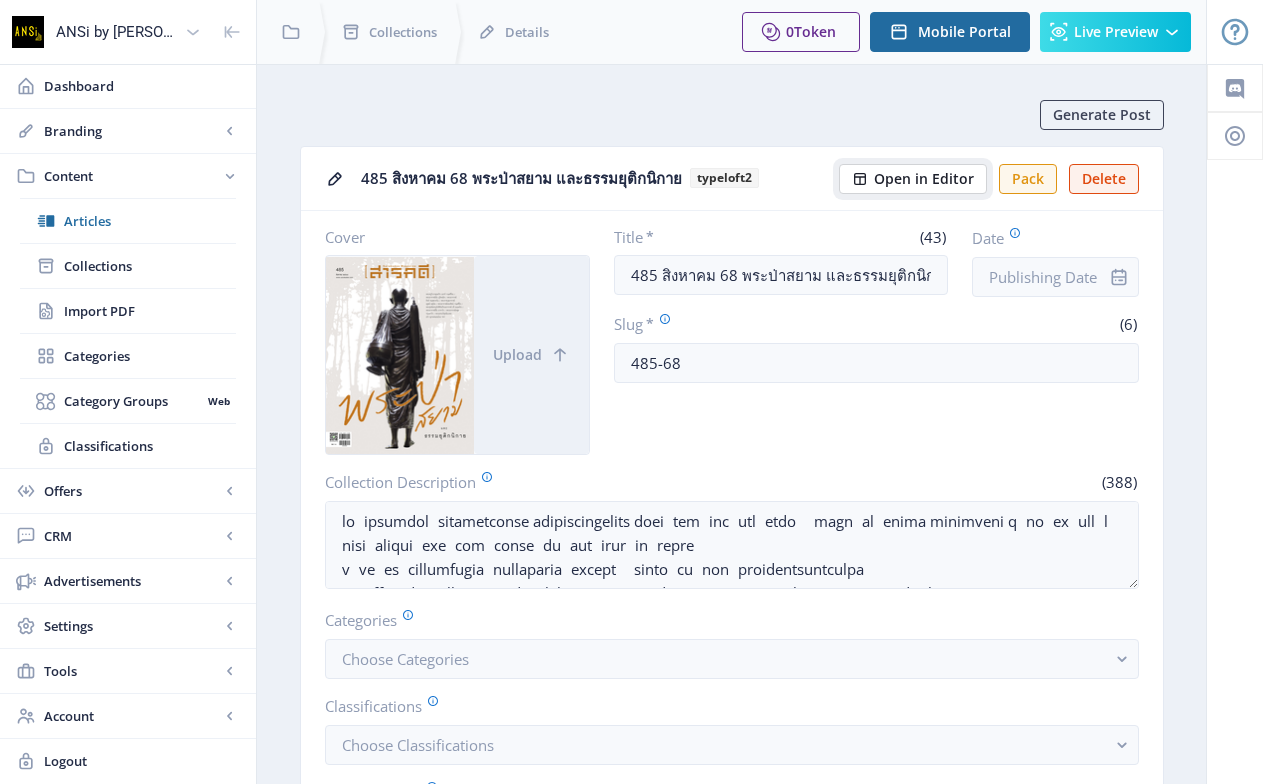 click on "Open in Editor" 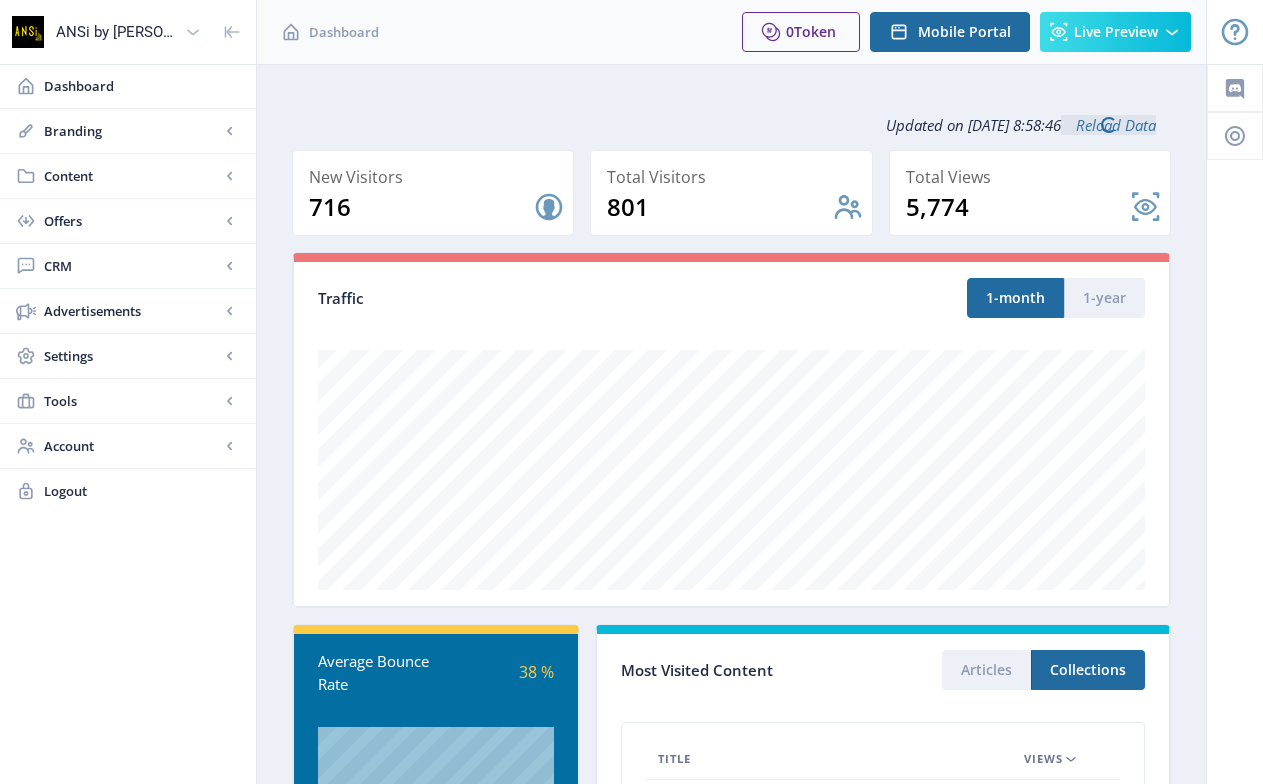scroll, scrollTop: 0, scrollLeft: 0, axis: both 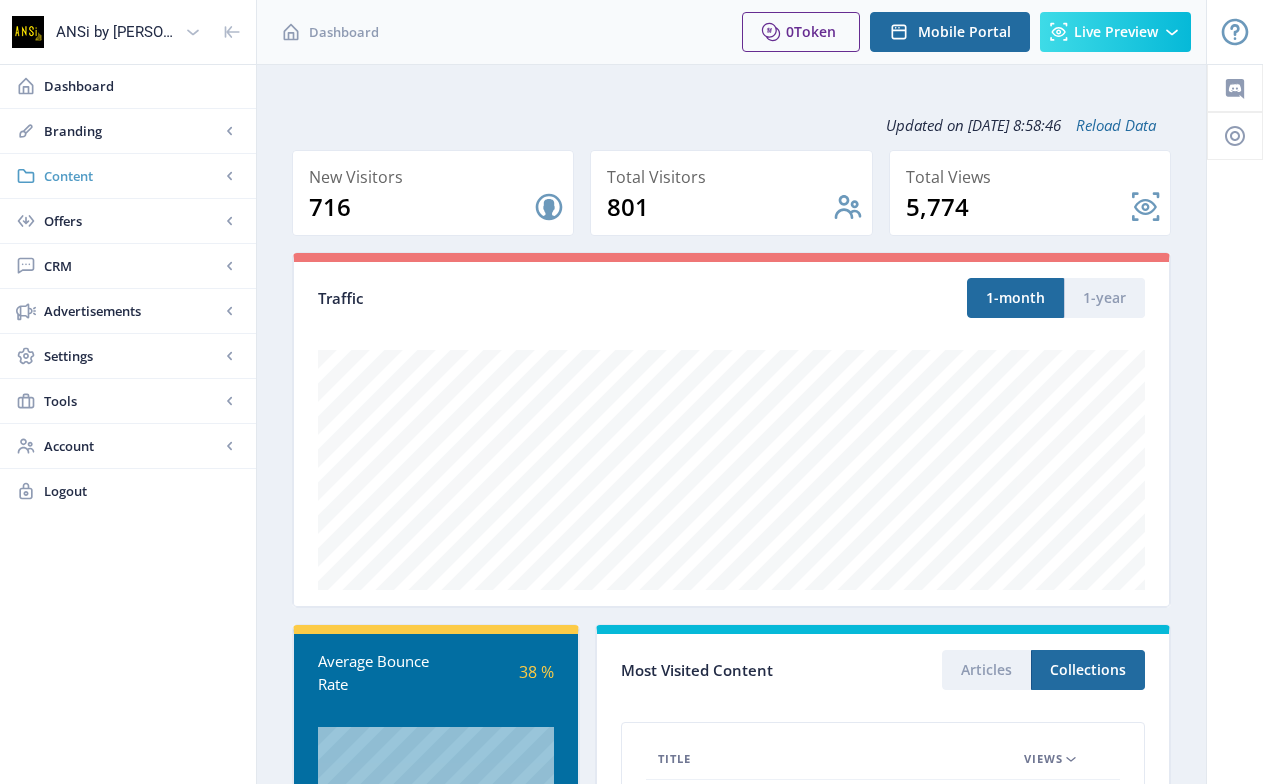 click on "Content" at bounding box center (132, 176) 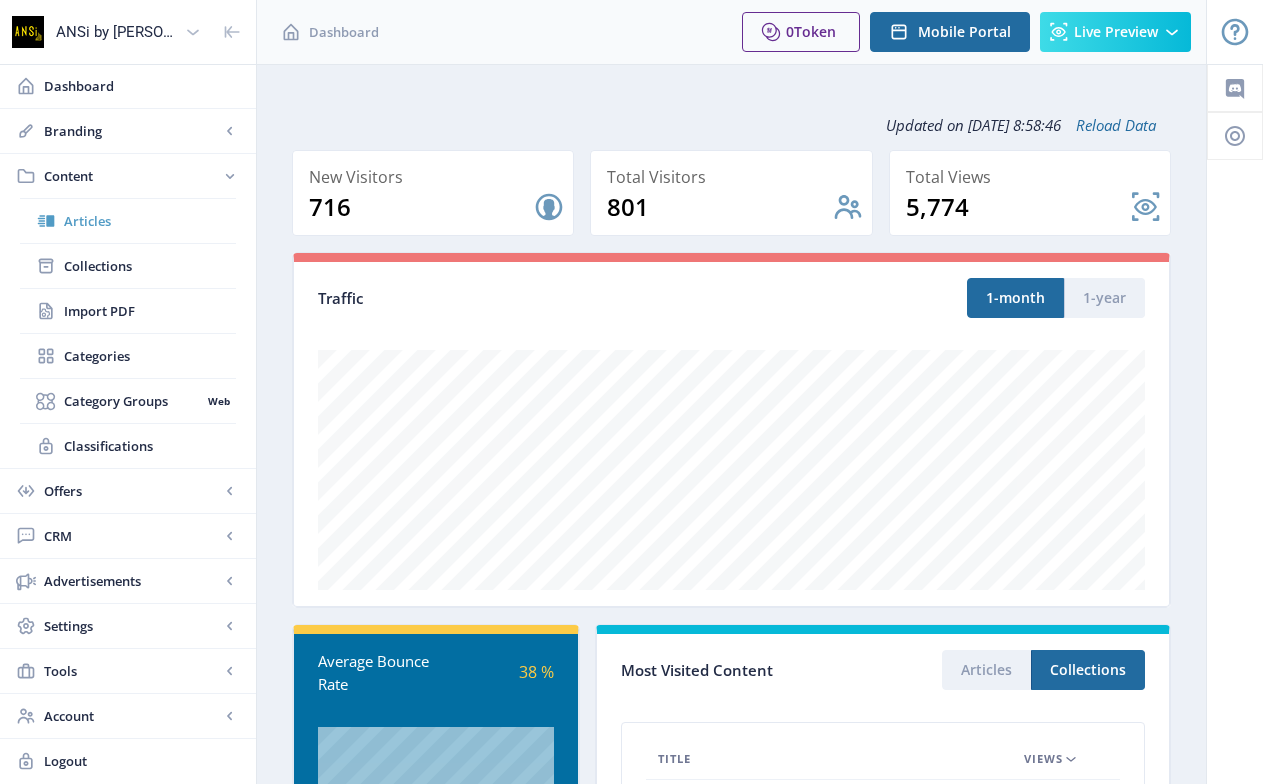 click on "Articles" at bounding box center [128, 221] 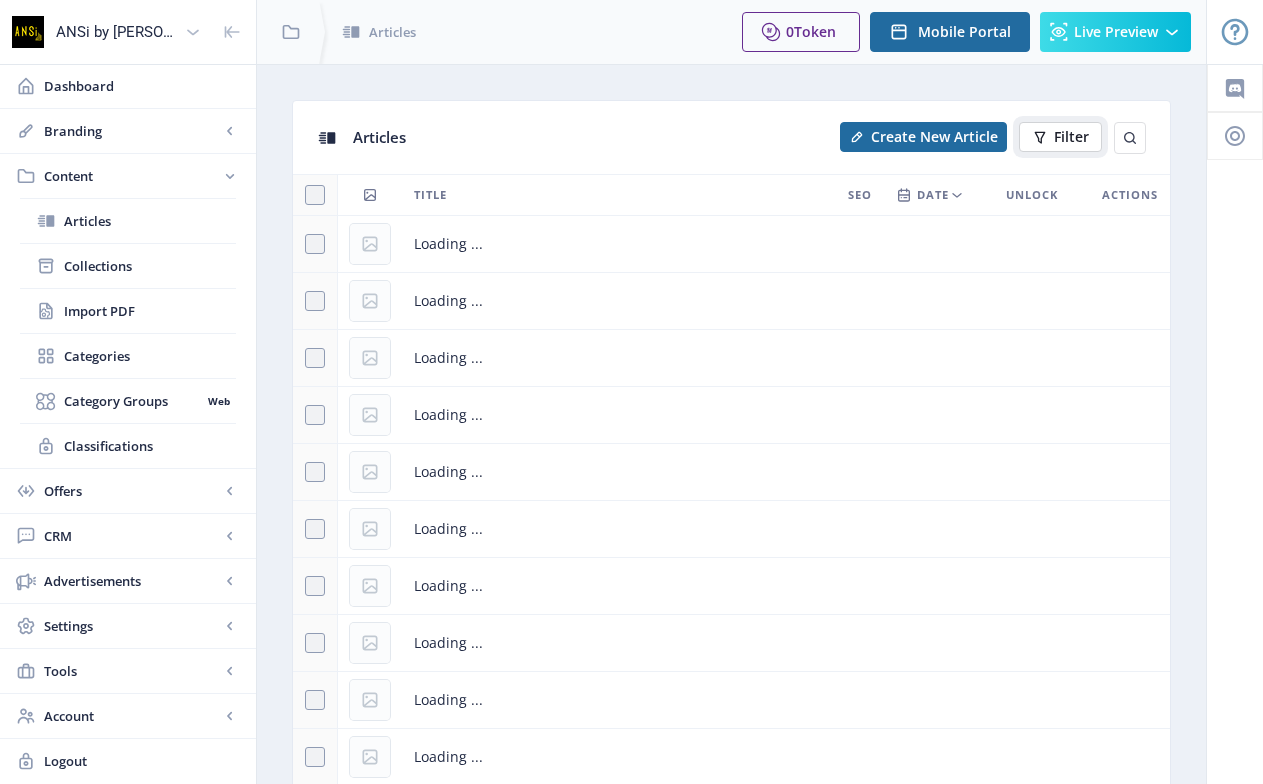 click on "Filter" 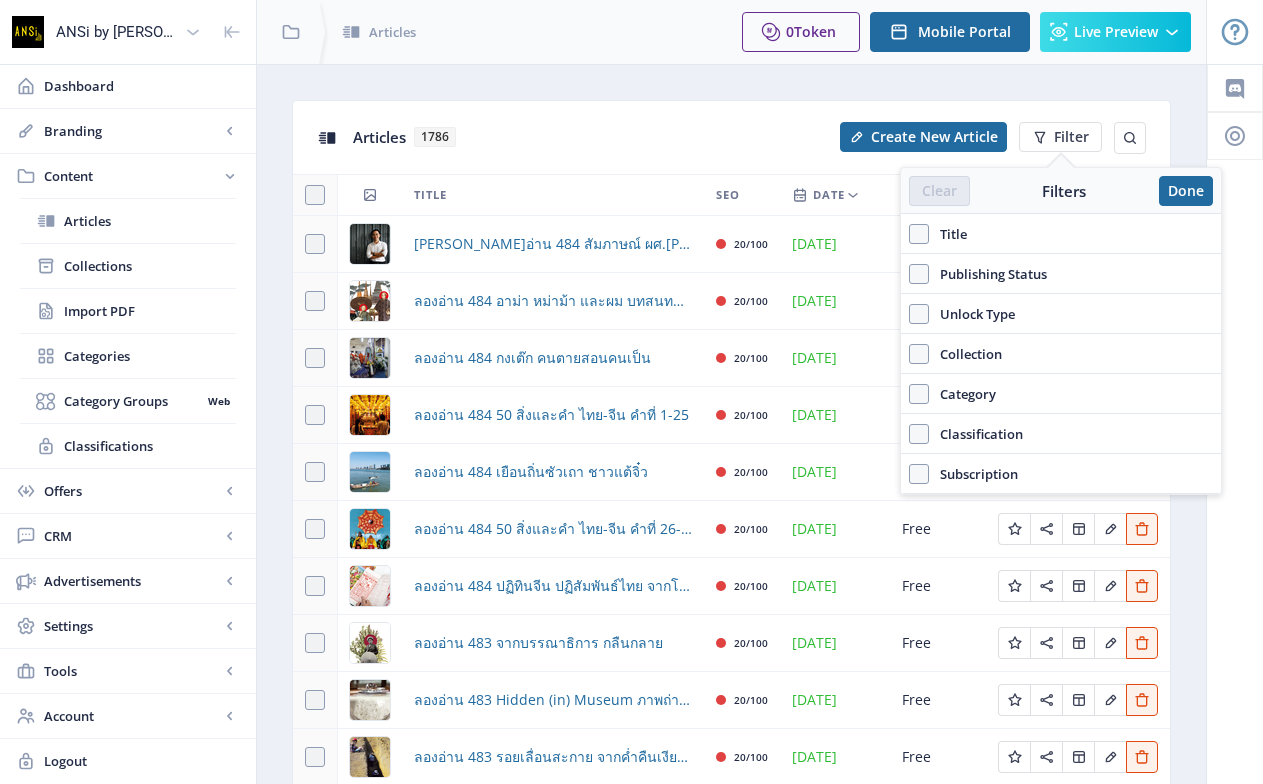 click on "Title" at bounding box center (948, 234) 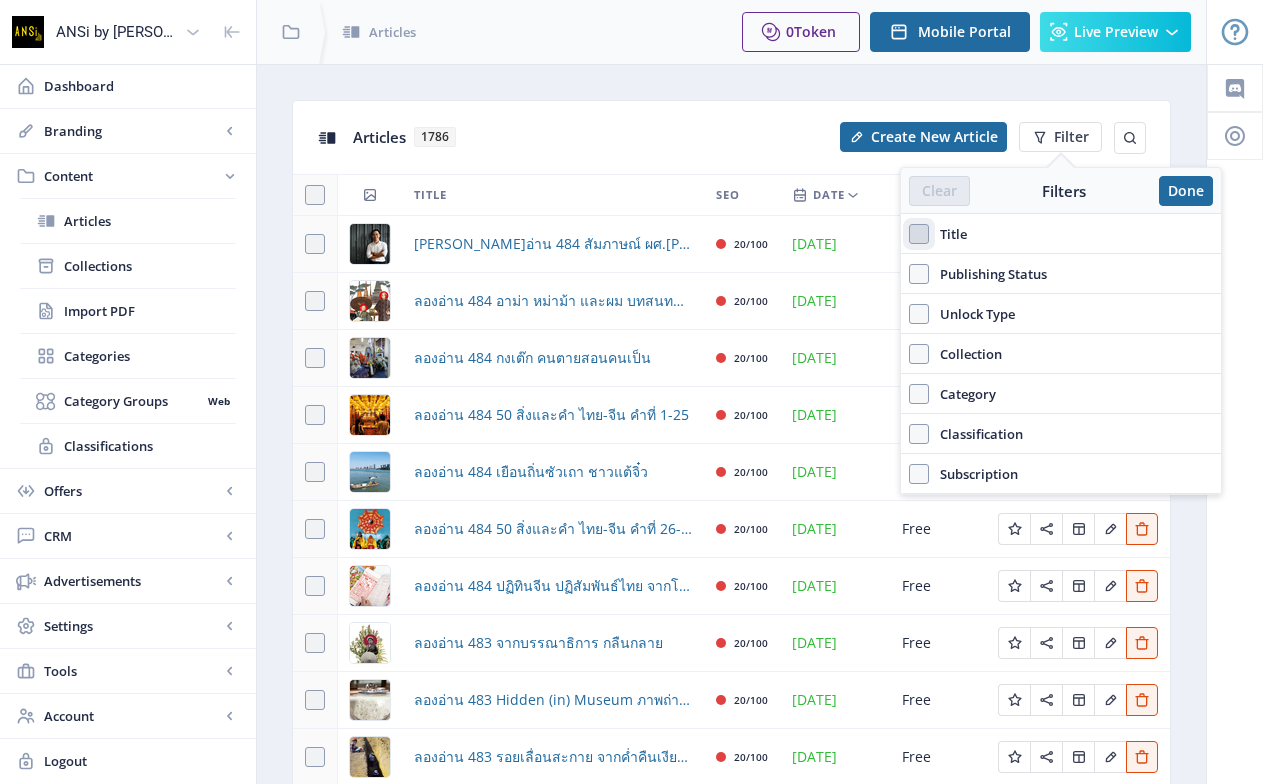 click on "Title" at bounding box center (909, 234) 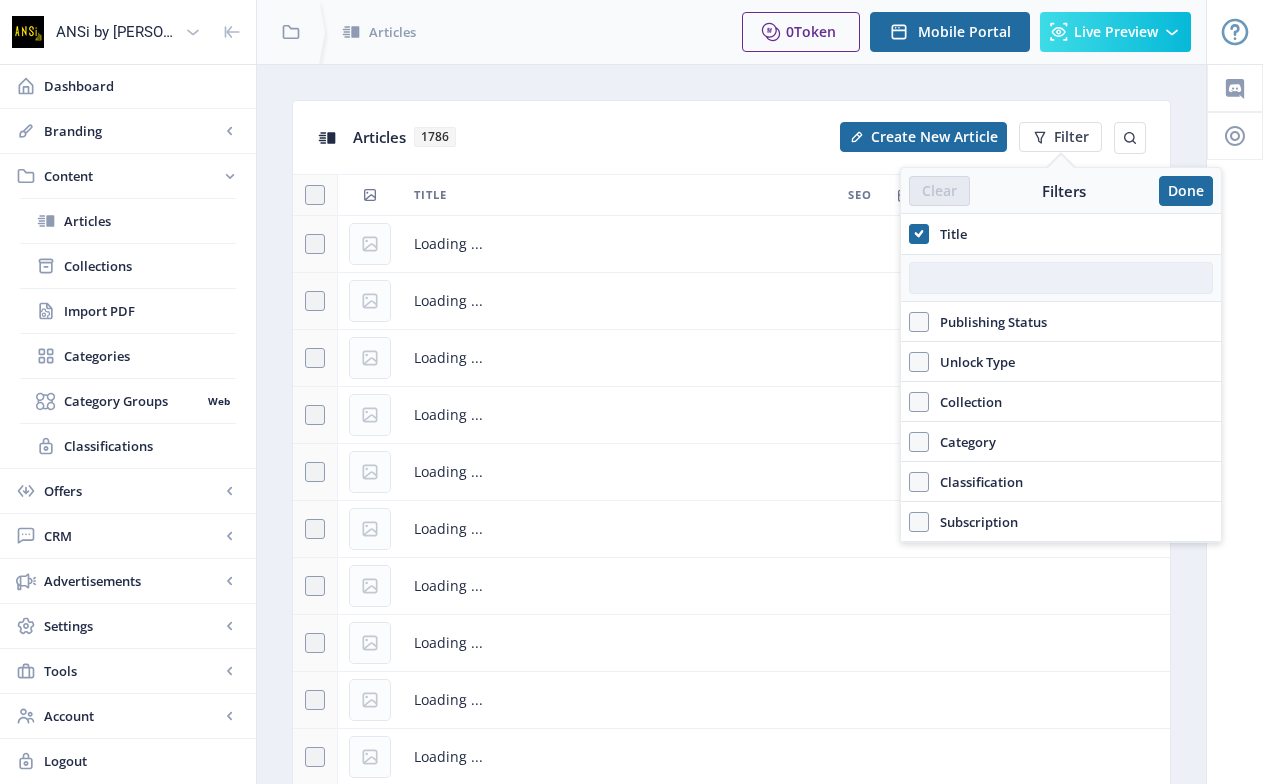 click at bounding box center [1061, 278] 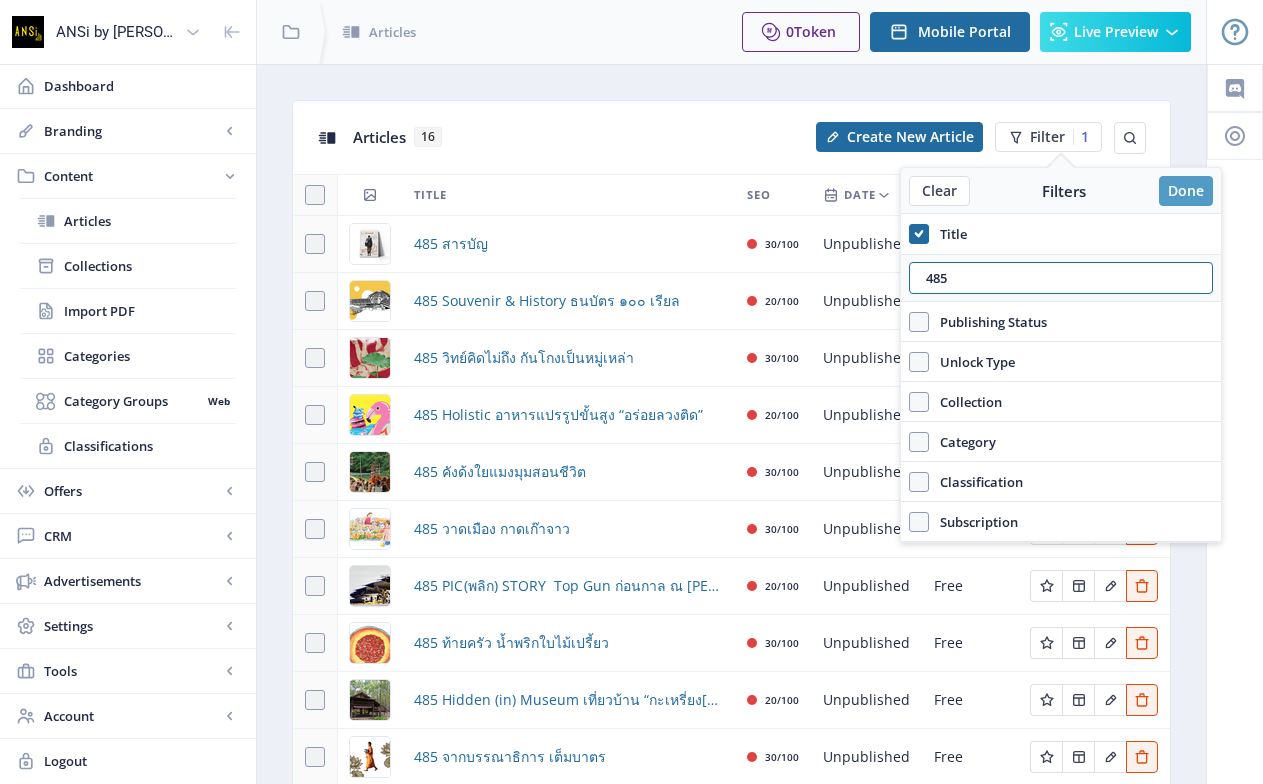 type on "485" 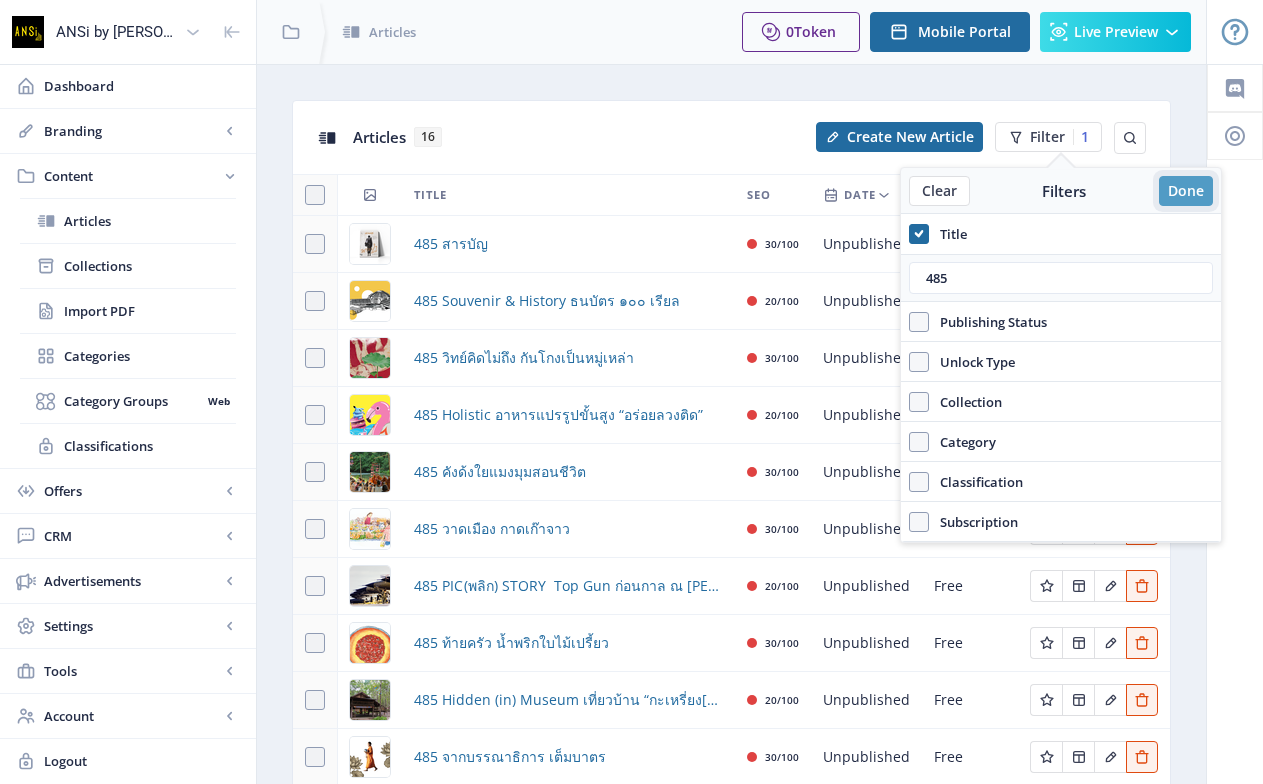 click on "Done" at bounding box center (1186, 191) 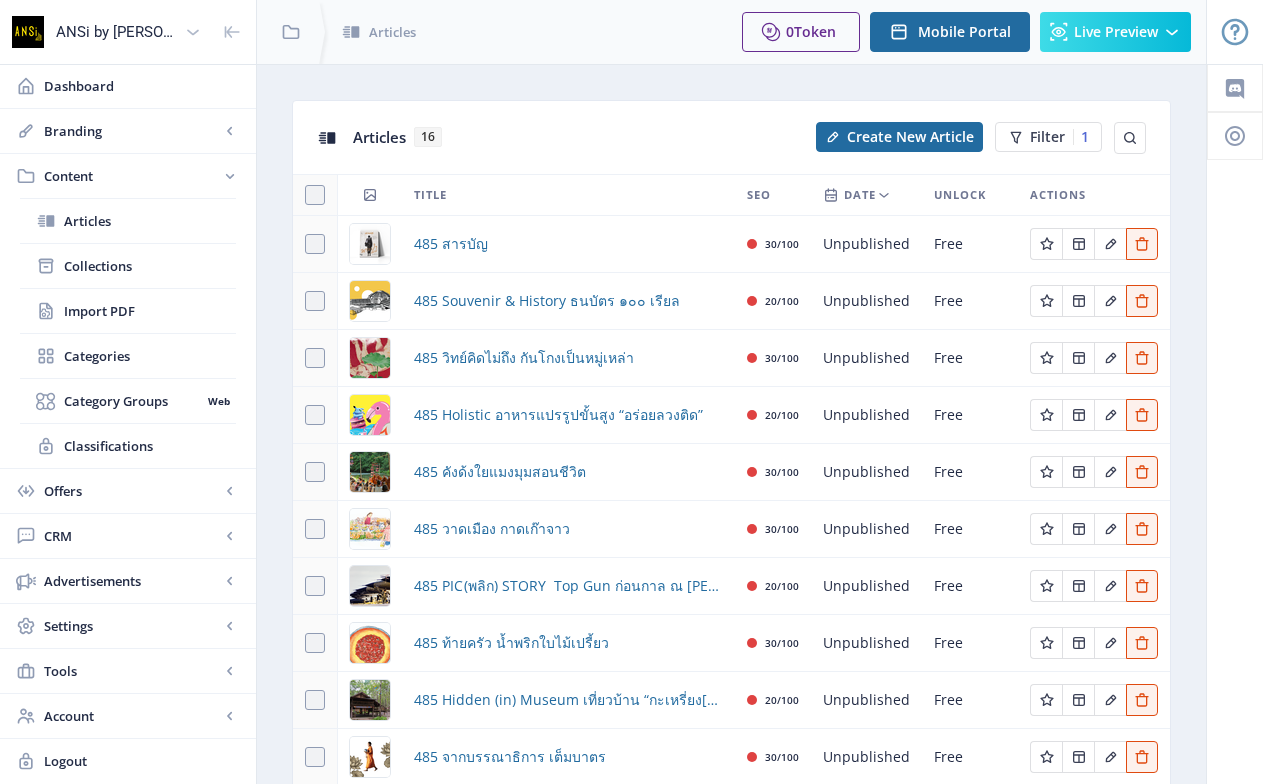 scroll, scrollTop: 138, scrollLeft: 0, axis: vertical 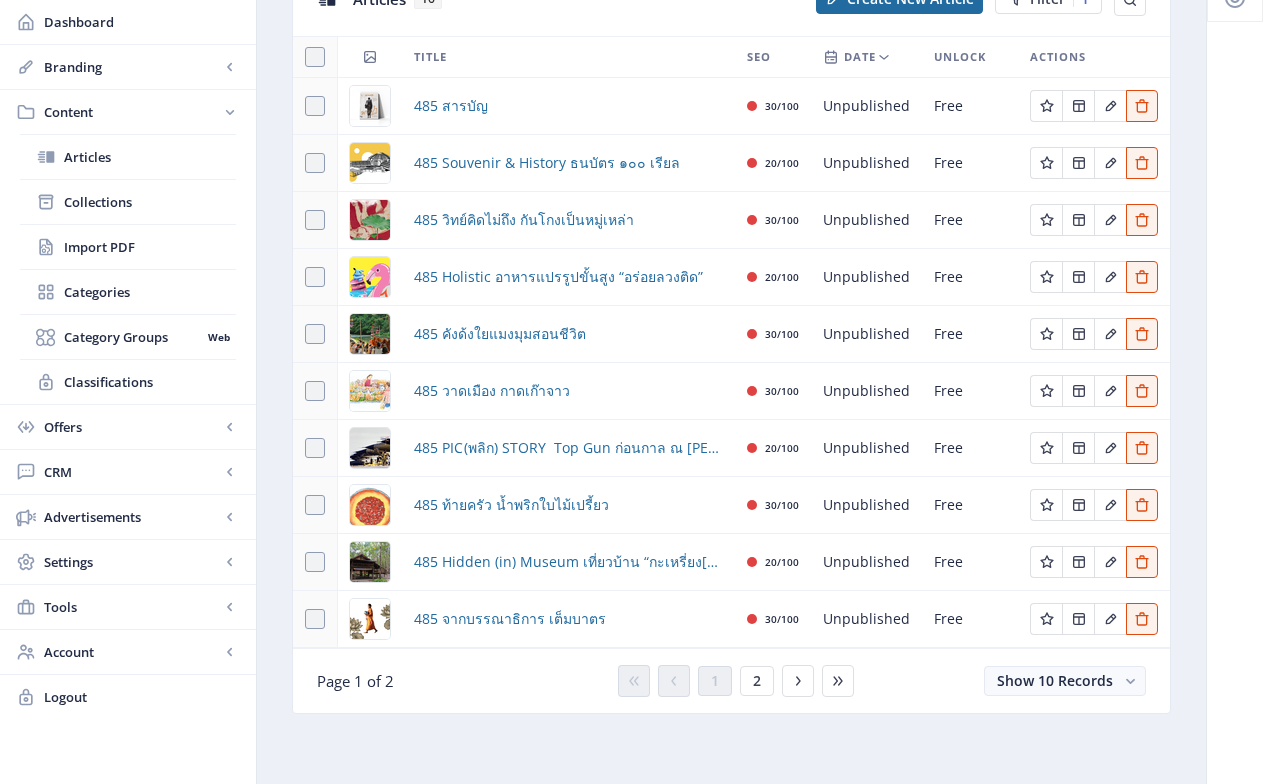 click on "Page 1 of 2 1 2 Show 10 Records" 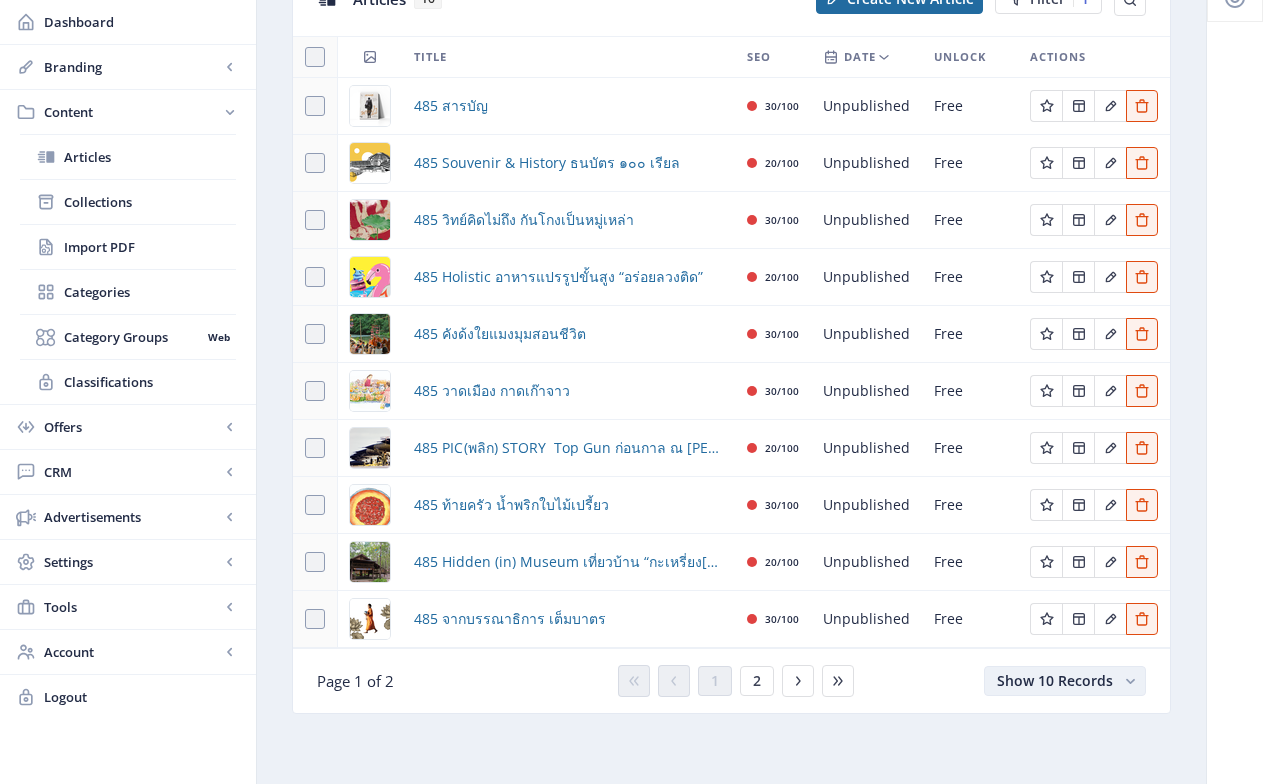 click on "Show 10 Records" 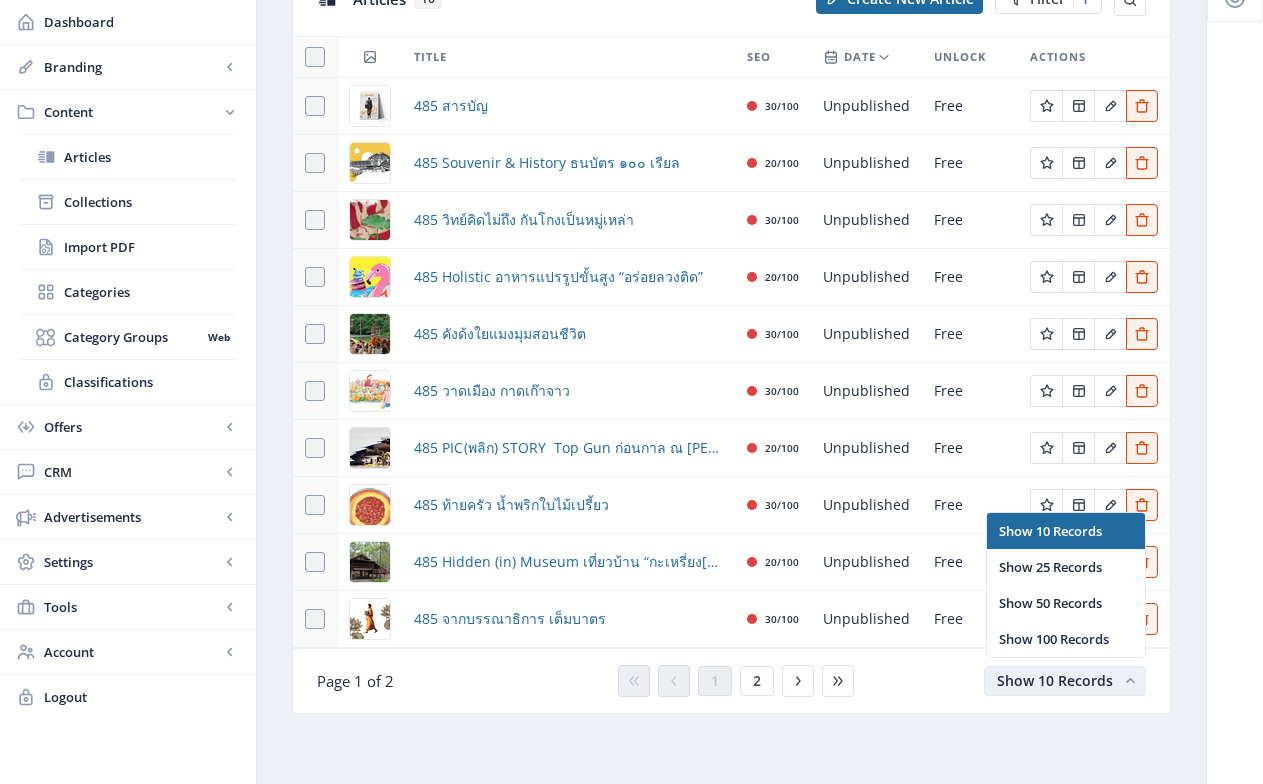scroll, scrollTop: 0, scrollLeft: 0, axis: both 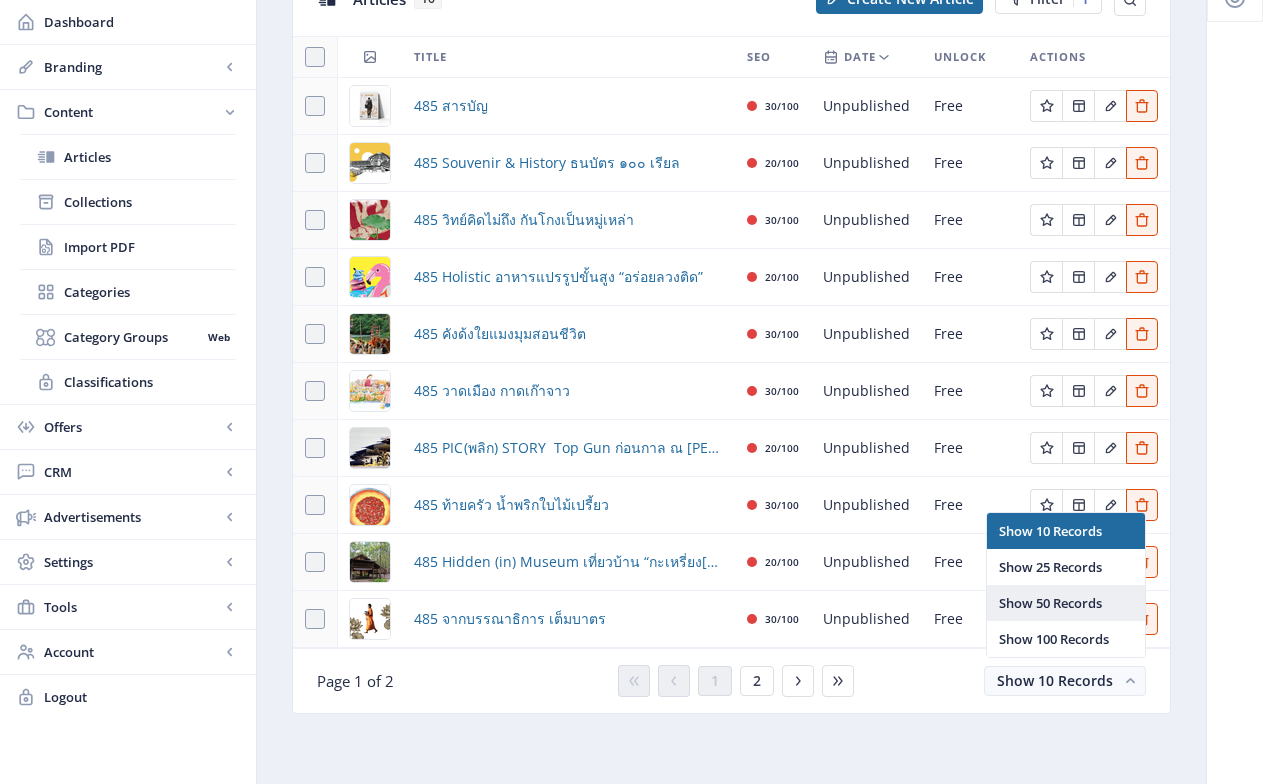 click on "Show 50 Records" at bounding box center (1066, 603) 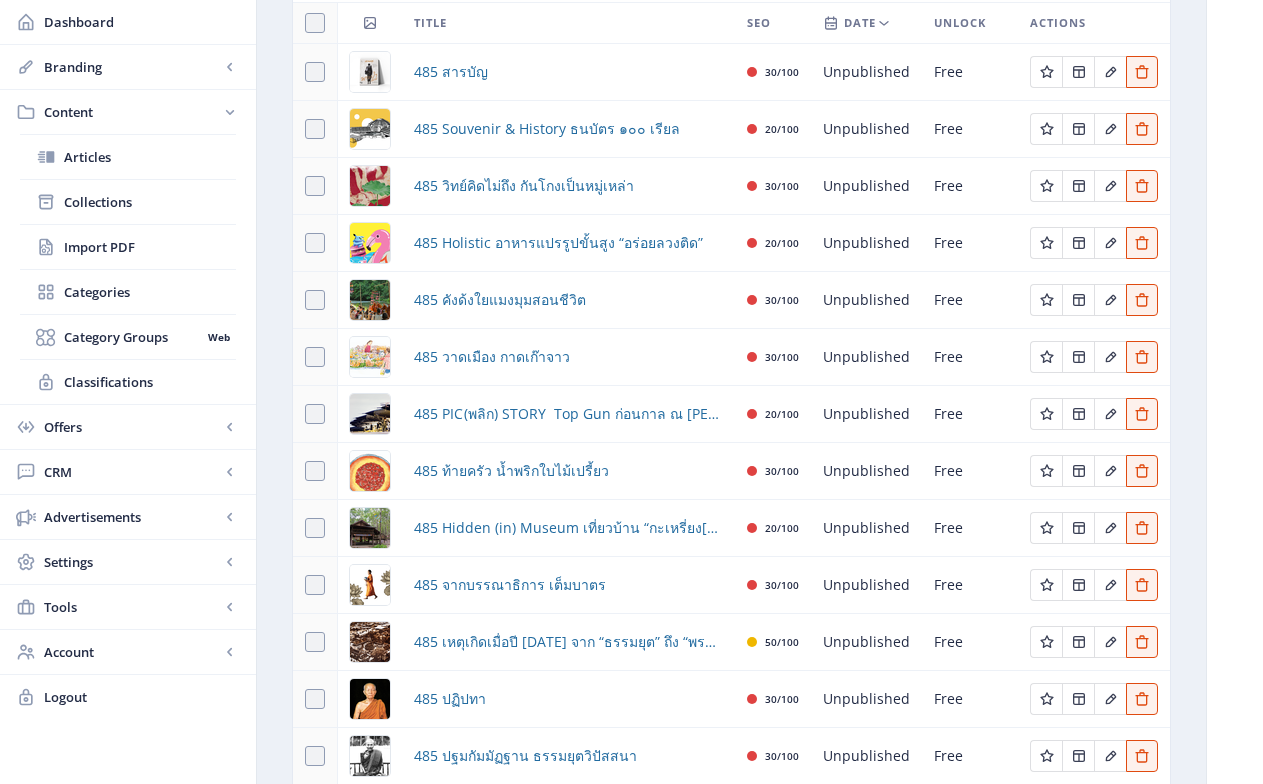 scroll, scrollTop: 425, scrollLeft: 0, axis: vertical 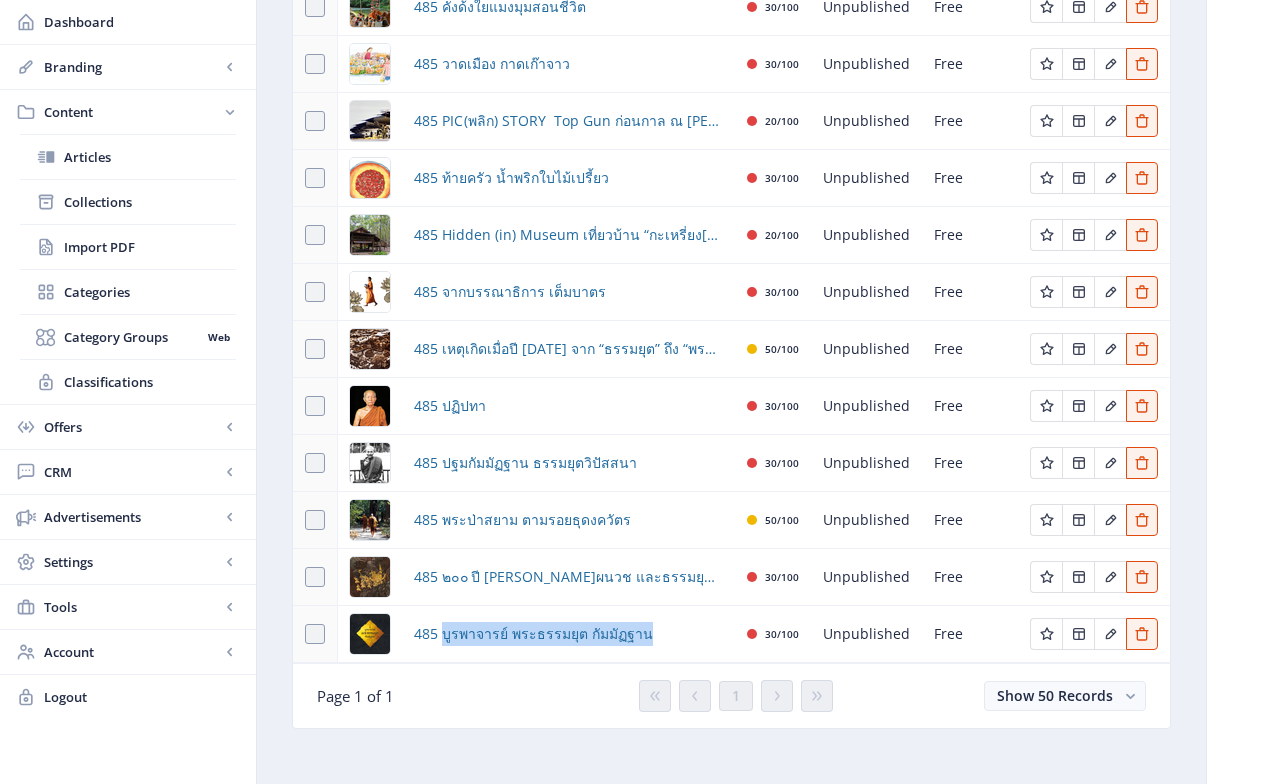 drag, startPoint x: 651, startPoint y: 637, endPoint x: 501, endPoint y: 406, distance: 275.42874 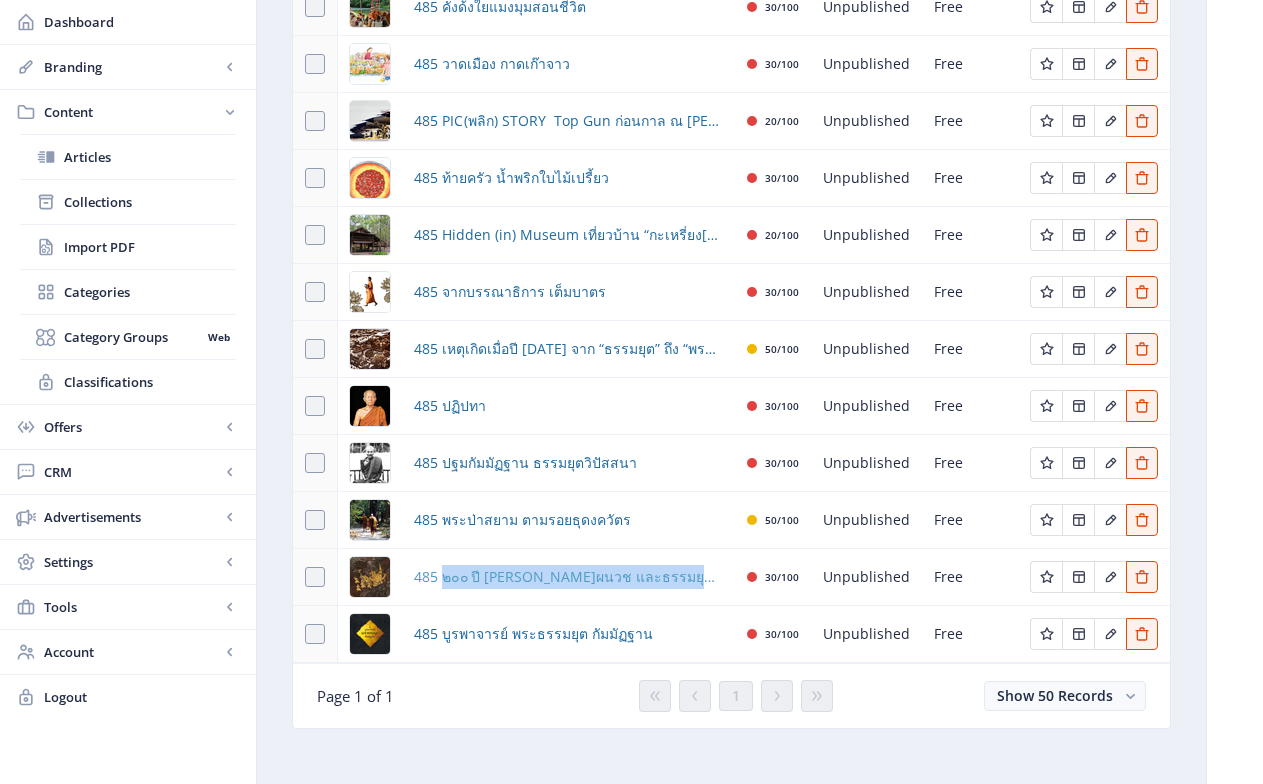 drag, startPoint x: 685, startPoint y: 581, endPoint x: 473, endPoint y: 582, distance: 212.00237 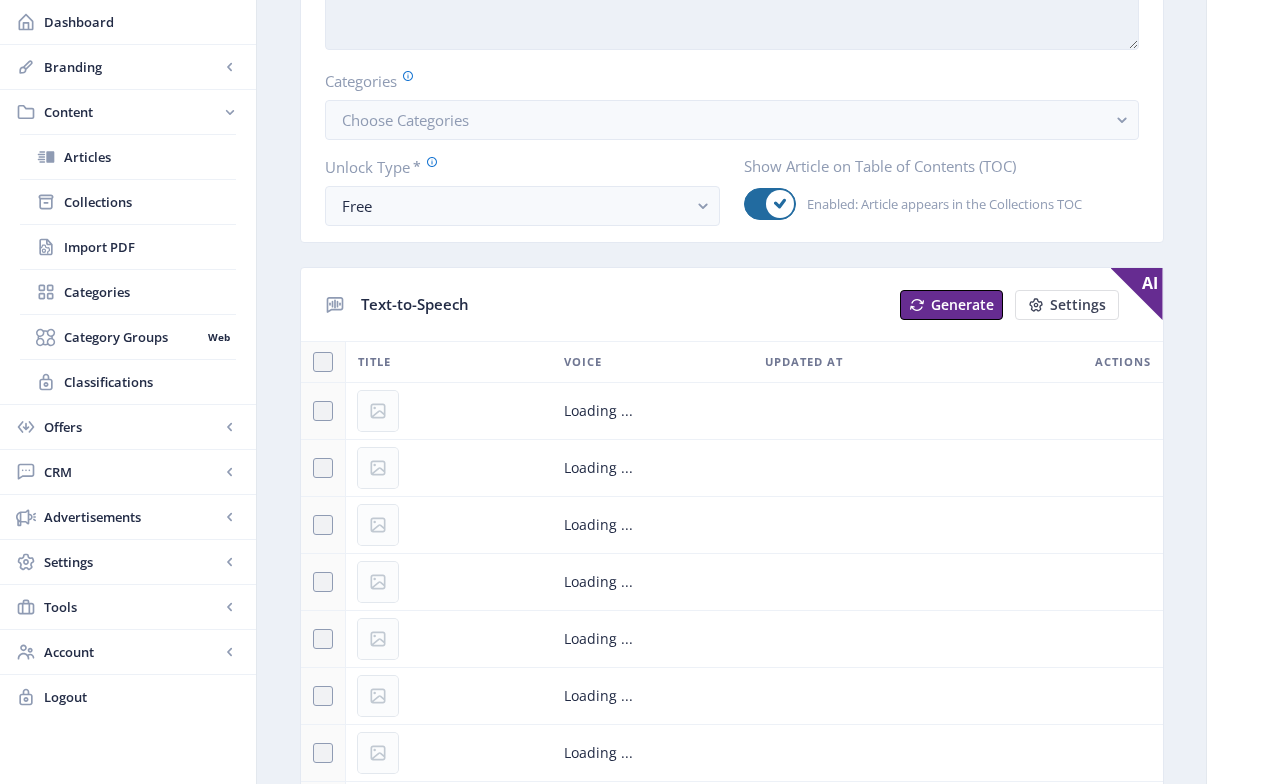 scroll, scrollTop: 0, scrollLeft: 0, axis: both 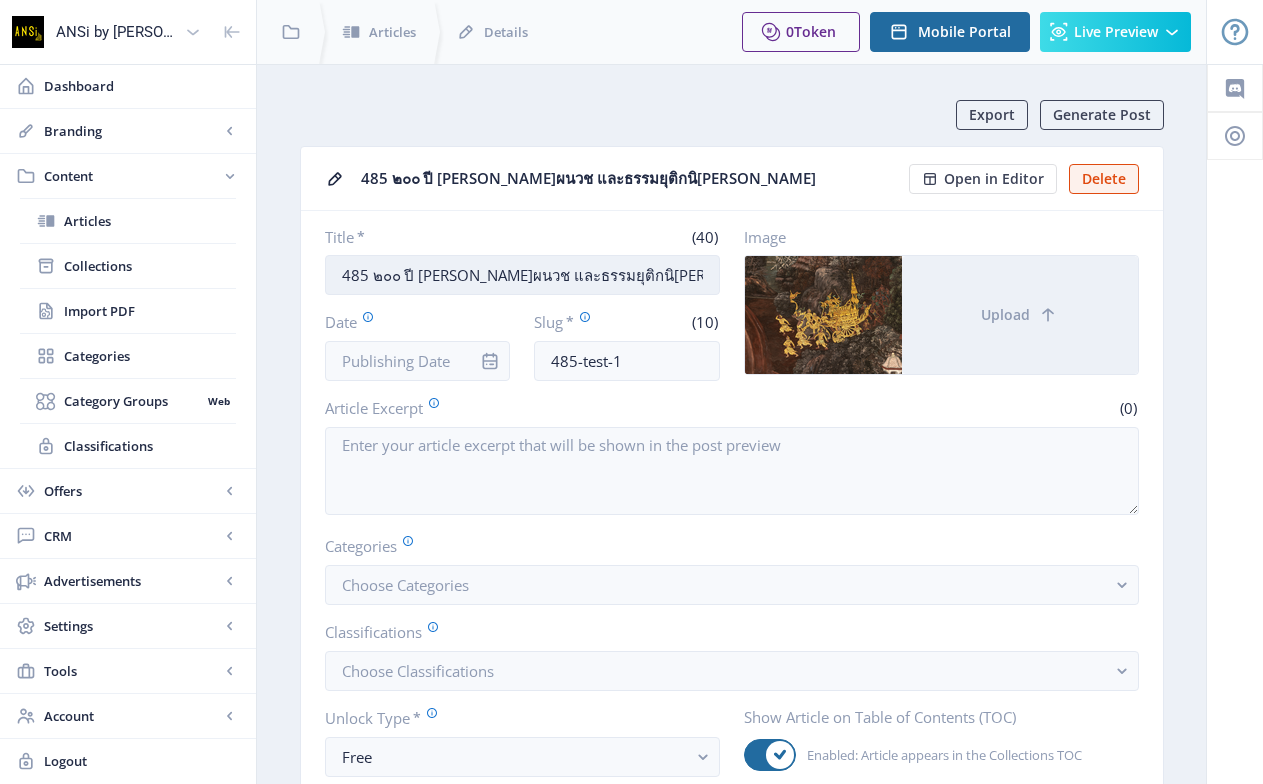 click on "485 ๒๐๐ ปี [PERSON_NAME]ผนวช และธรรมยุติกนิ[PERSON_NAME]" at bounding box center [522, 275] 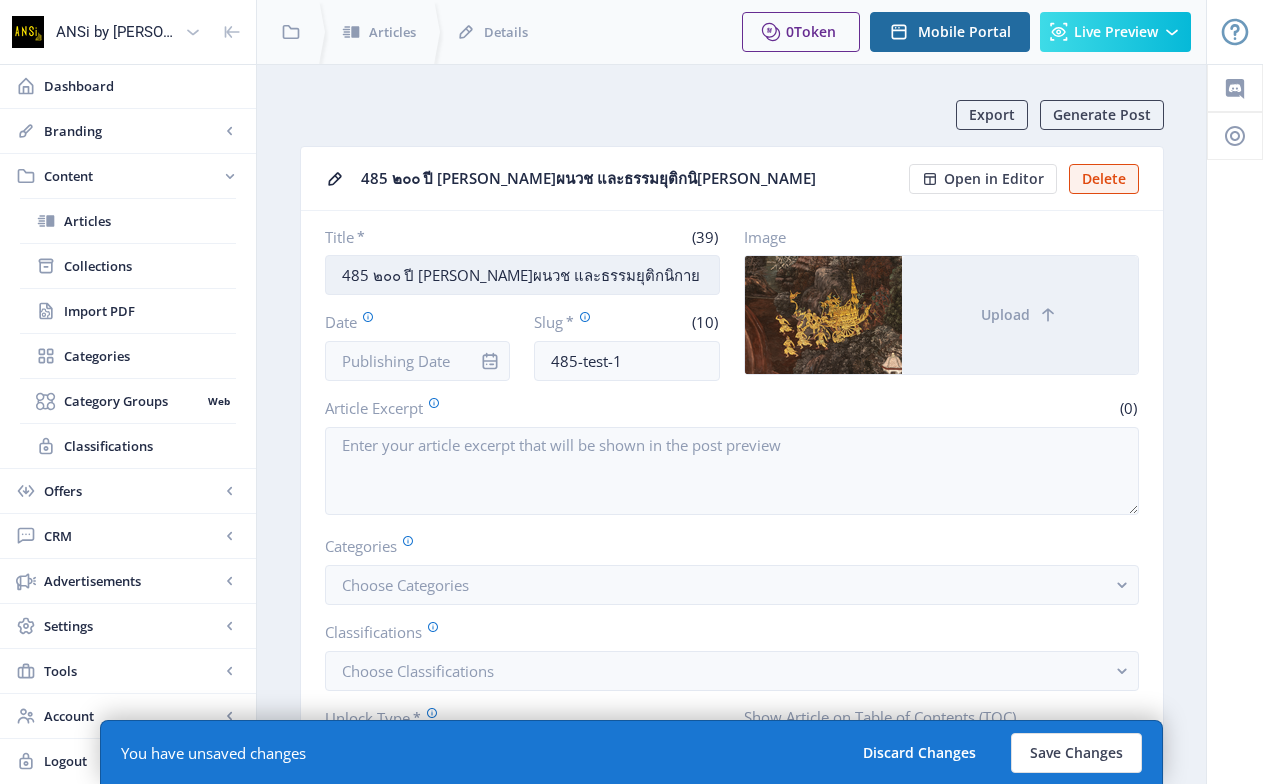 click on "485 ๒๐๐ ปี [PERSON_NAME]ผนวช และธรรมยุติกนิกาย" at bounding box center (522, 275) 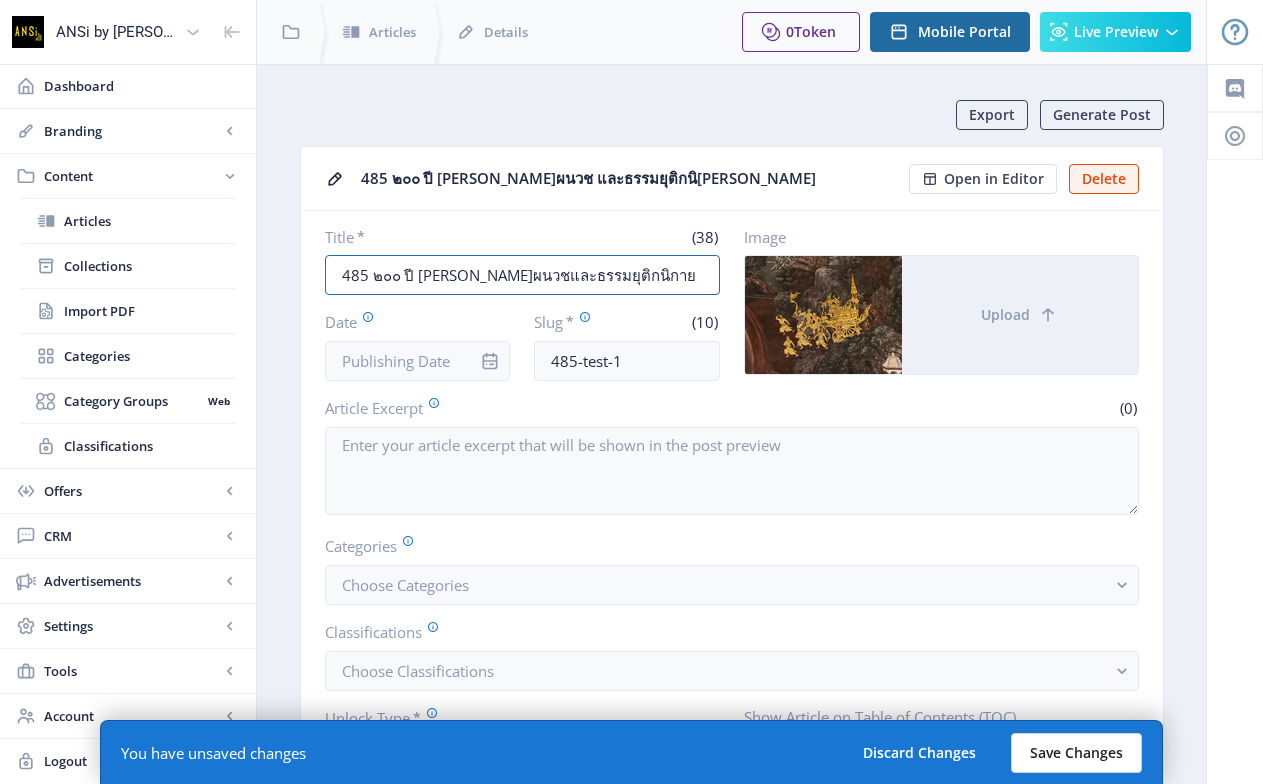 type on "485 ๒๐๐ ปี [PERSON_NAME]ผนวชและธรรมยุติกนิกาย" 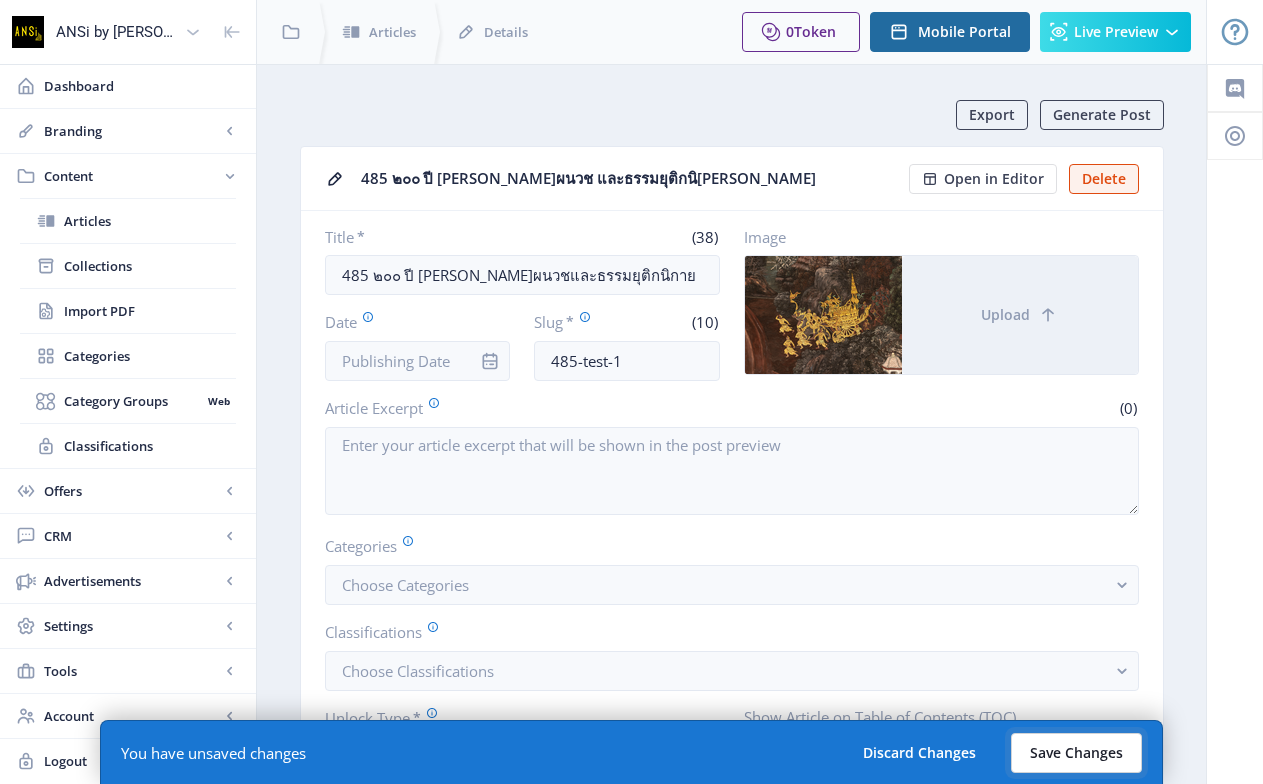 click on "Save Changes" 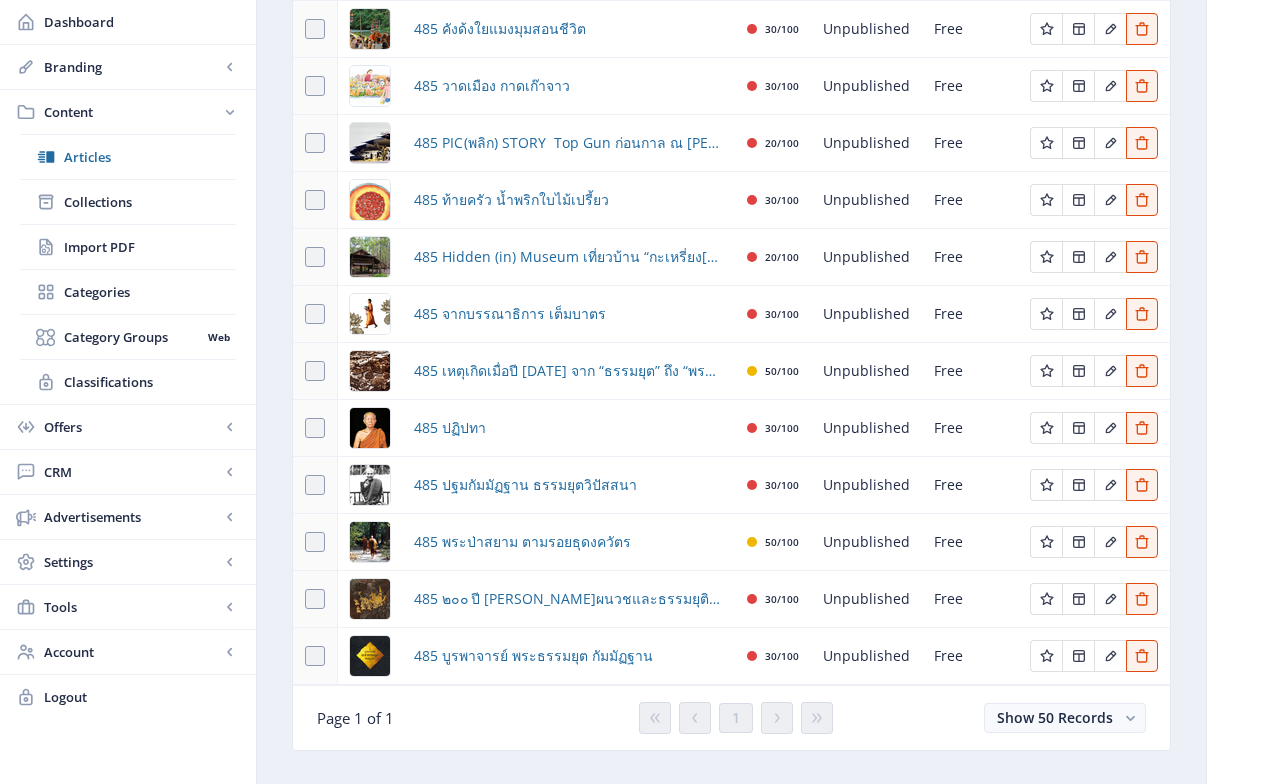 scroll, scrollTop: 428, scrollLeft: 0, axis: vertical 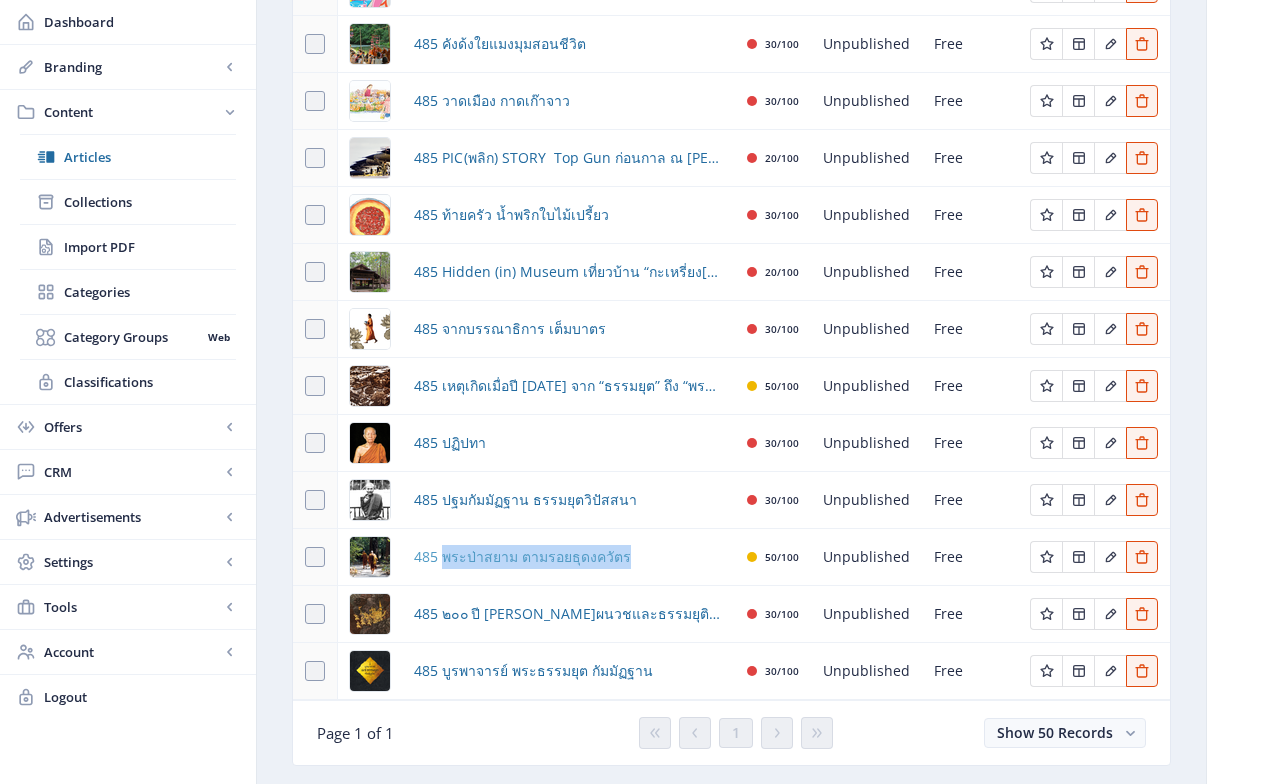 drag, startPoint x: 636, startPoint y: 561, endPoint x: 444, endPoint y: 558, distance: 192.02344 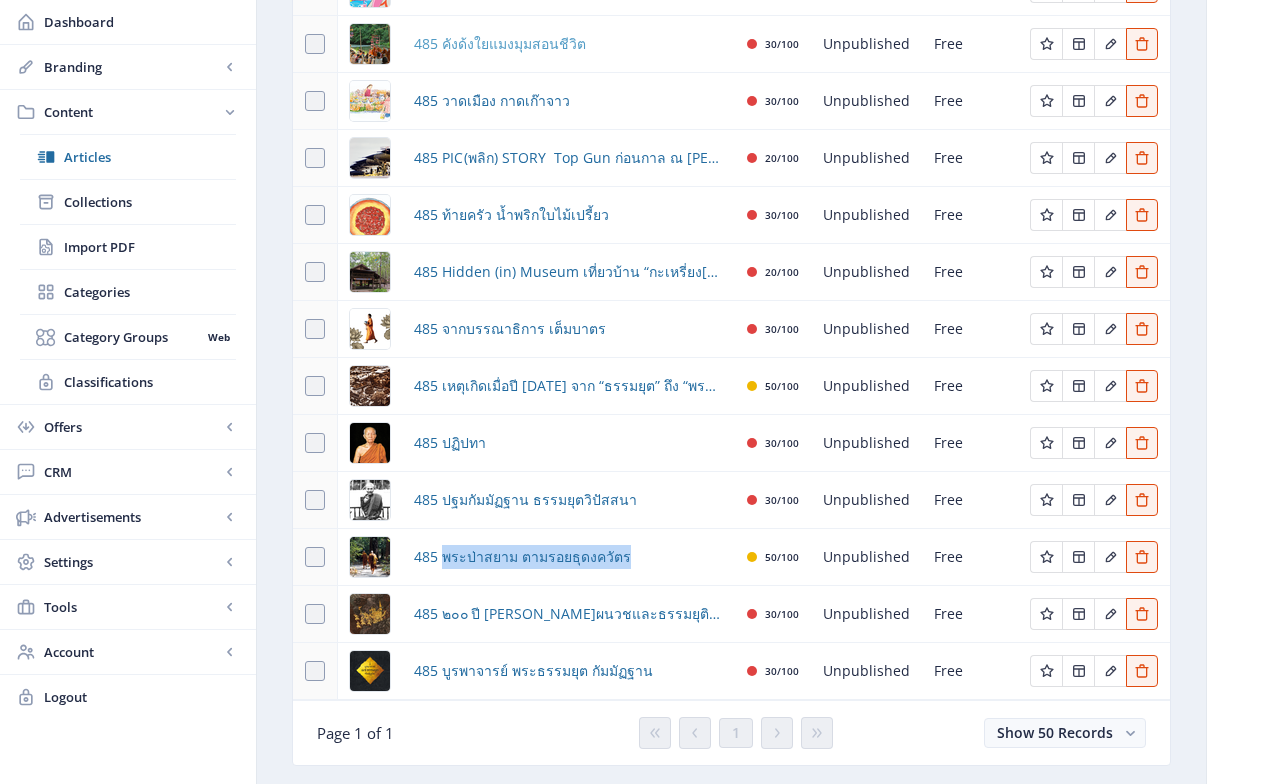 copy on "พระป่าสยาม ตามรอยธุดงควัตร" 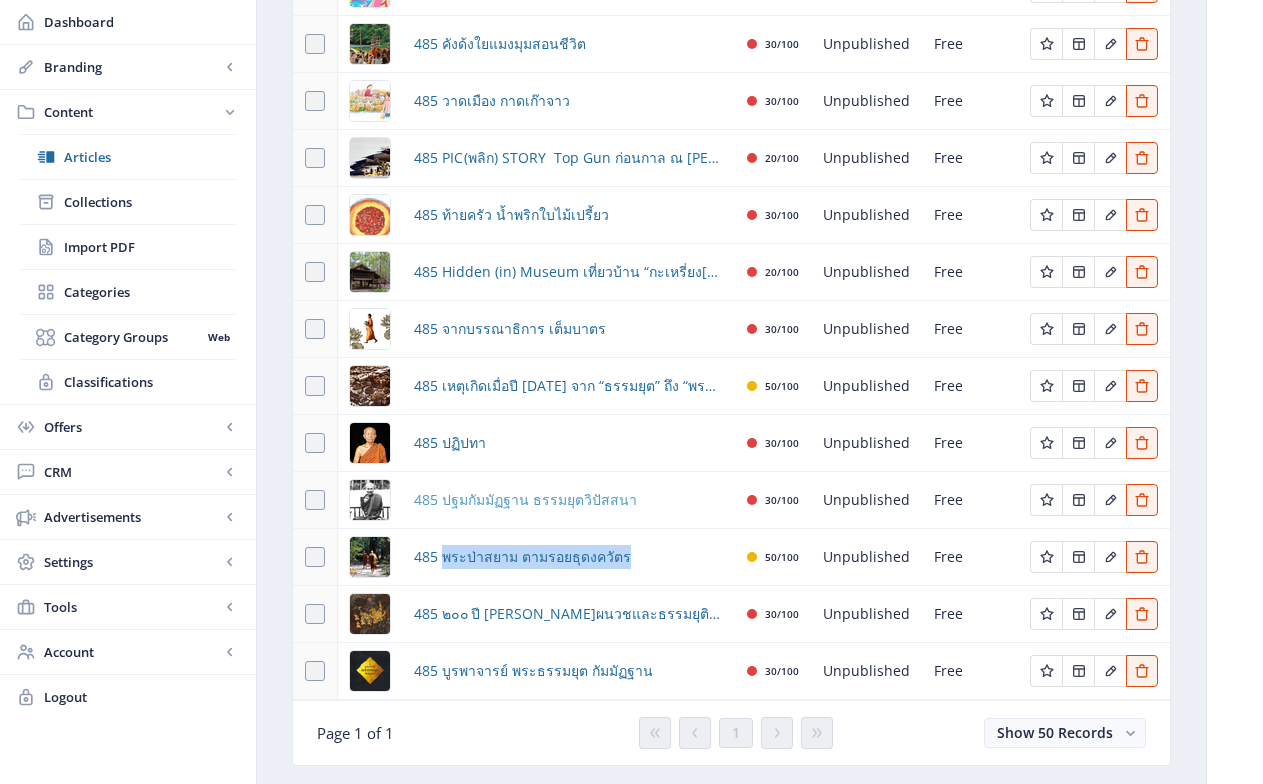 drag, startPoint x: 635, startPoint y: 503, endPoint x: 446, endPoint y: 502, distance: 189.00264 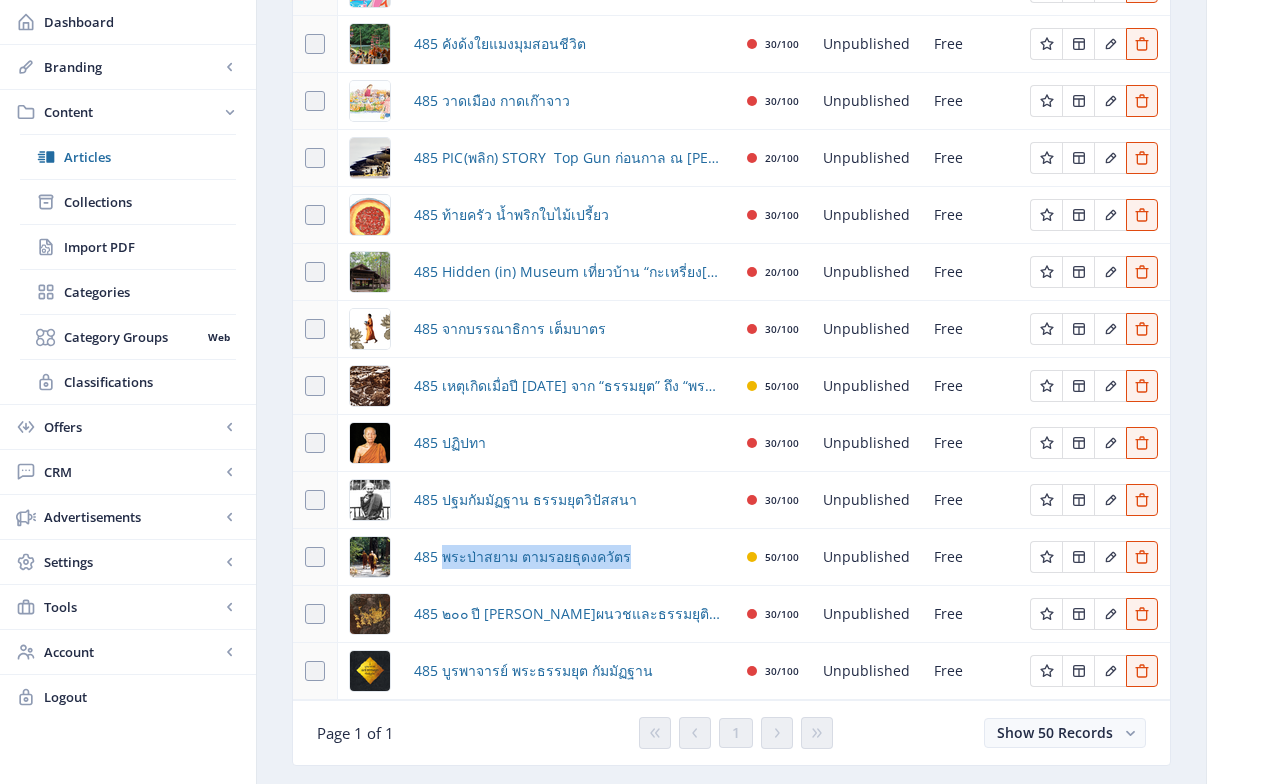 copy on "ปฐมกัมมัฏฐาน ธรรมยุตวิปัสสนา" 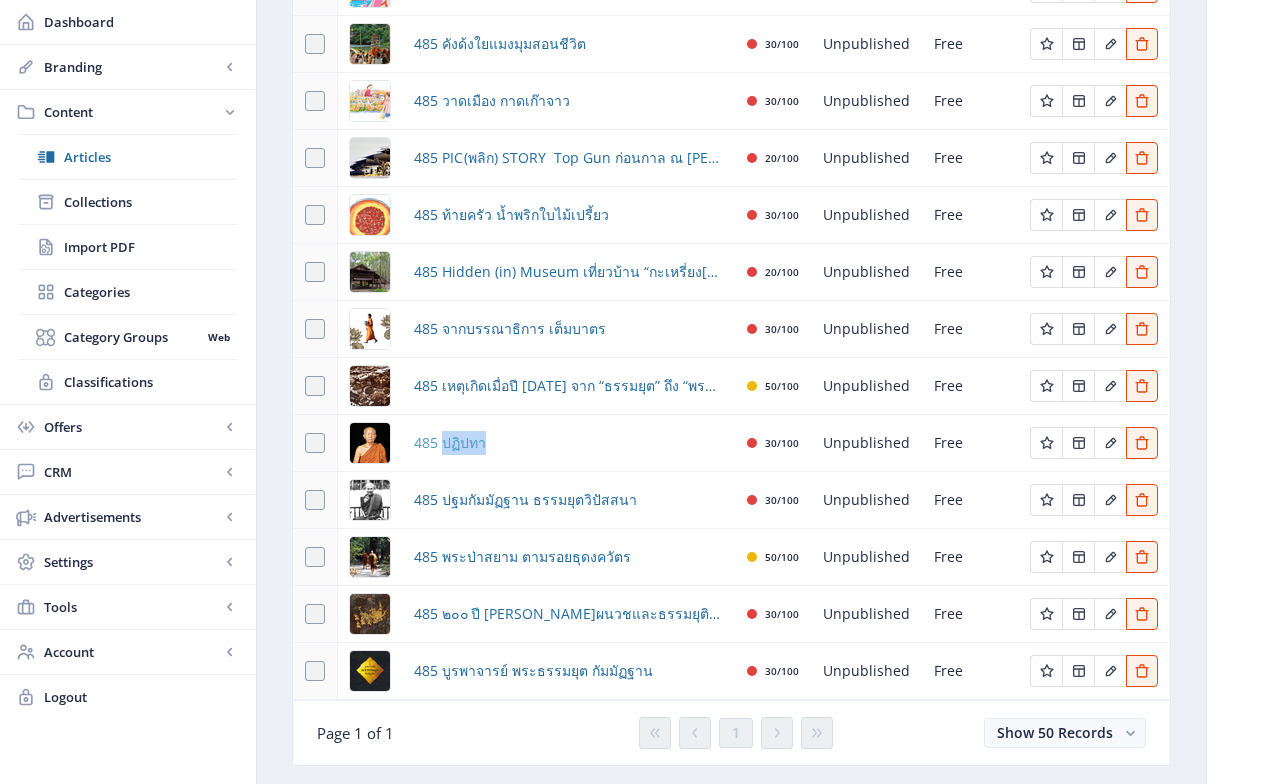 drag, startPoint x: 508, startPoint y: 446, endPoint x: 443, endPoint y: 450, distance: 65.12296 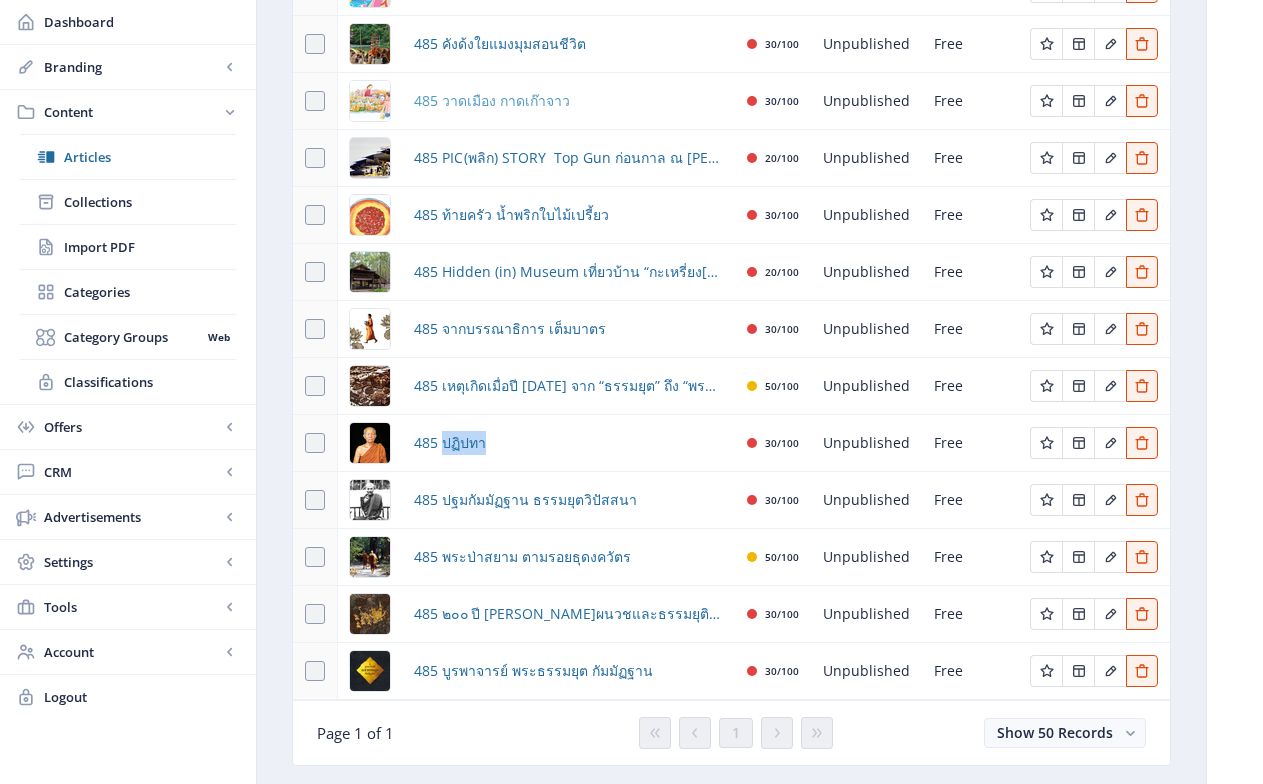 copy on "ปฏิปทา" 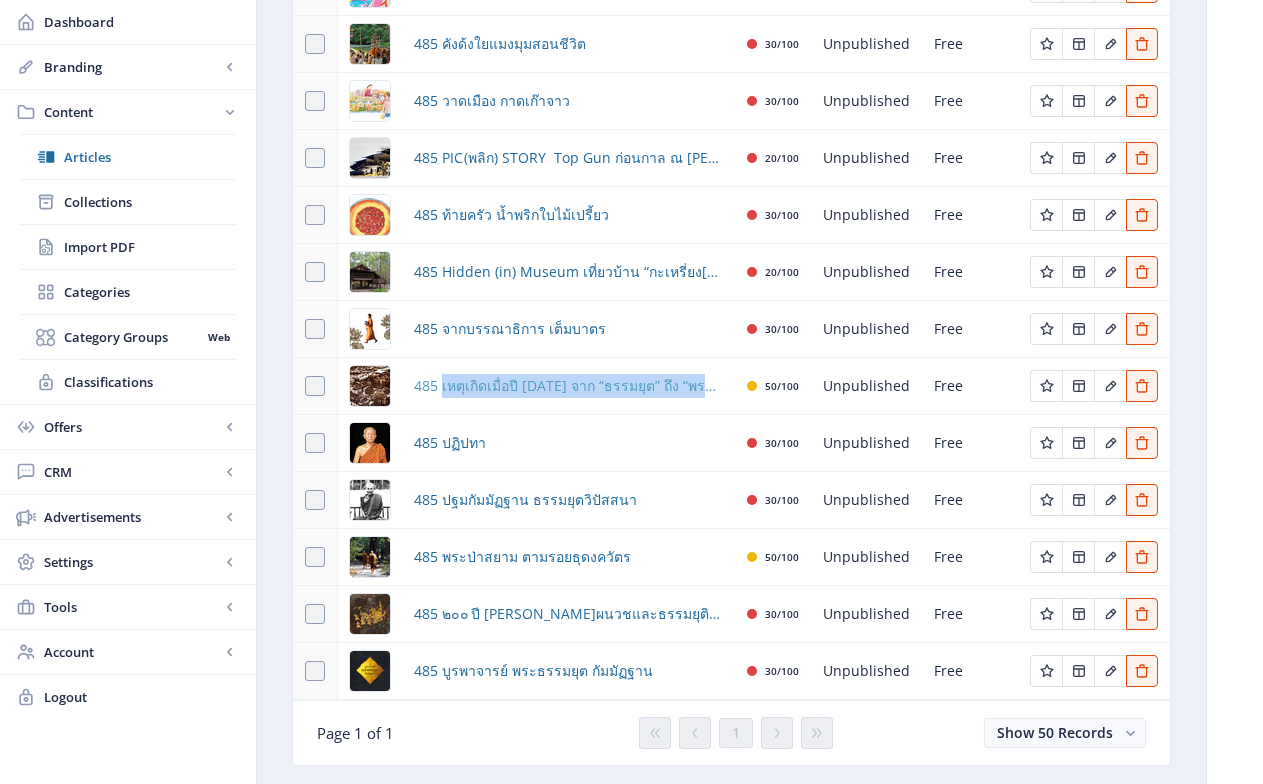 drag, startPoint x: 722, startPoint y: 385, endPoint x: 441, endPoint y: 391, distance: 281.06406 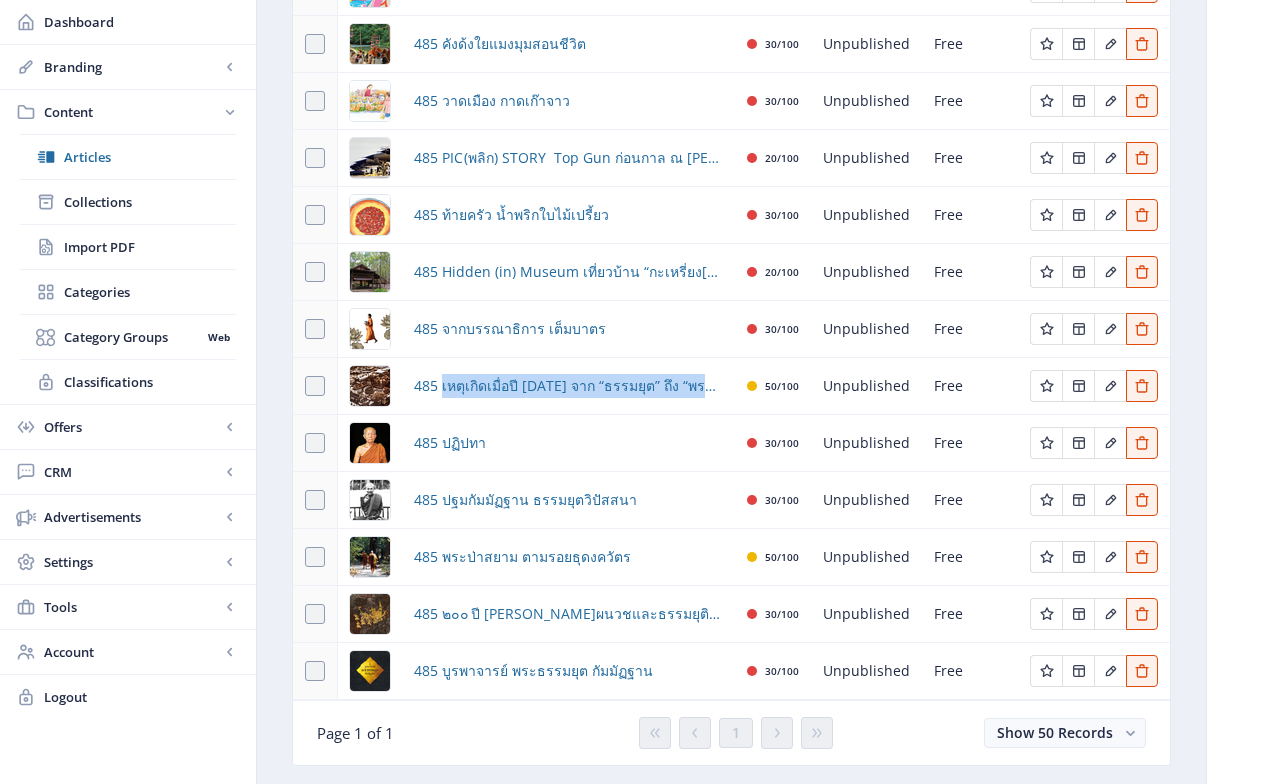 copy on "เหตุเกิดเมื่อปี [DATE] จาก “ธรรมยุต” ถึง “พระป่า”" 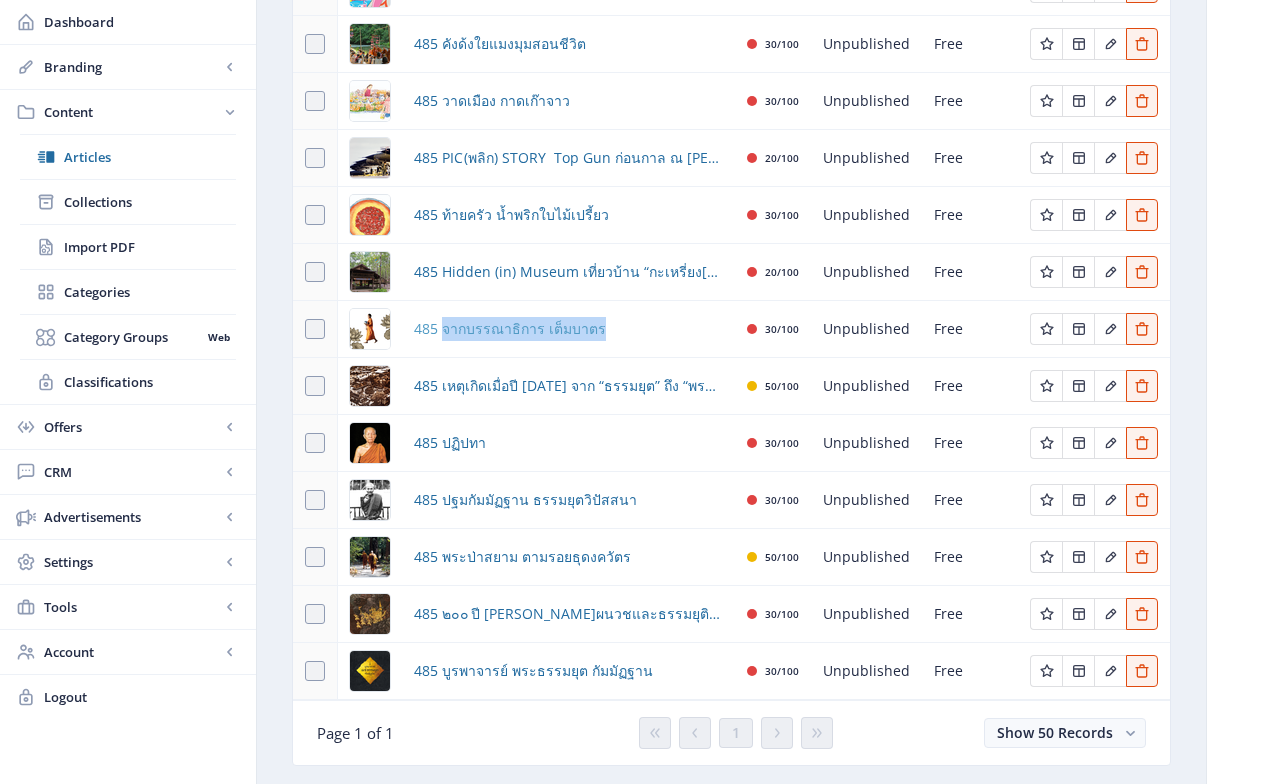 drag, startPoint x: 632, startPoint y: 328, endPoint x: 440, endPoint y: 337, distance: 192.21082 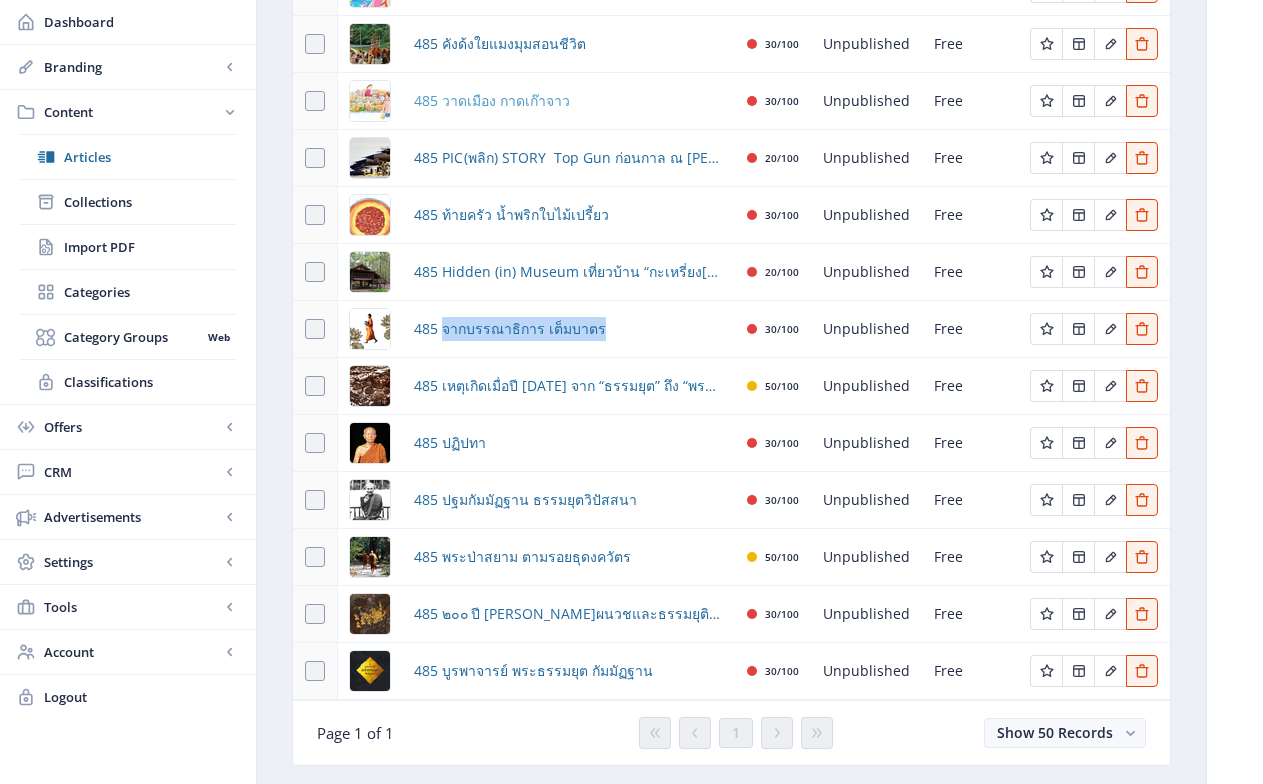 copy on "จากบรรณาธิการ เต็มบาตร" 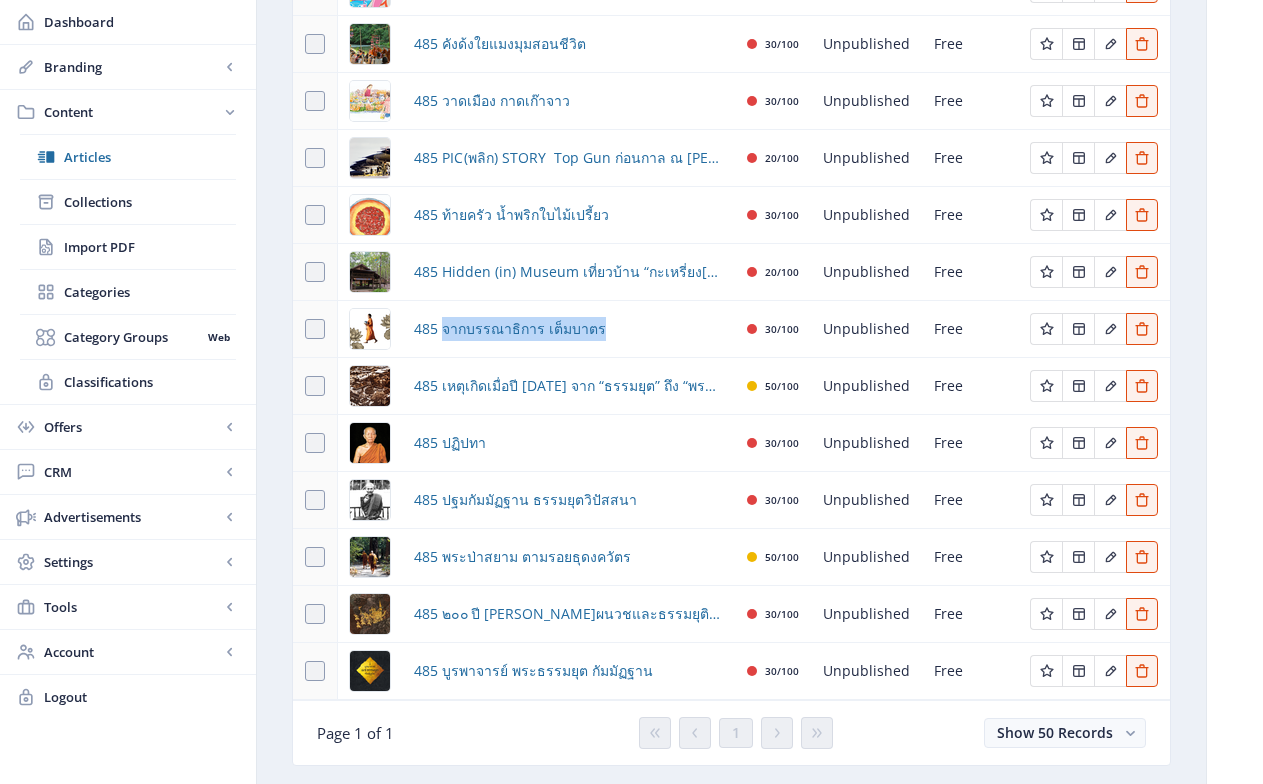 click on "485 เหตุเกิดเมื่อปี [DATE] จาก “ธรรมยุต” ถึง “พระป่า”" at bounding box center [568, 386] 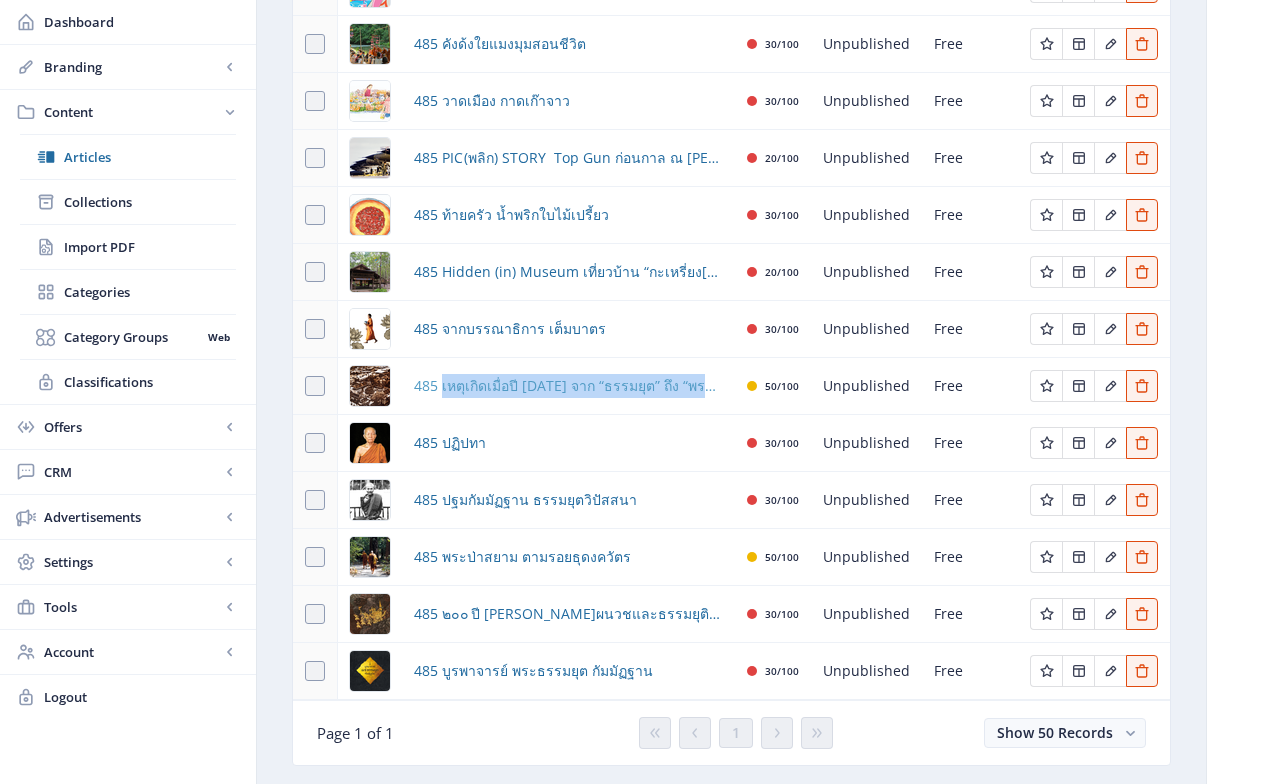 drag, startPoint x: 718, startPoint y: 390, endPoint x: 442, endPoint y: 393, distance: 276.0163 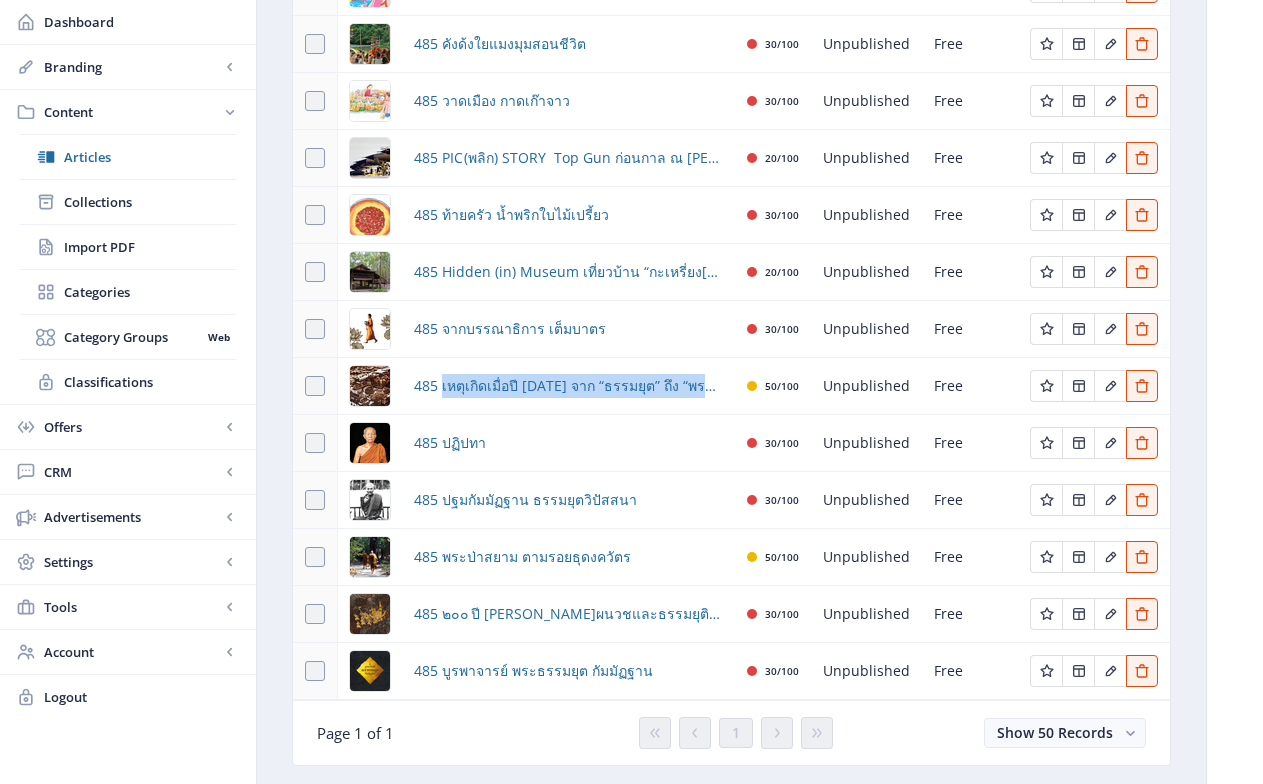 copy on "เหตุเกิดเมื่อปี [DATE] จาก “ธรรมยุต” ถึง “พระป่า”" 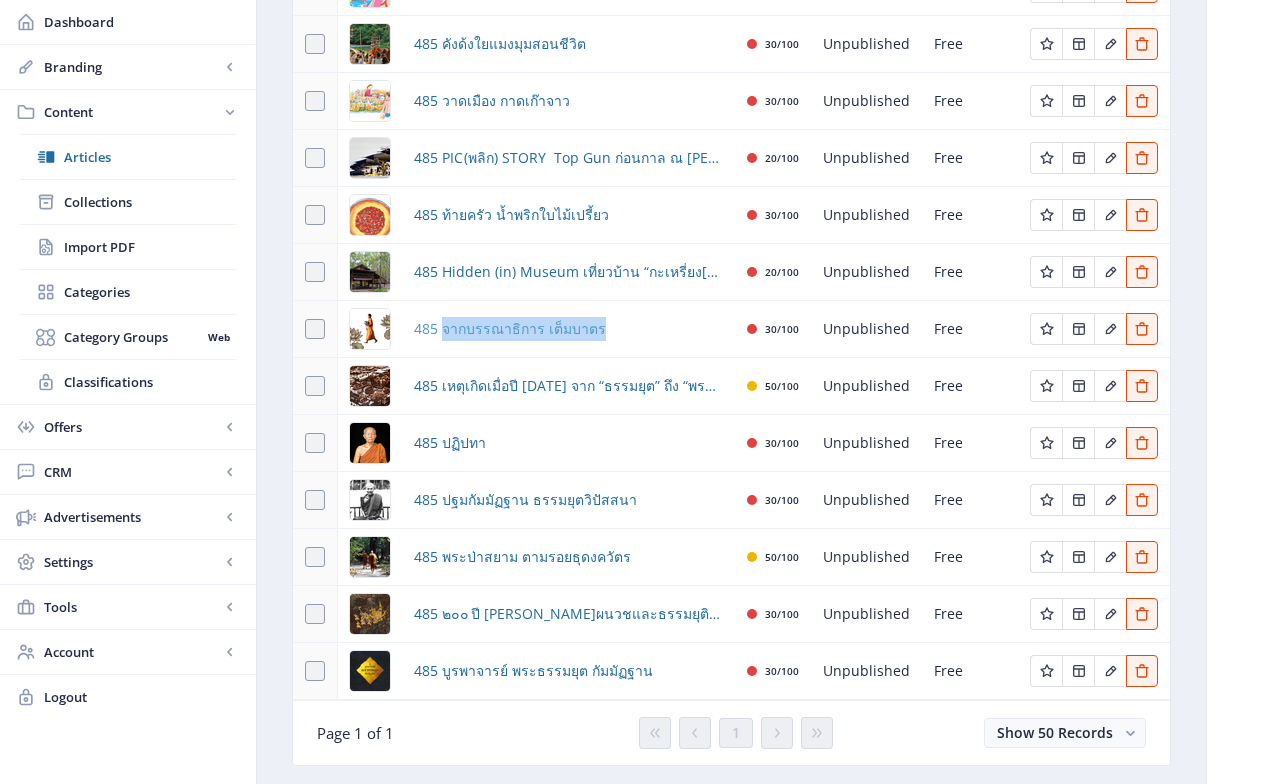 drag, startPoint x: 615, startPoint y: 334, endPoint x: 440, endPoint y: 336, distance: 175.01143 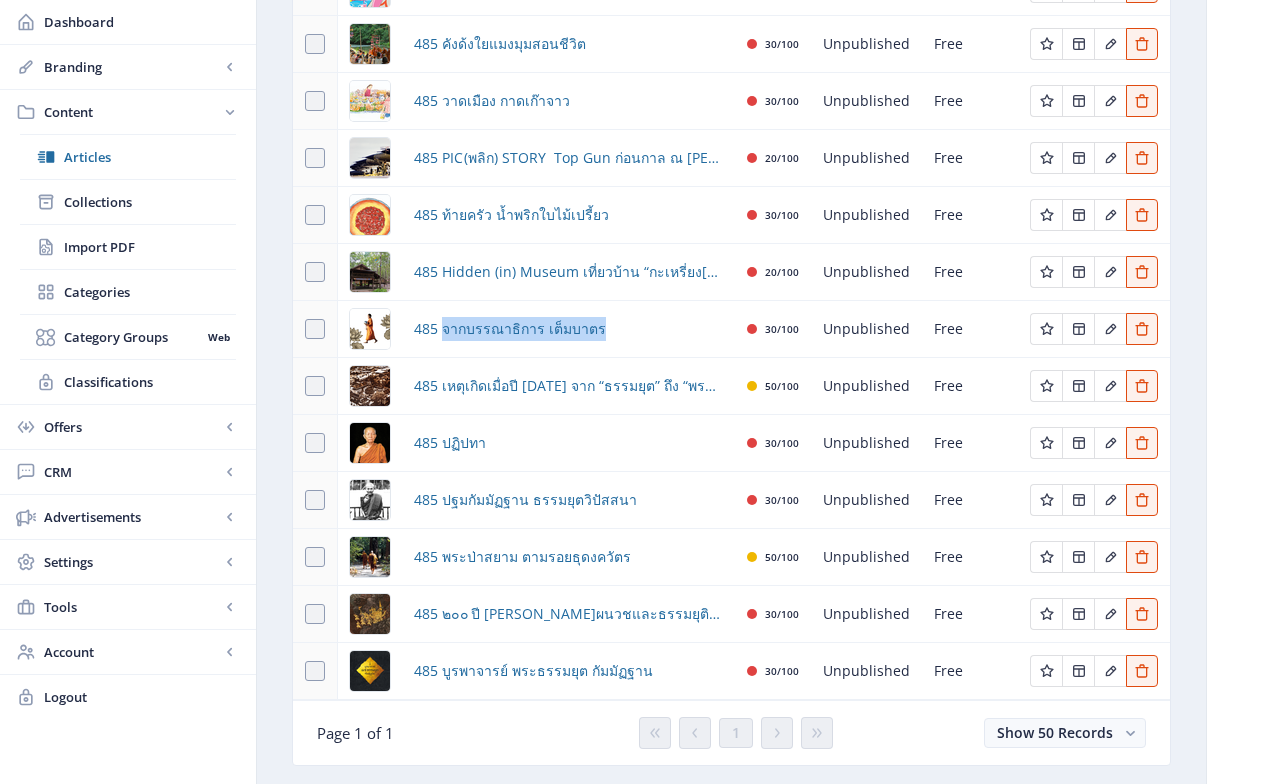 copy on "จากบรรณาธิการ เต็มบาตร" 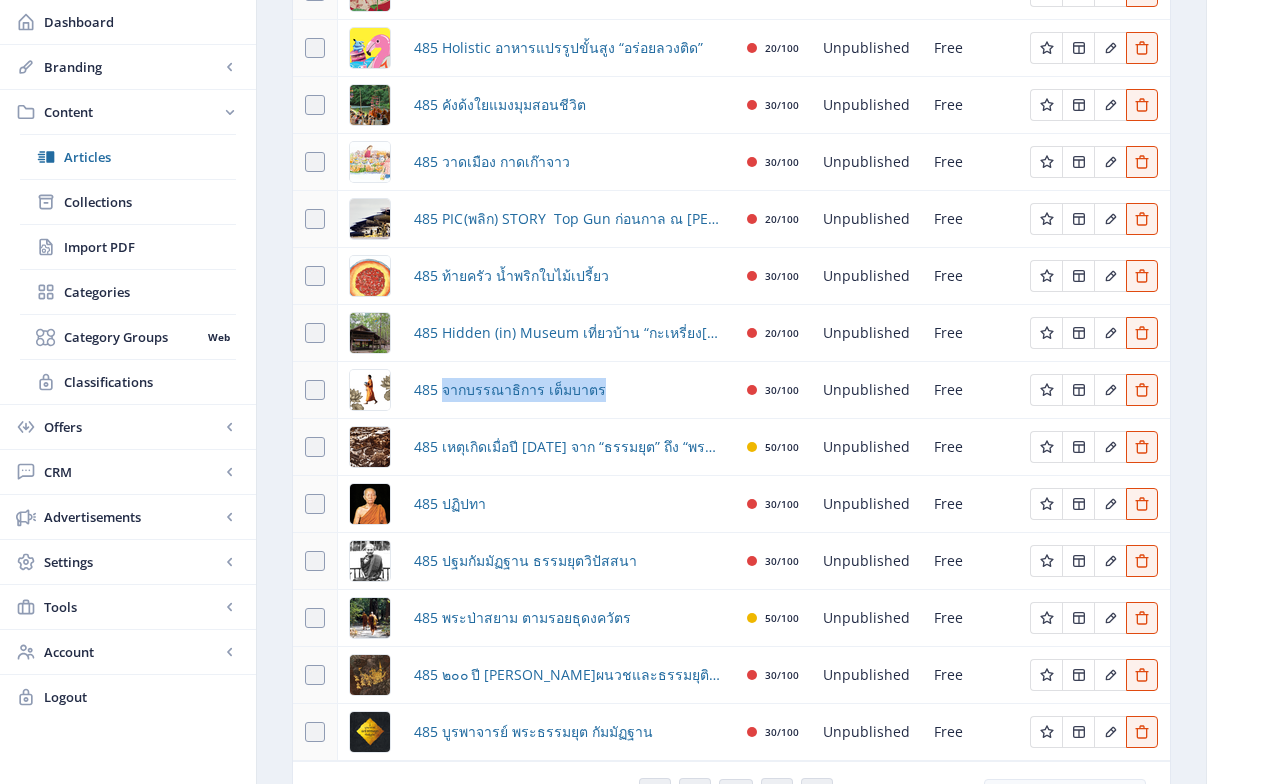 scroll, scrollTop: 299, scrollLeft: 0, axis: vertical 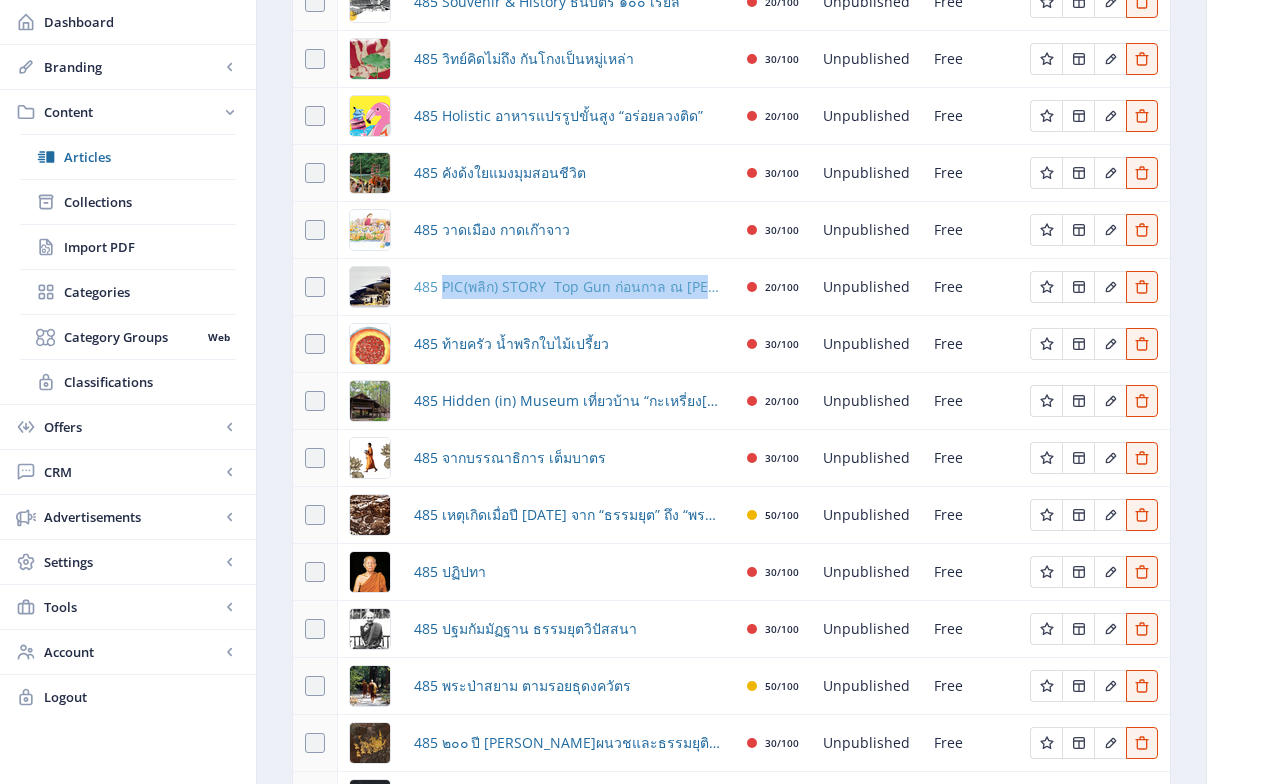drag, startPoint x: 714, startPoint y: 288, endPoint x: 441, endPoint y: 287, distance: 273.00183 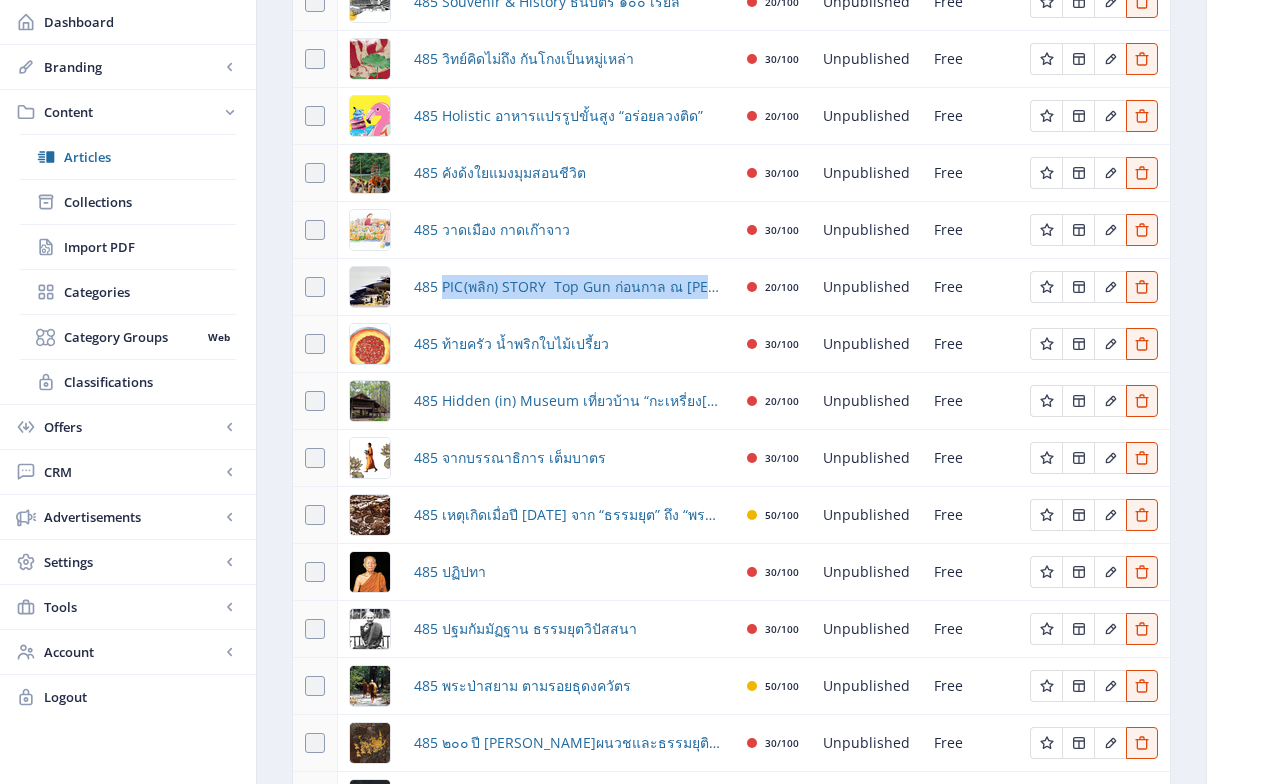 copy on "PIC (พลิก) STORY  Top Gun ก่อนกาล ณ [PERSON_NAME]" 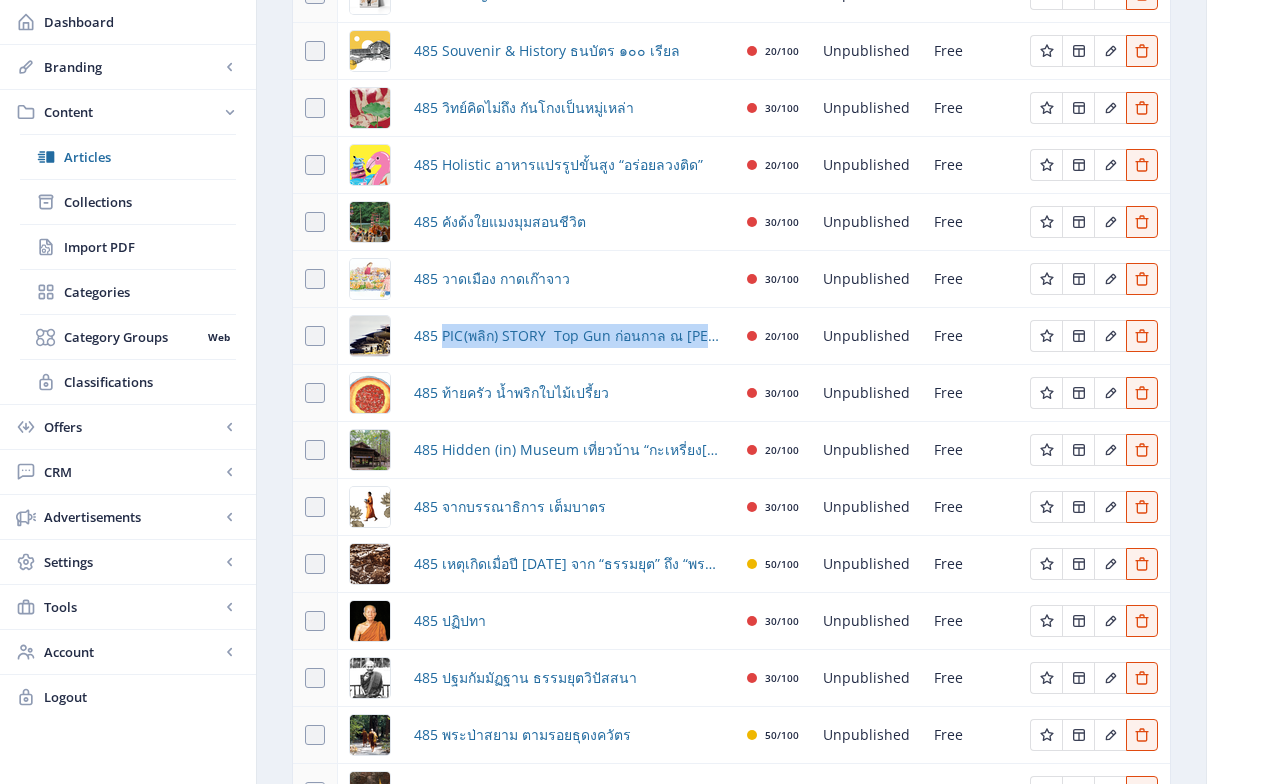 scroll, scrollTop: 164, scrollLeft: 0, axis: vertical 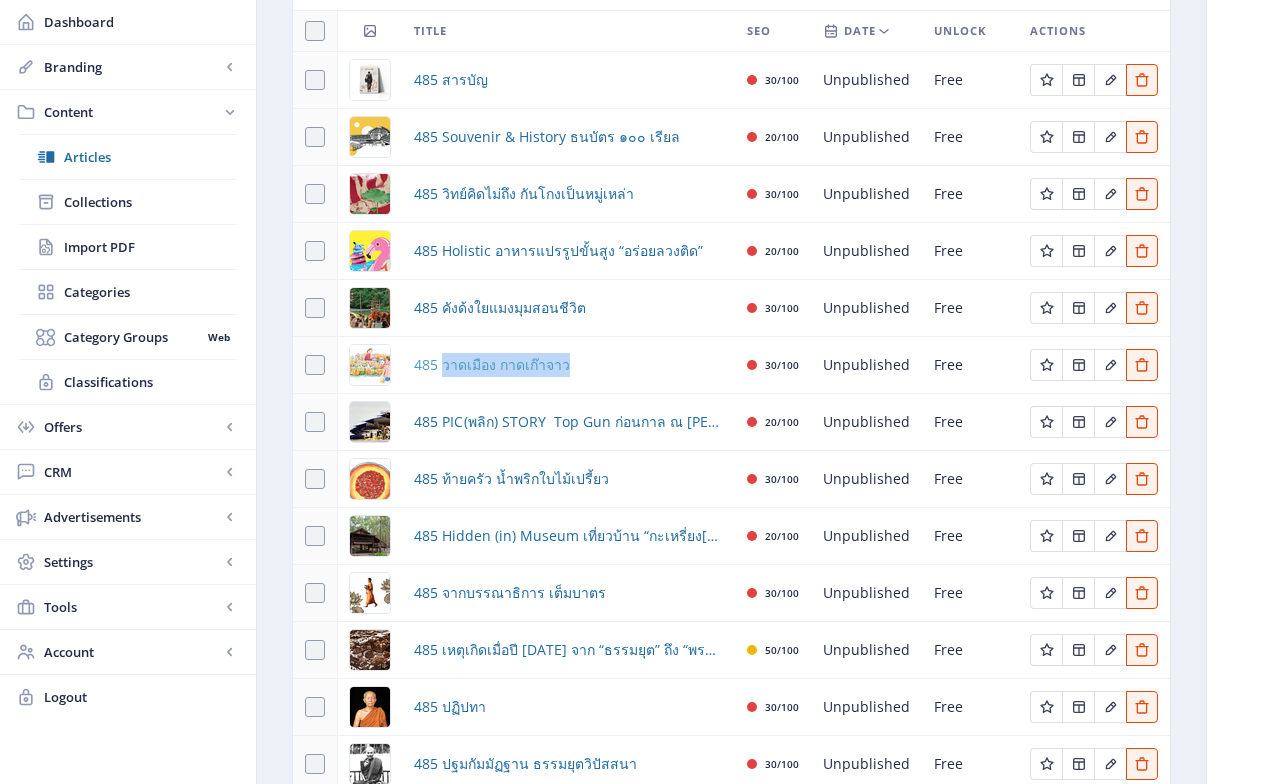drag, startPoint x: 562, startPoint y: 365, endPoint x: 444, endPoint y: 370, distance: 118.10589 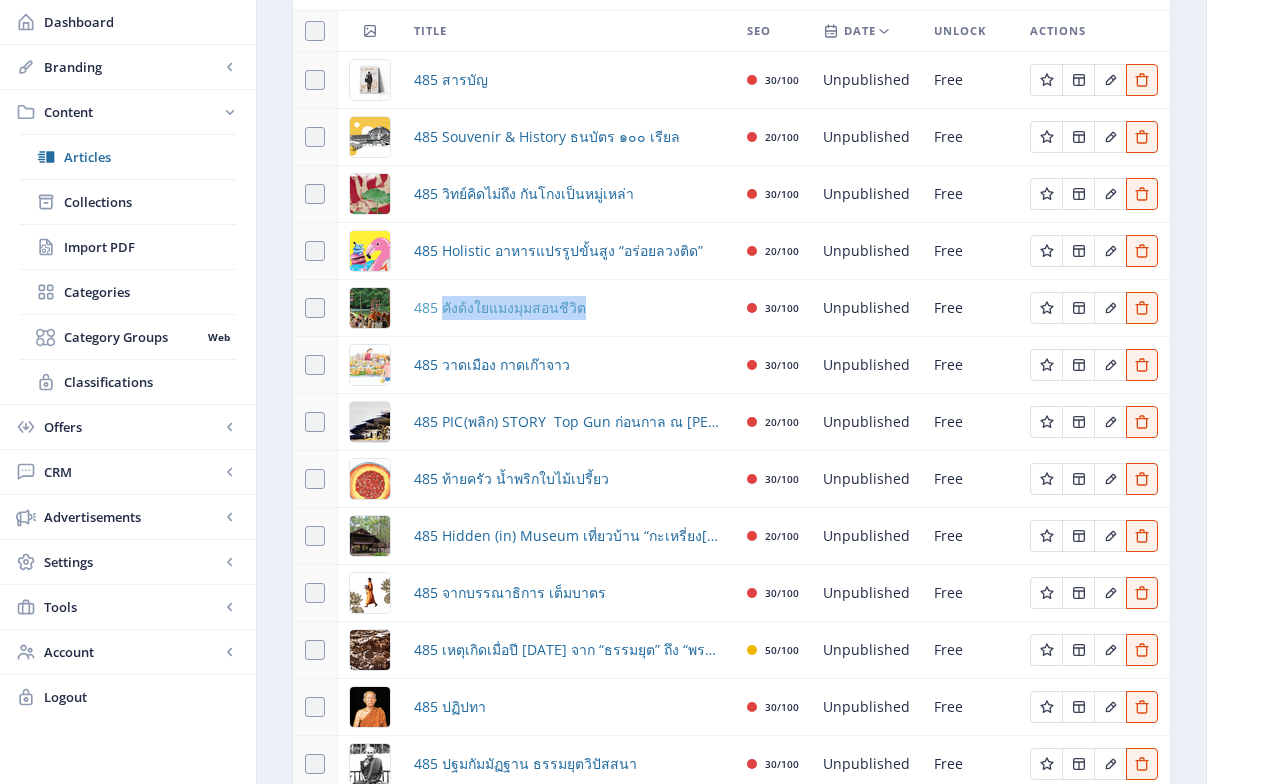 drag, startPoint x: 606, startPoint y: 311, endPoint x: 442, endPoint y: 311, distance: 164 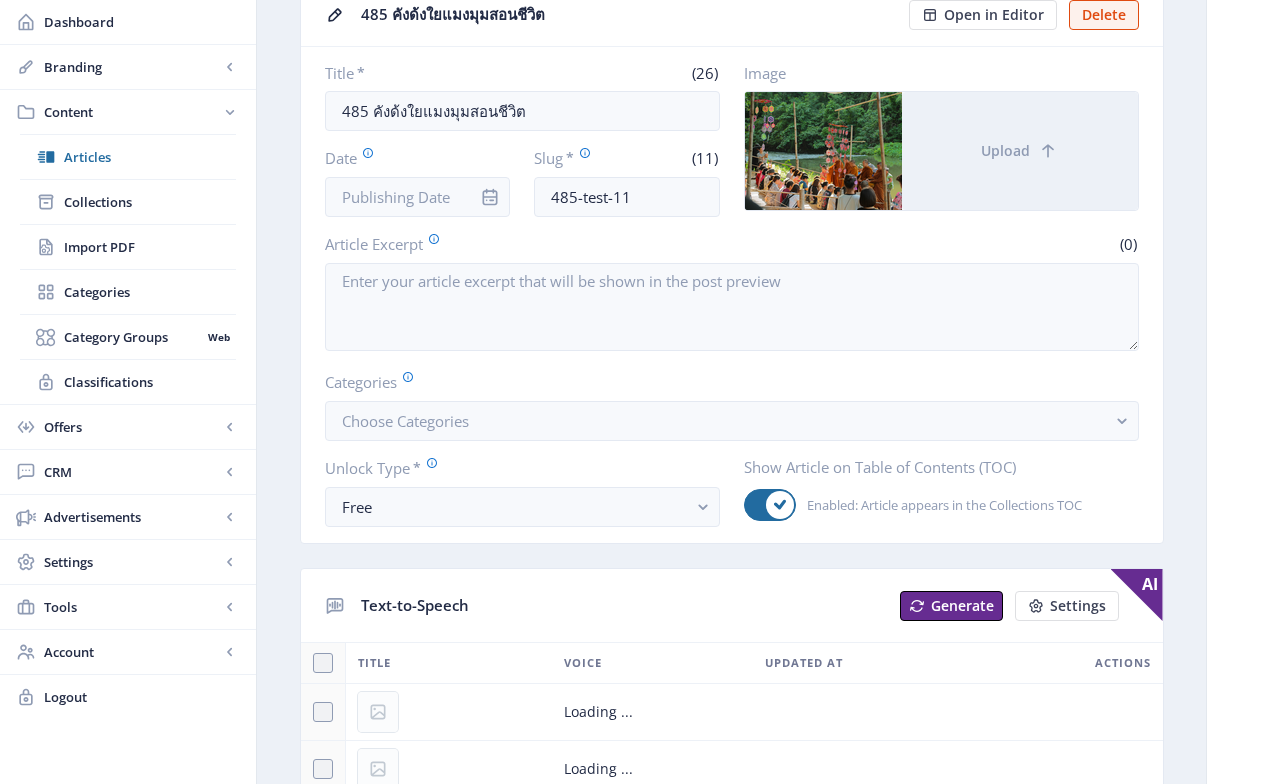 scroll, scrollTop: 0, scrollLeft: 0, axis: both 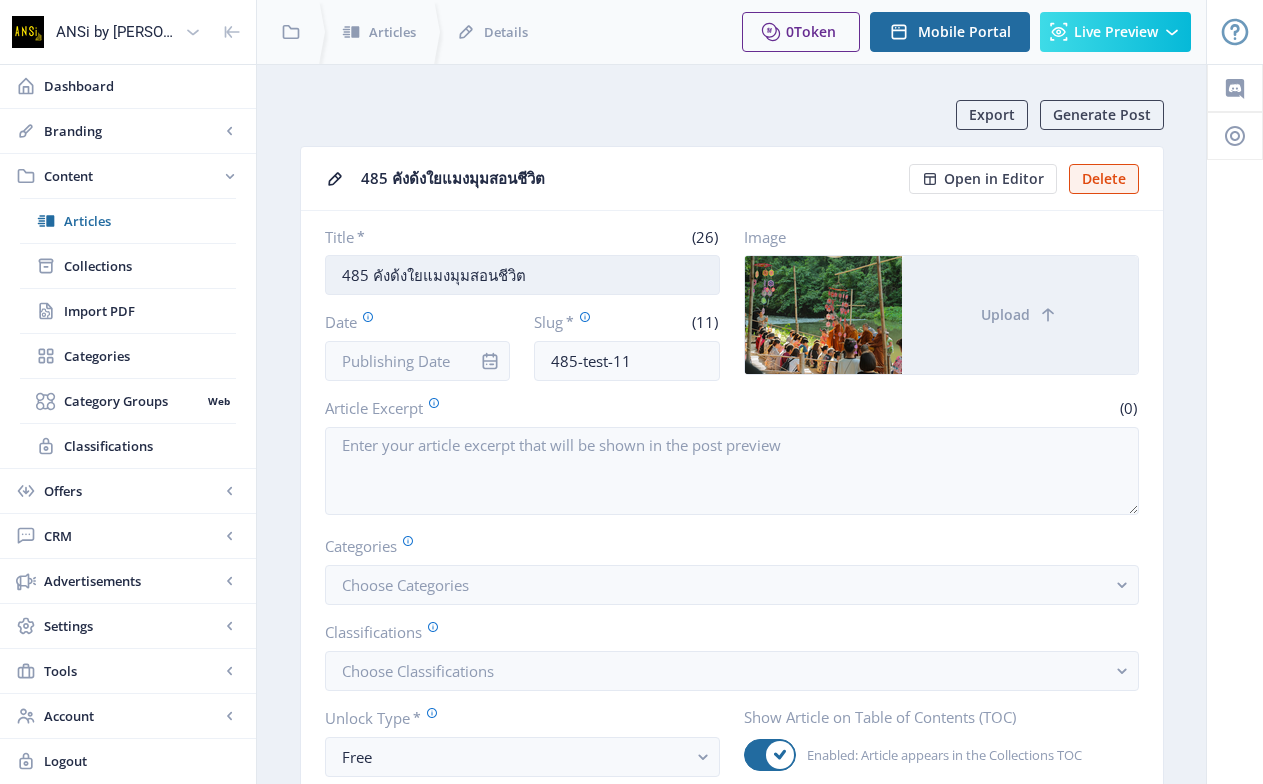 click on "485 คังด้งใยแมงมุมสอนชีวิต" at bounding box center [522, 275] 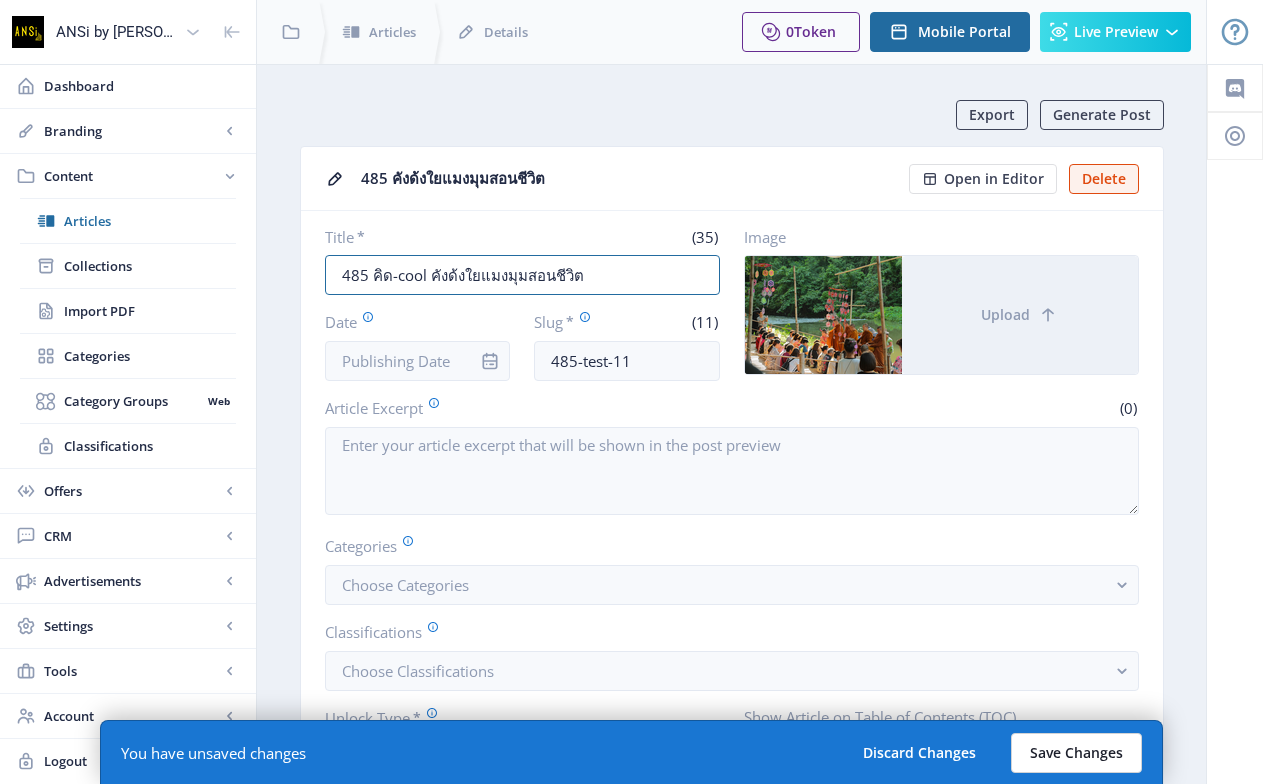 type on "485 คิด-cool คังด้งใยแมงมุมสอนชีวิต" 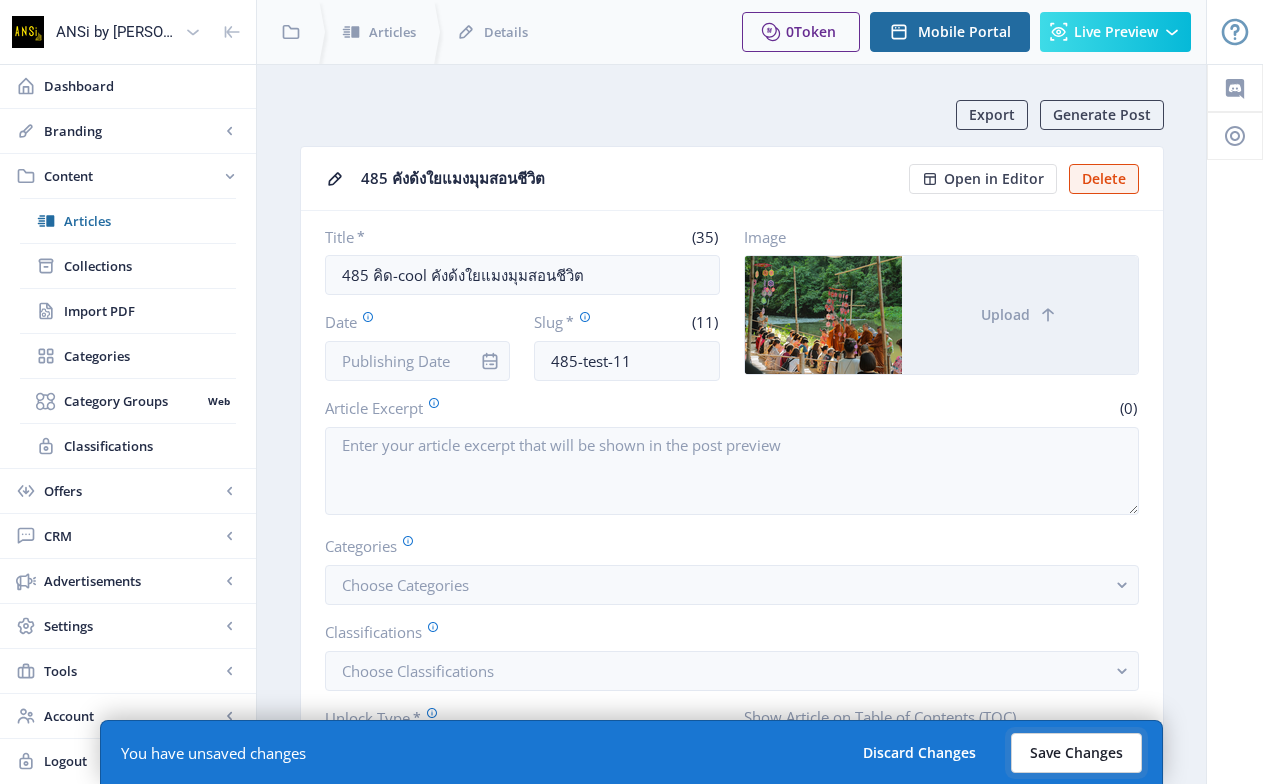 click on "Save Changes" 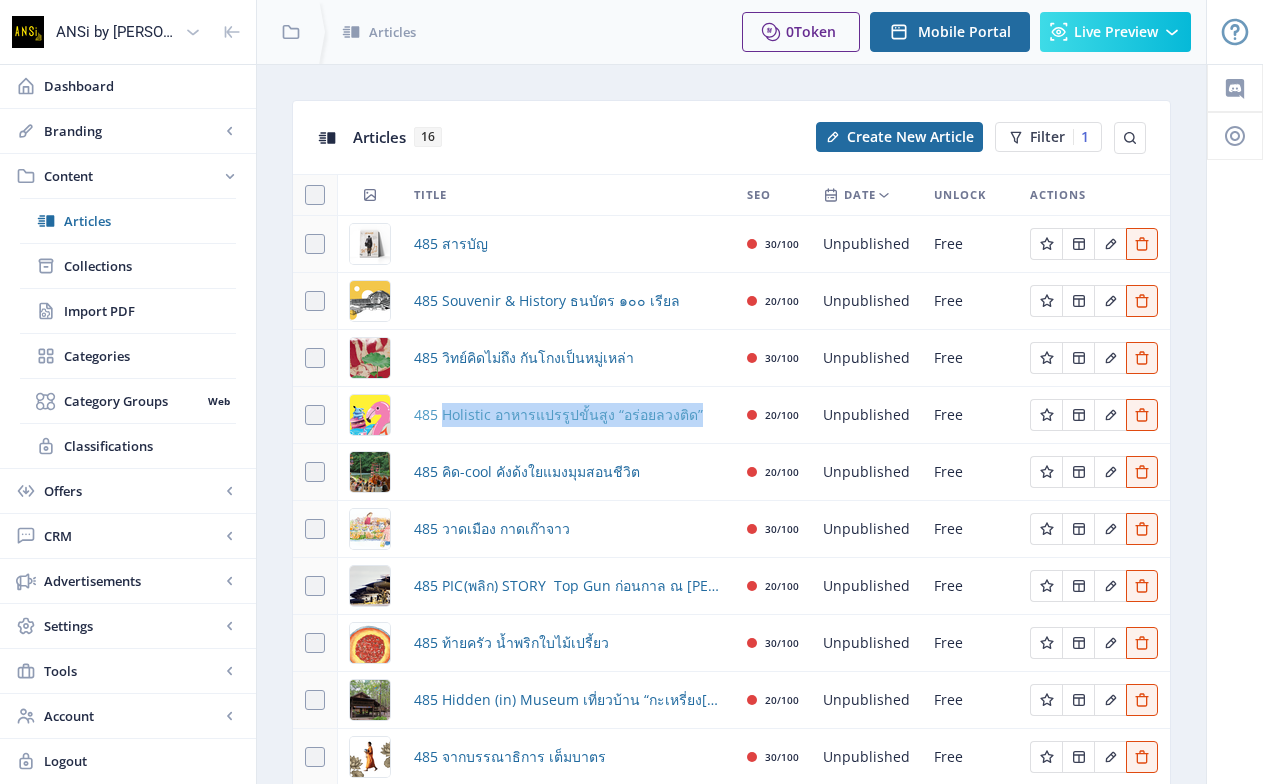 drag, startPoint x: 699, startPoint y: 415, endPoint x: 444, endPoint y: 420, distance: 255.04901 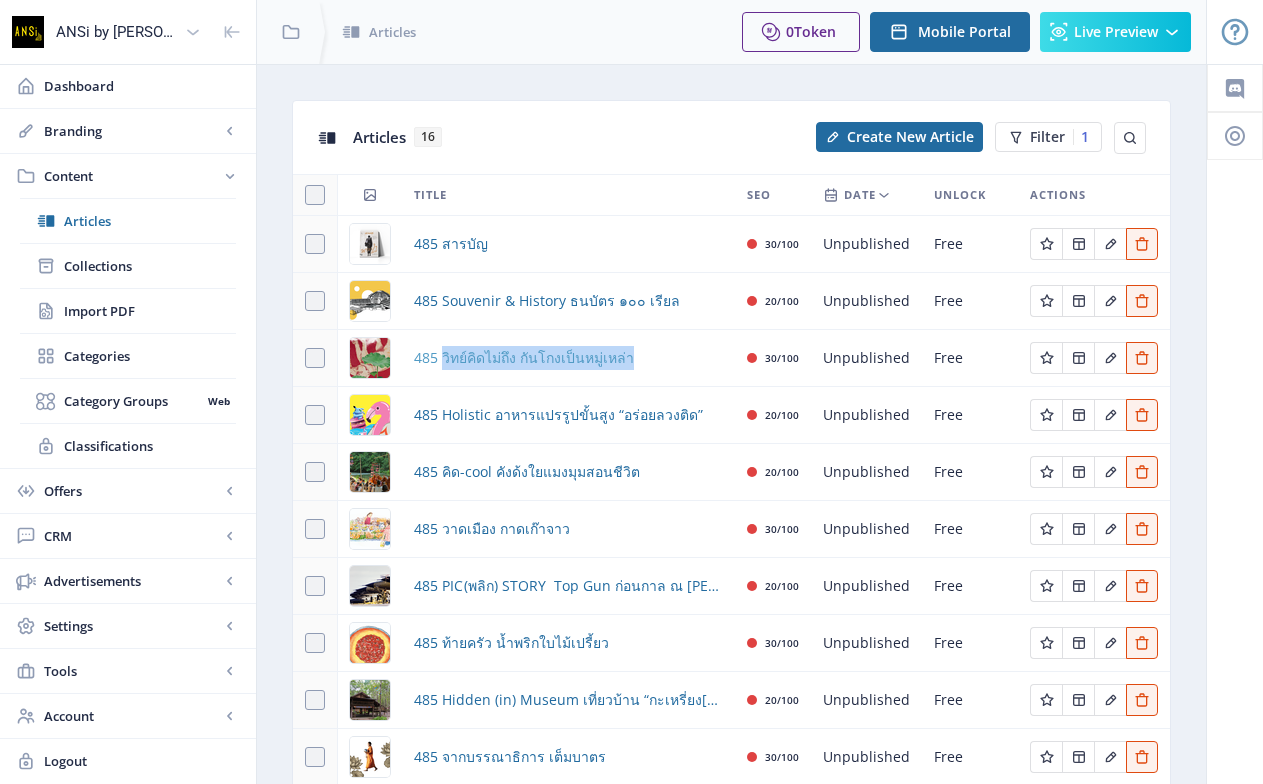 drag, startPoint x: 625, startPoint y: 362, endPoint x: 443, endPoint y: 366, distance: 182.04395 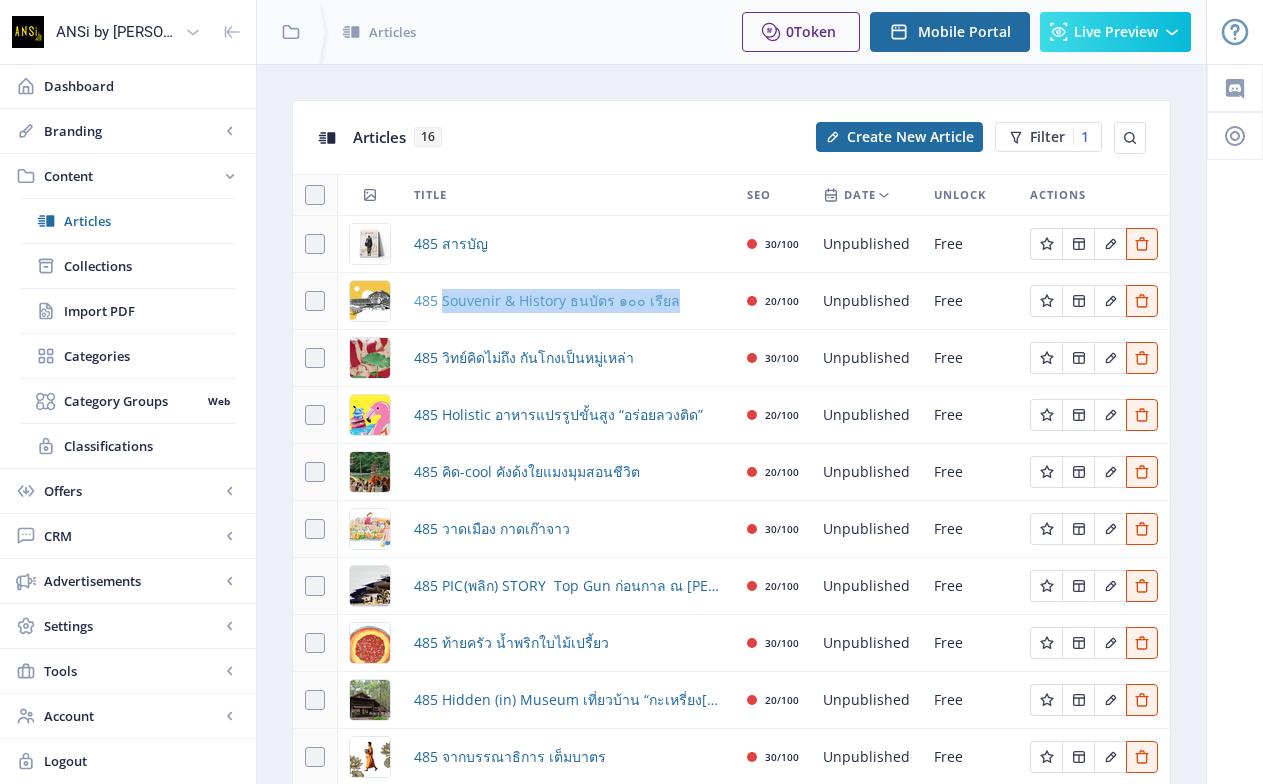 drag, startPoint x: 687, startPoint y: 300, endPoint x: 440, endPoint y: 309, distance: 247.16391 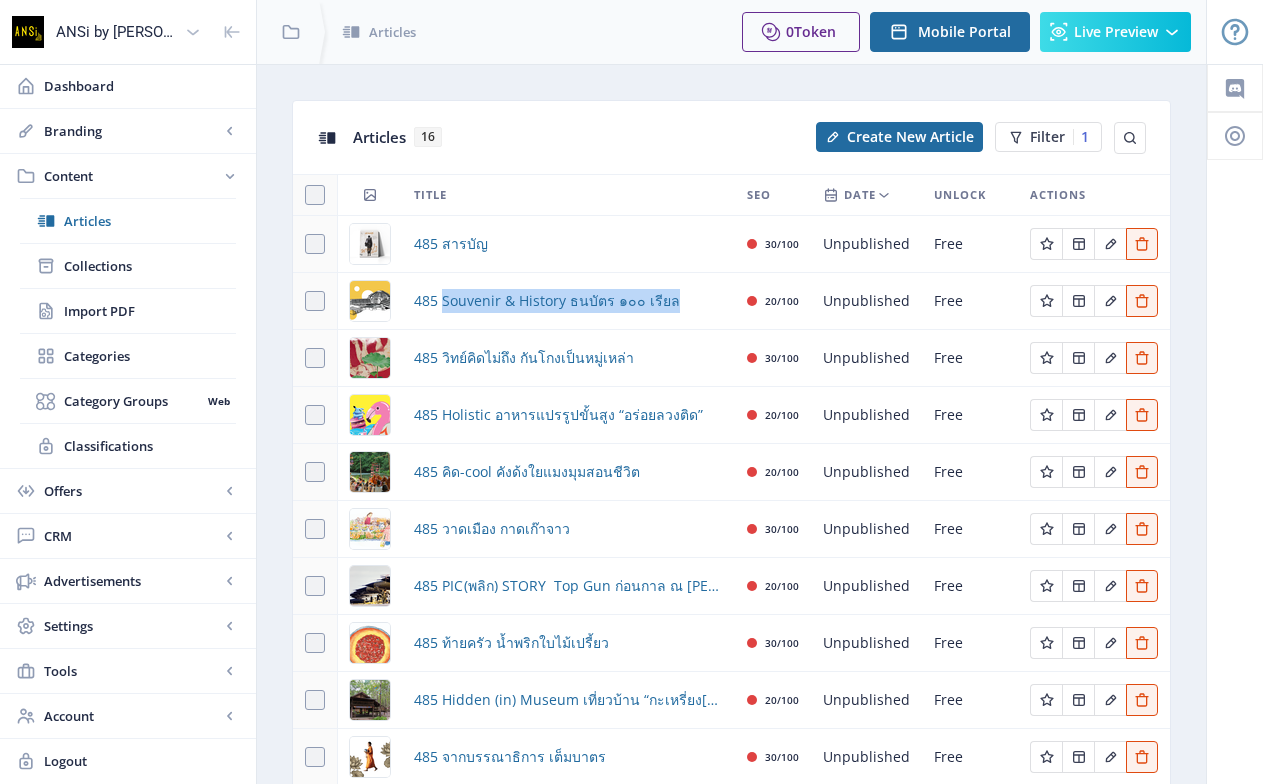 scroll, scrollTop: 138, scrollLeft: 0, axis: vertical 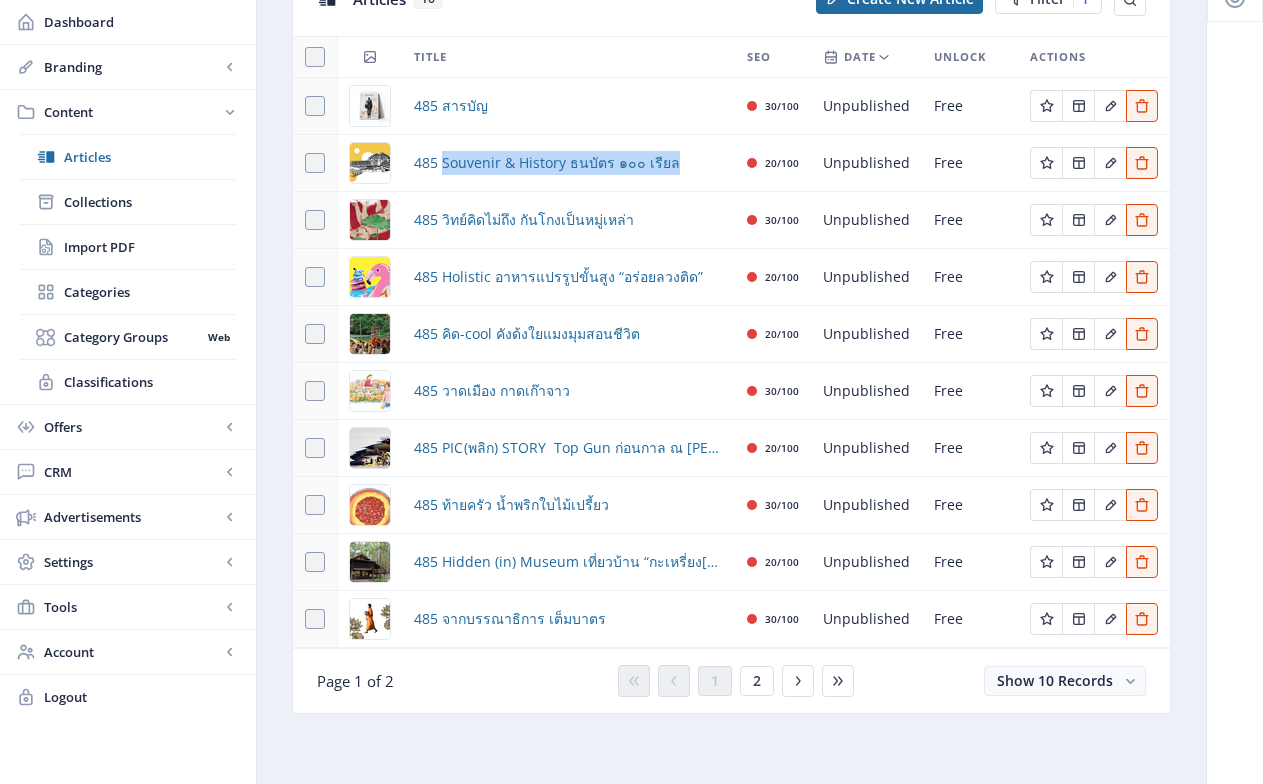 click on "Title" 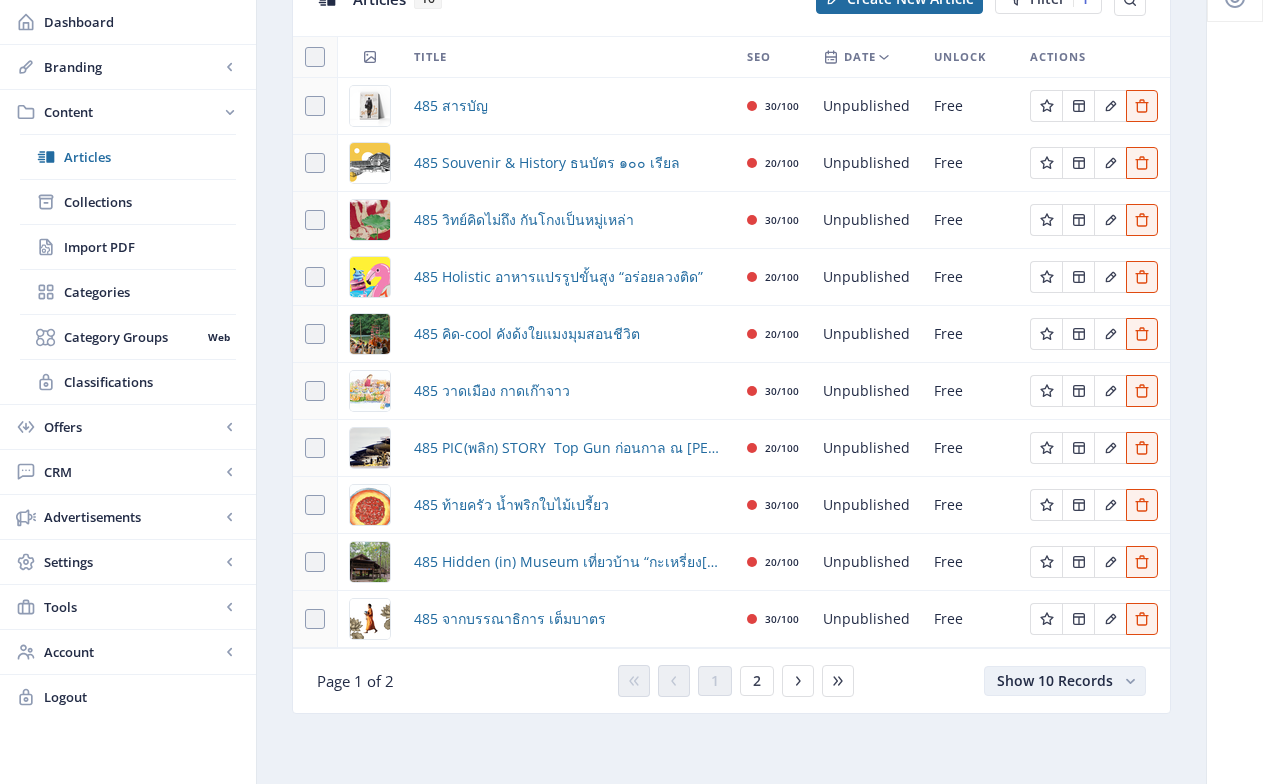 click on "Show 10 Records" 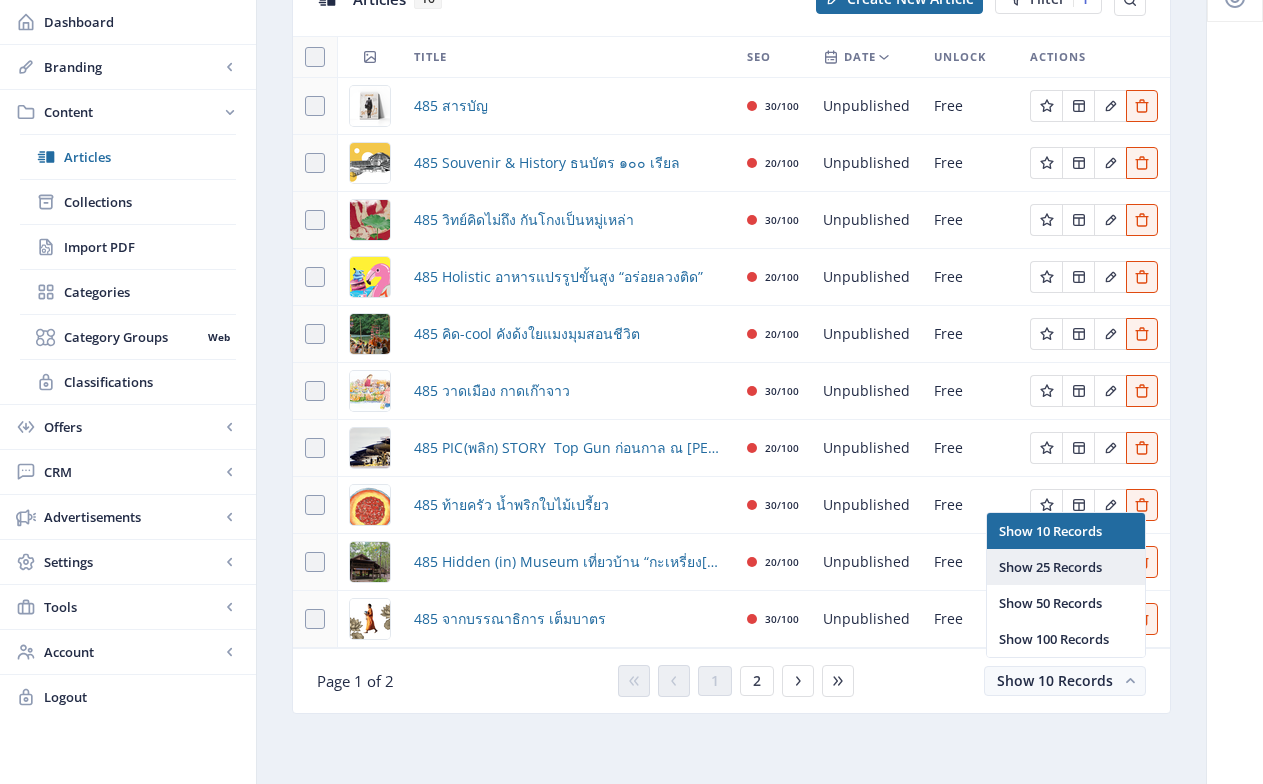 click on "Show 25 Records" at bounding box center (1066, 567) 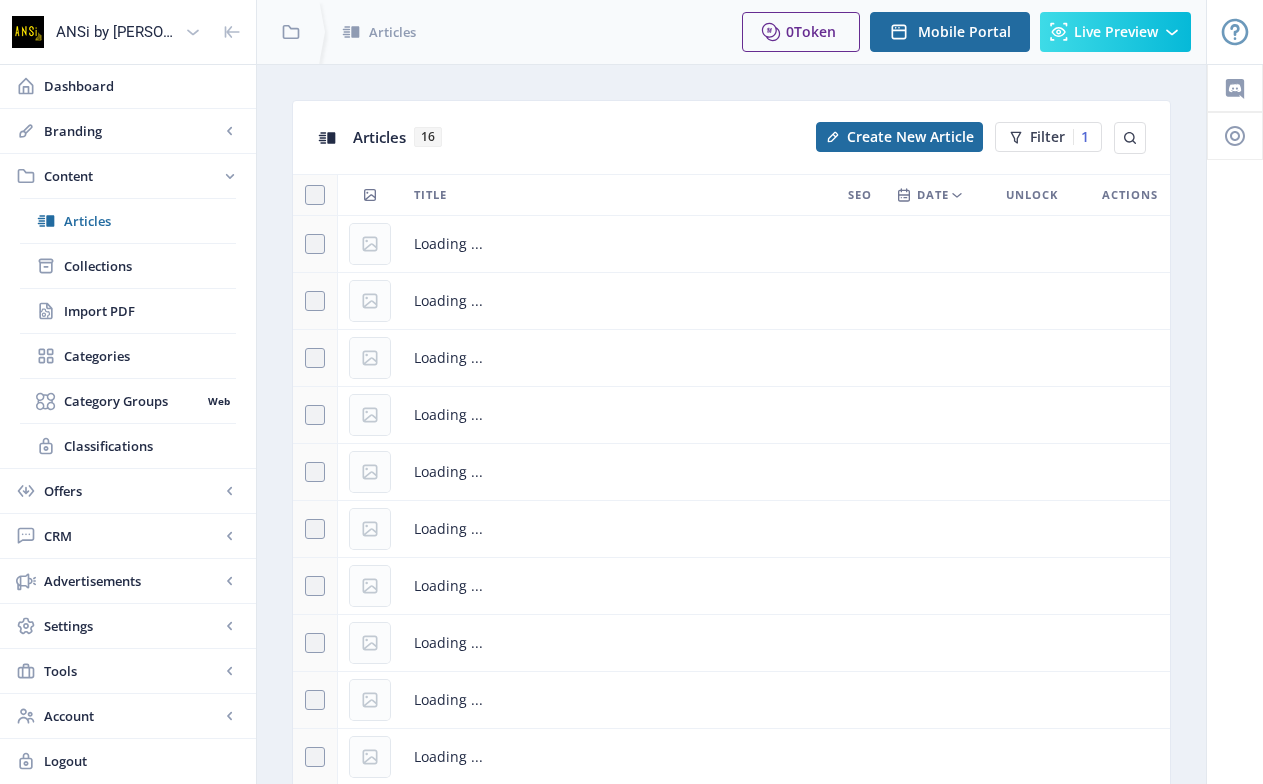 scroll, scrollTop: 138, scrollLeft: 0, axis: vertical 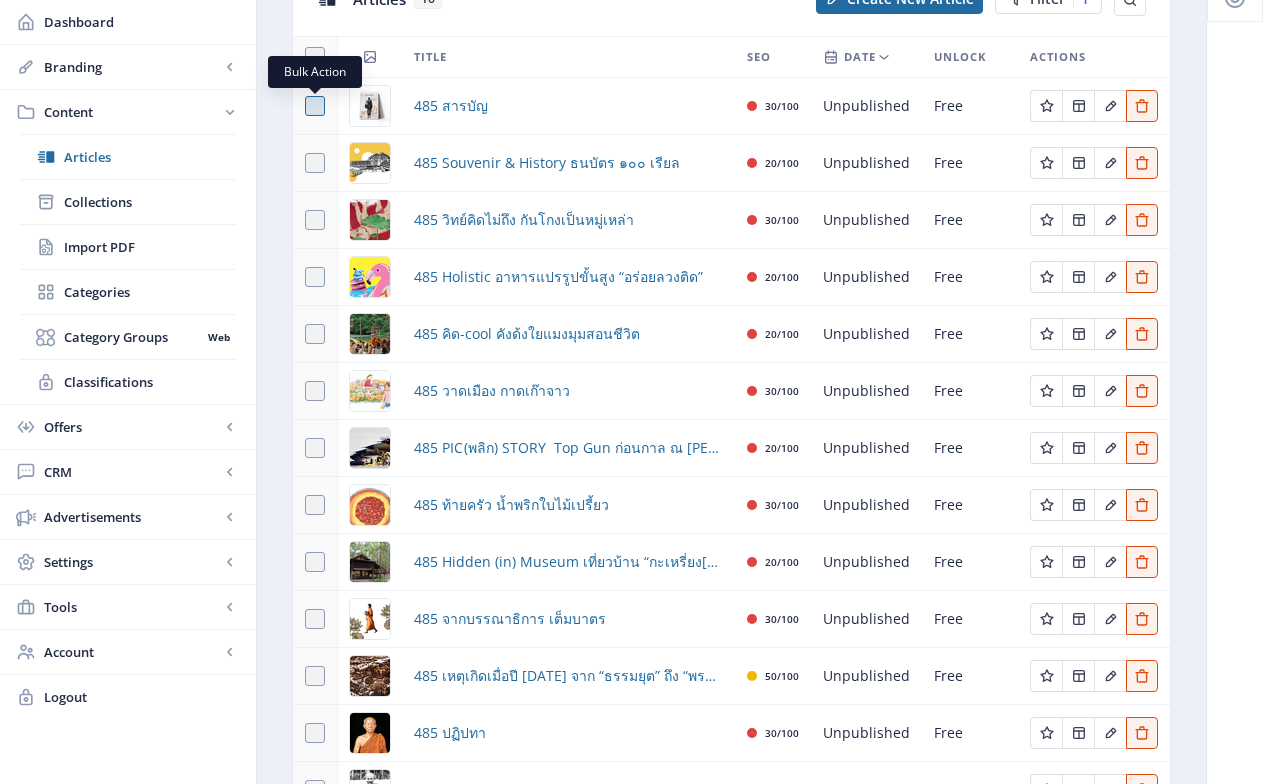 click at bounding box center [315, 106] 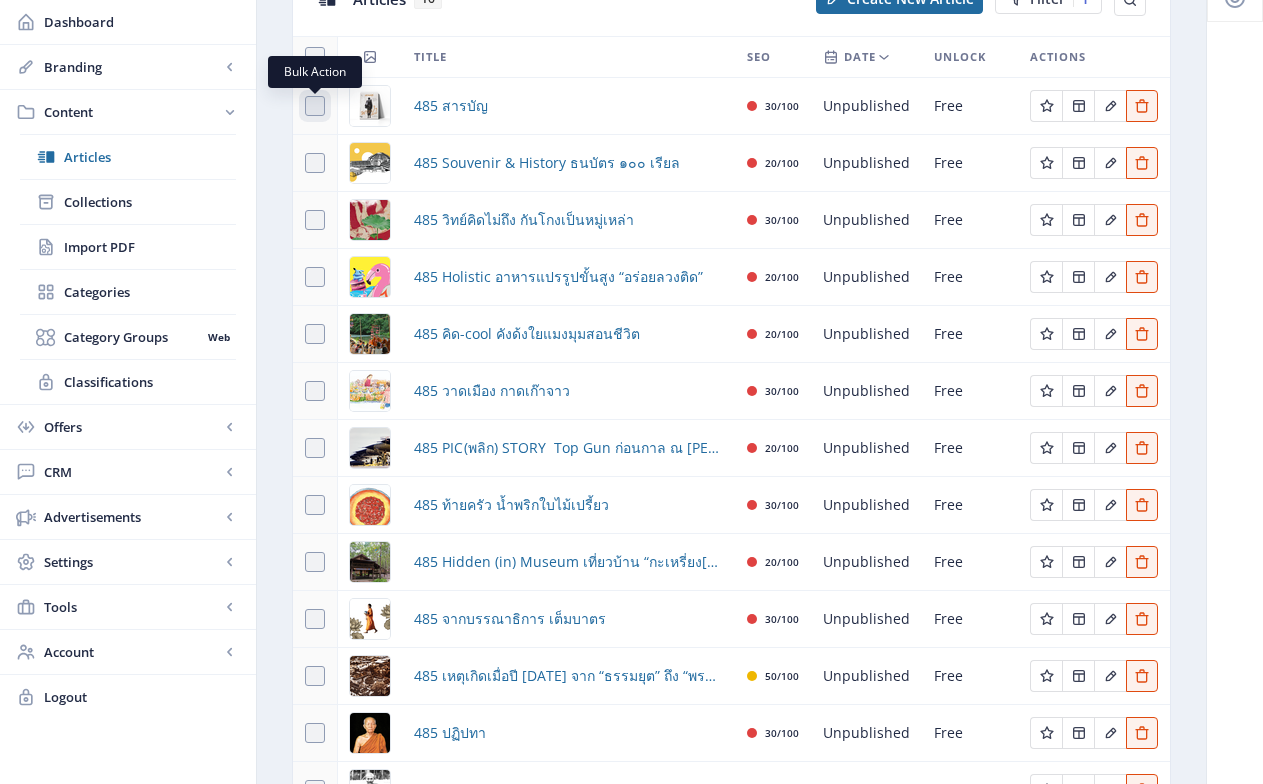 click at bounding box center [305, 106] 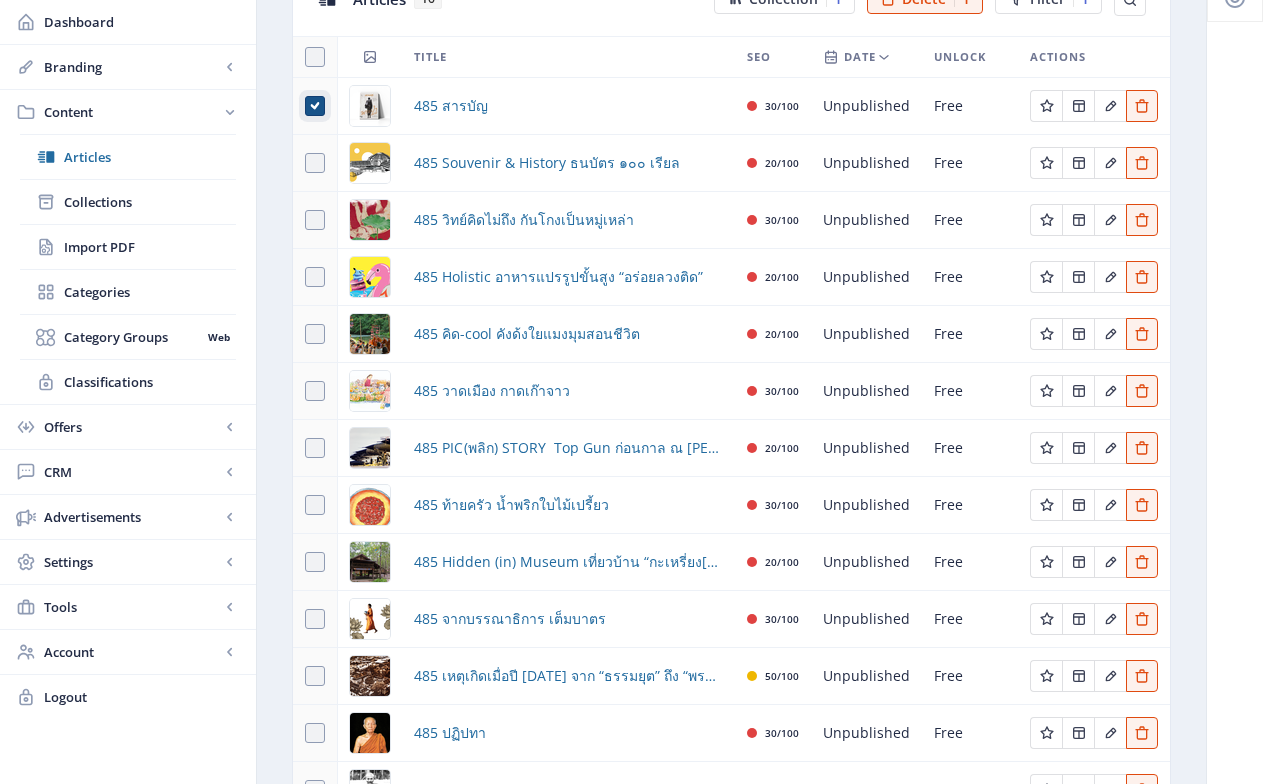 scroll, scrollTop: 480, scrollLeft: 0, axis: vertical 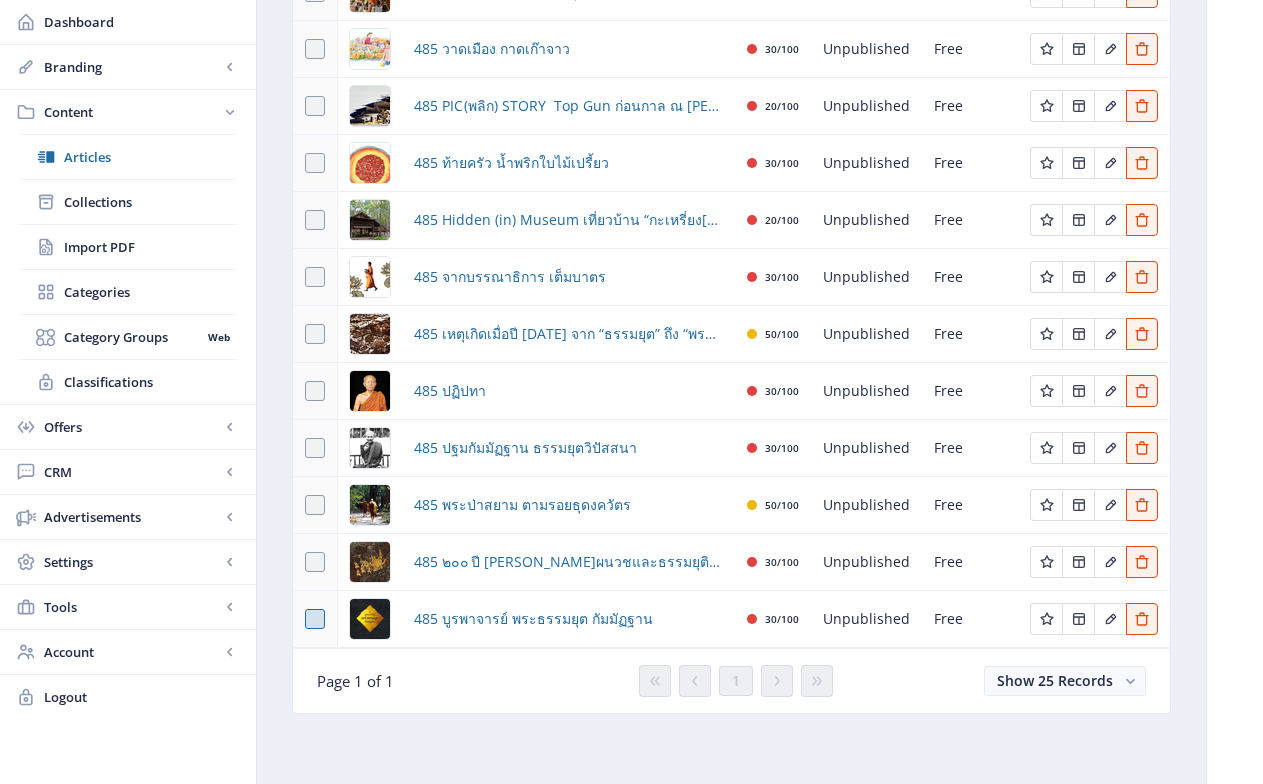 click at bounding box center [315, 619] 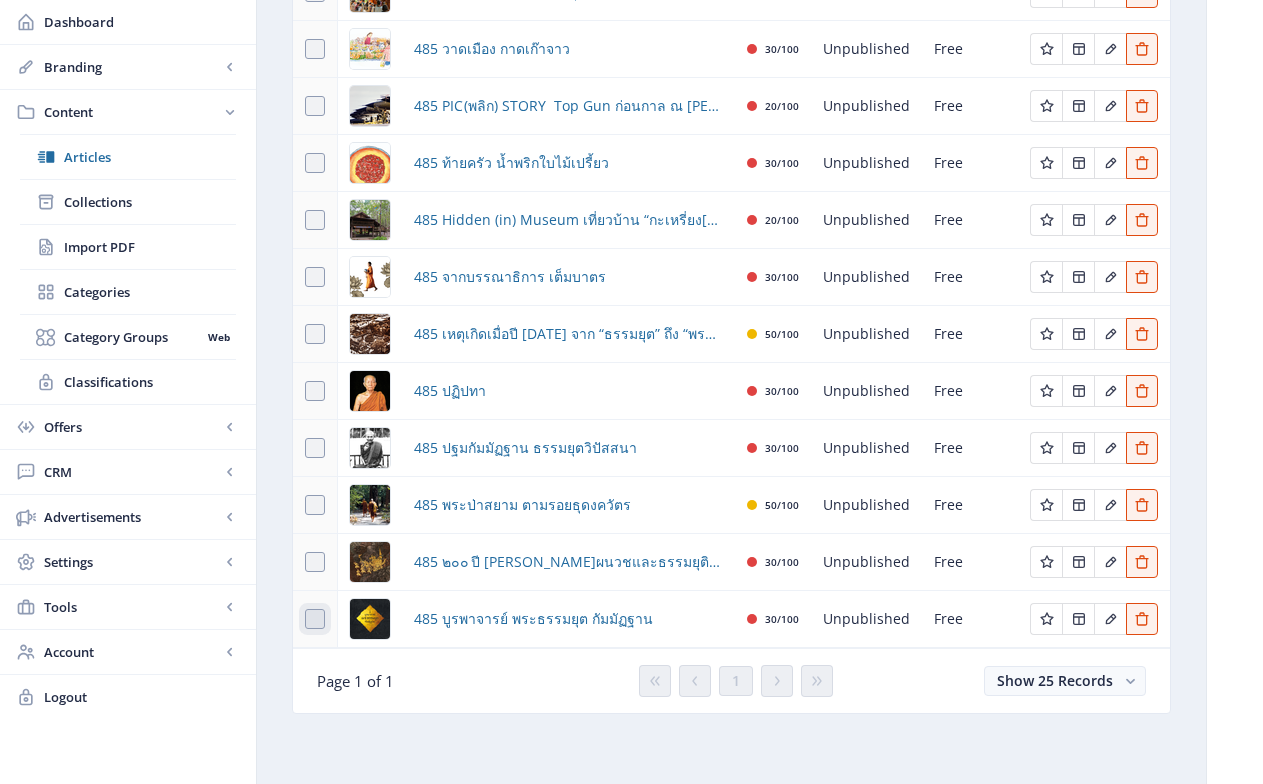 click at bounding box center [305, 619] 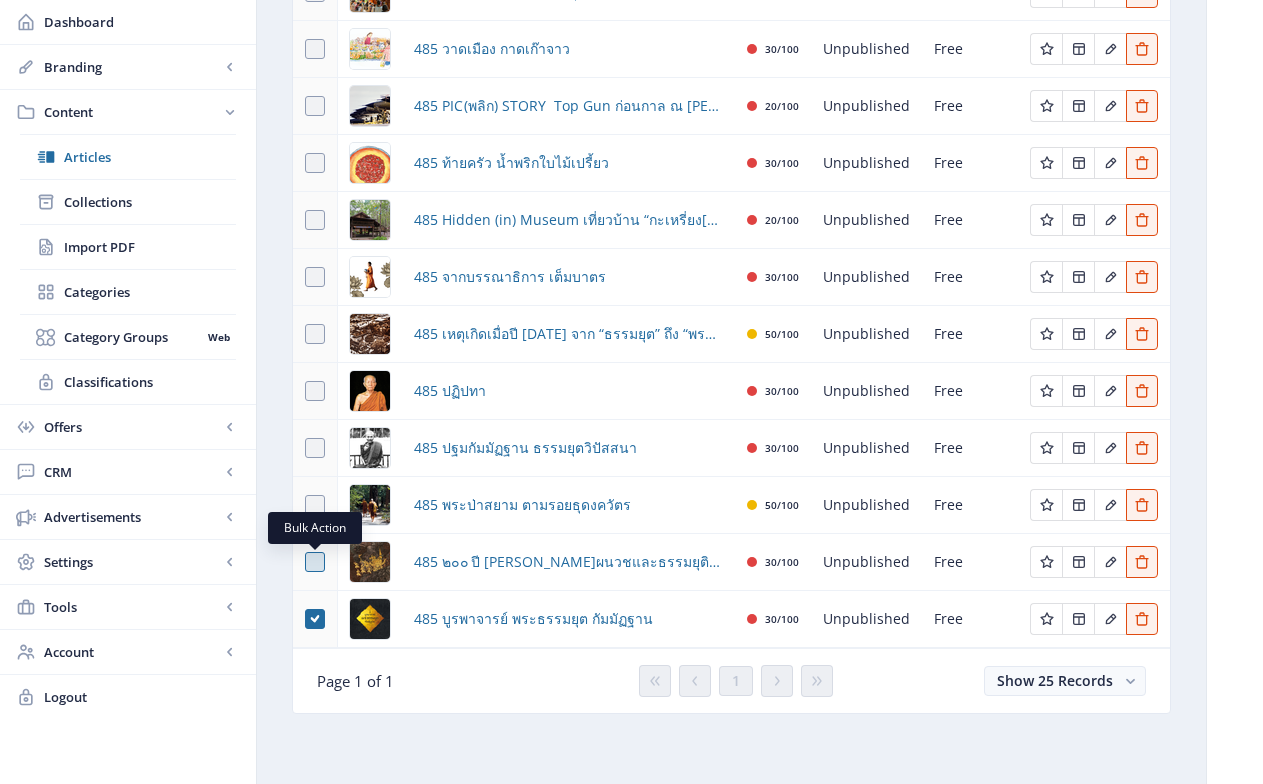 click at bounding box center (315, 562) 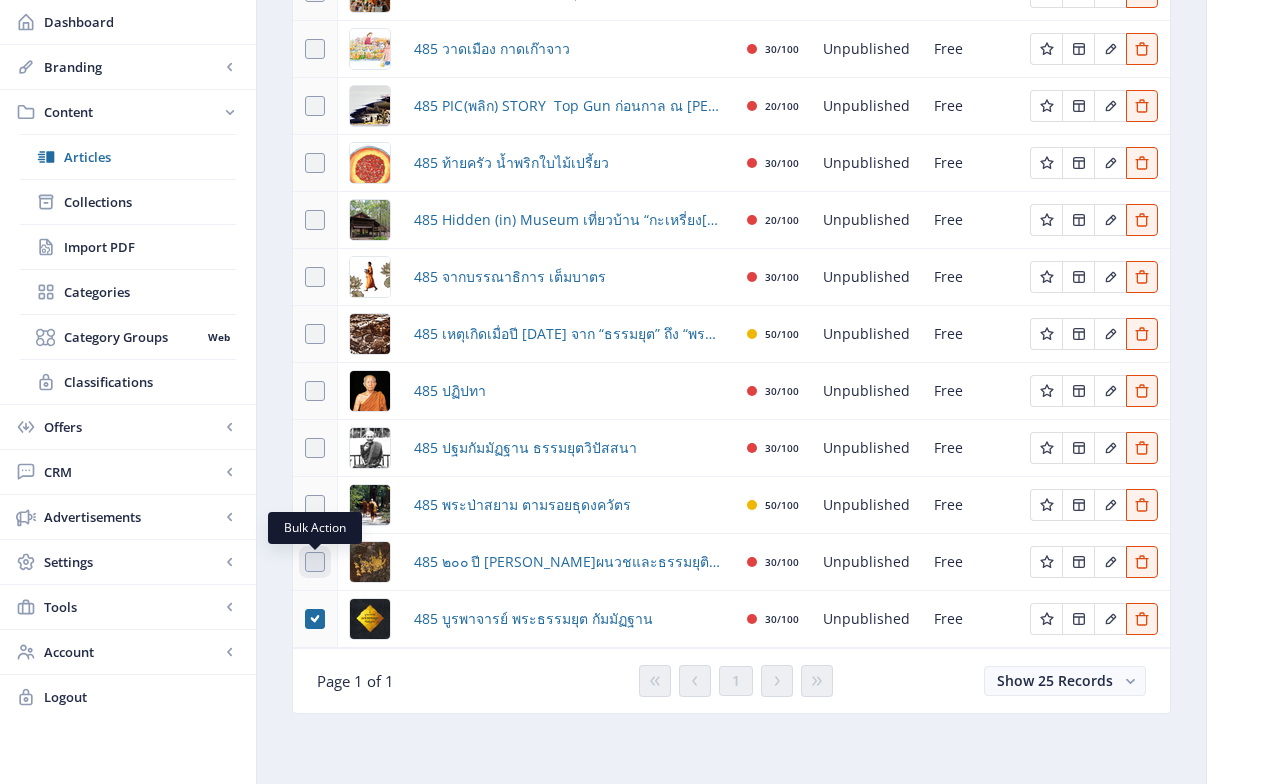 click at bounding box center (305, 562) 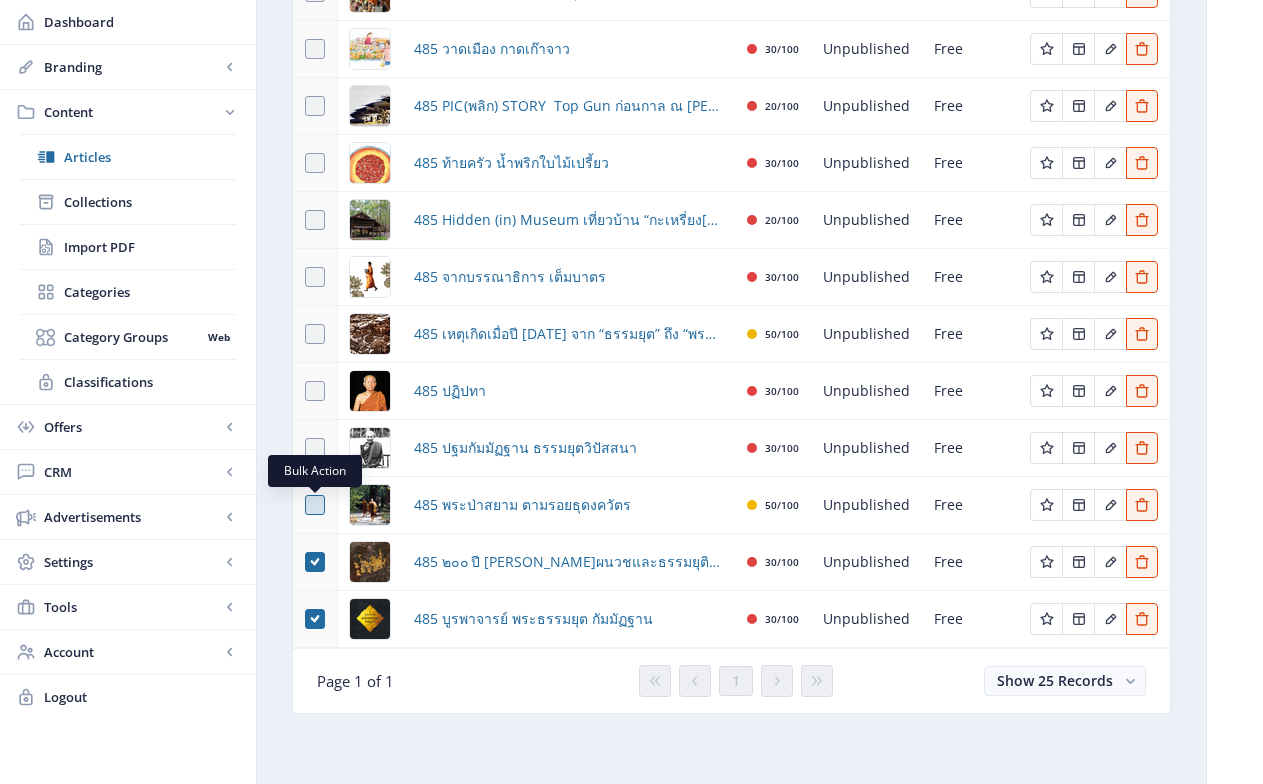 click at bounding box center [315, 505] 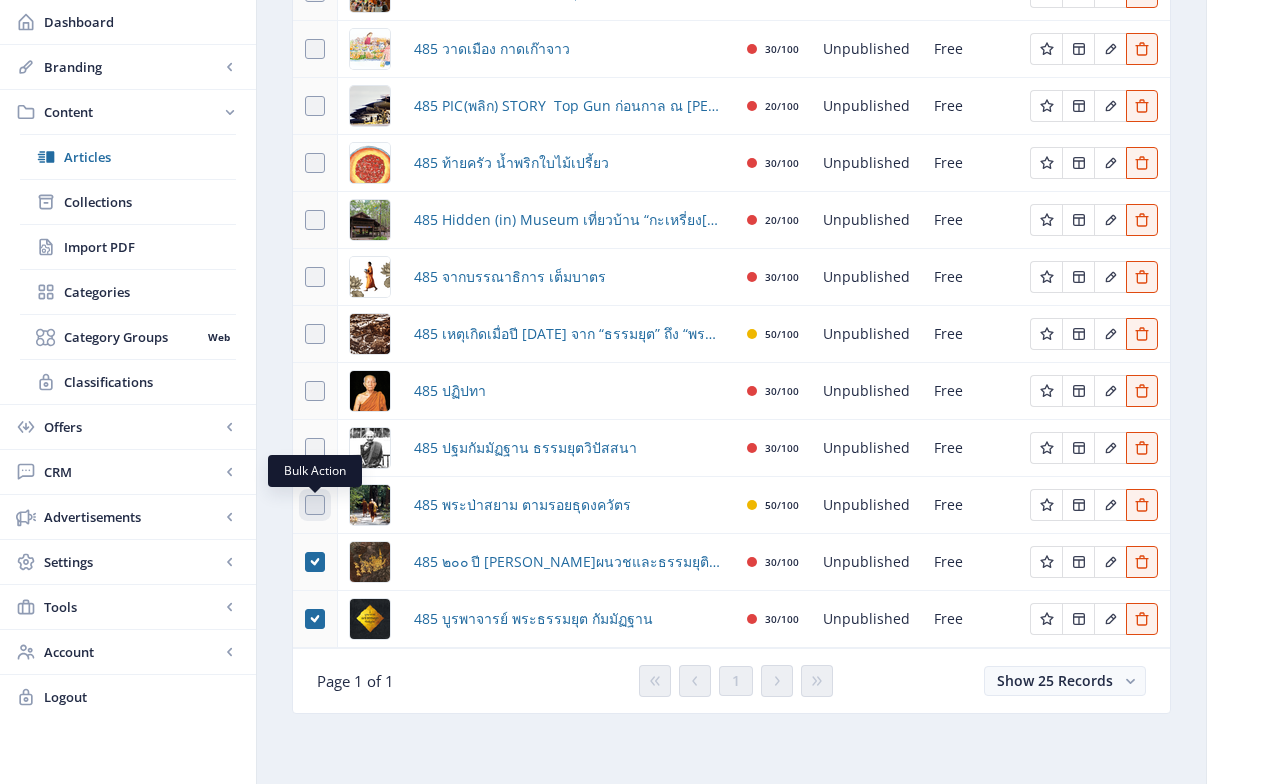 click at bounding box center (305, 505) 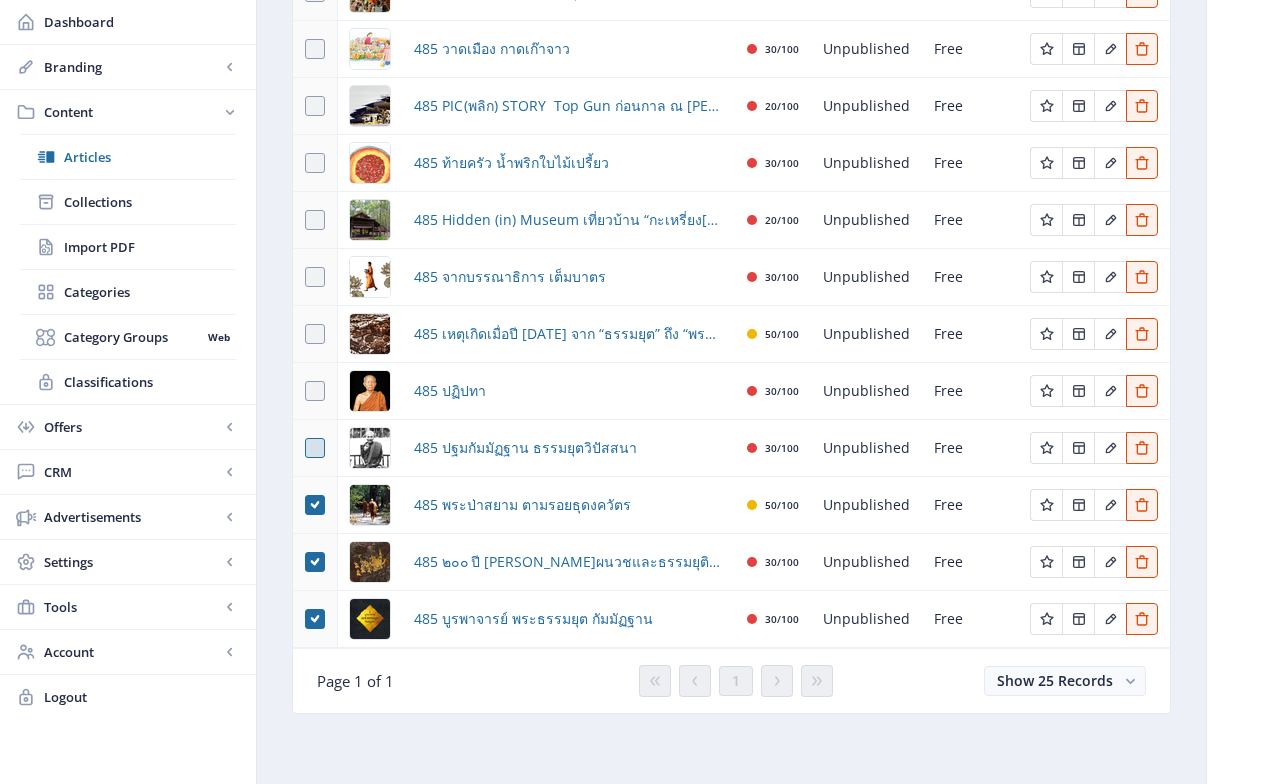 click at bounding box center [315, 448] 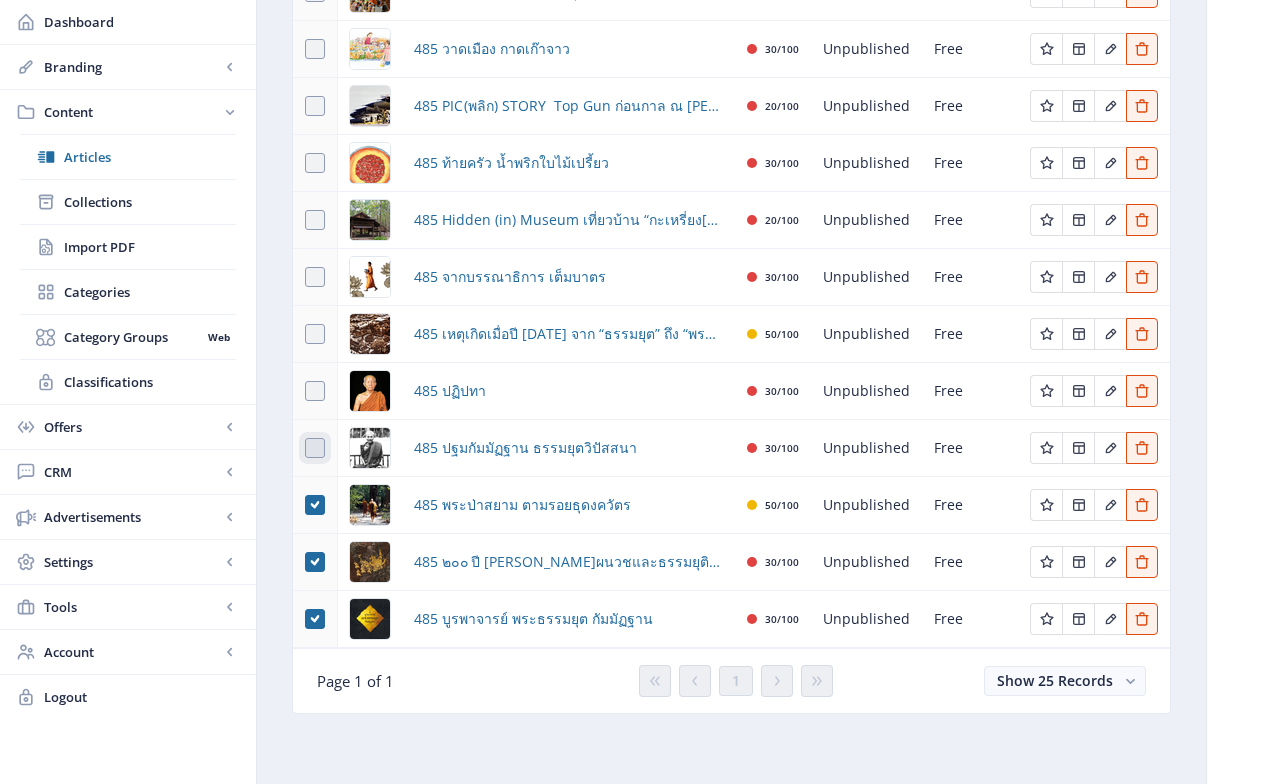 click at bounding box center (305, 448) 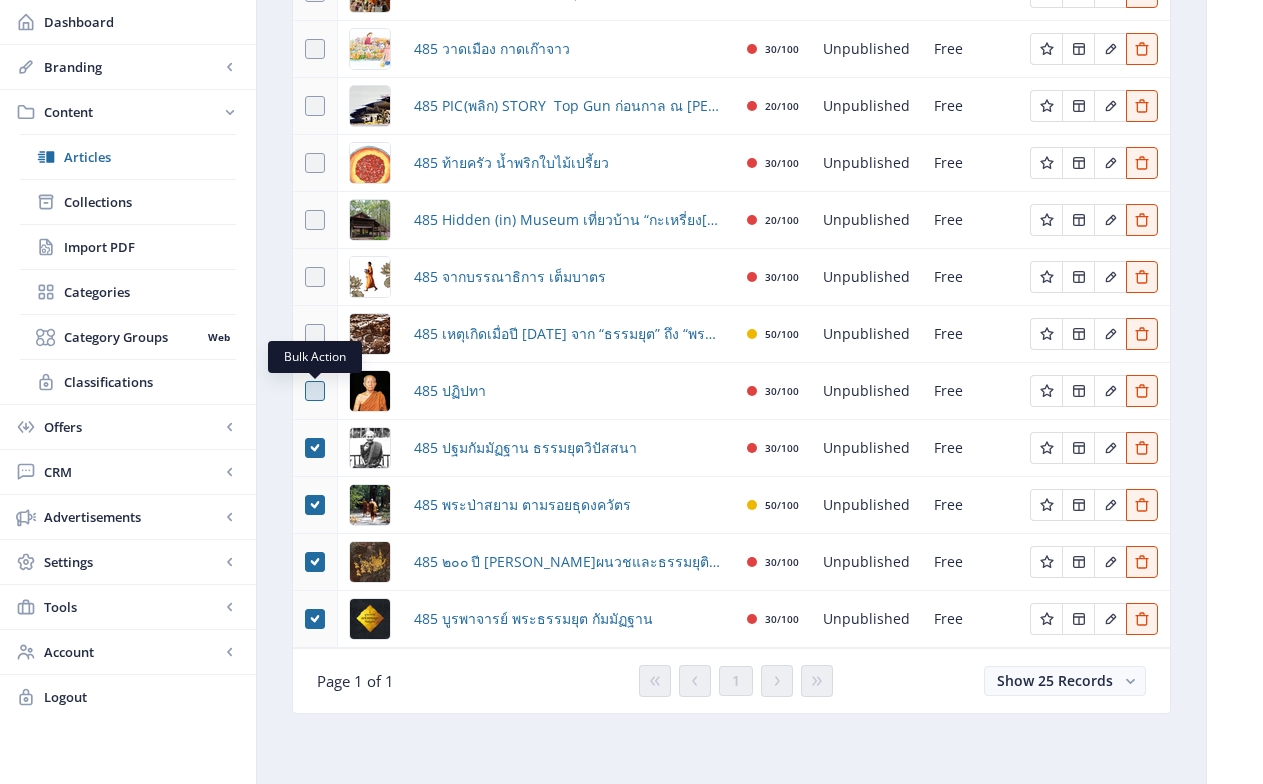 click at bounding box center [315, 391] 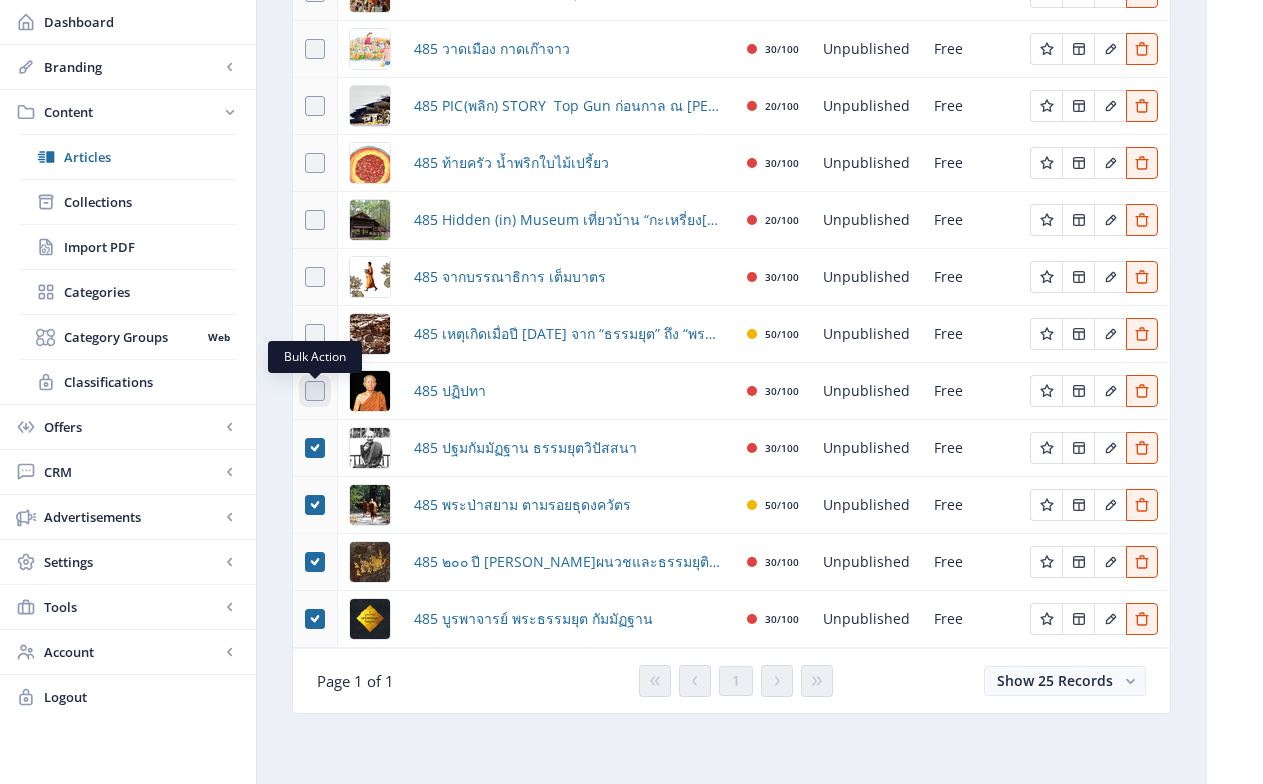 click at bounding box center [305, 391] 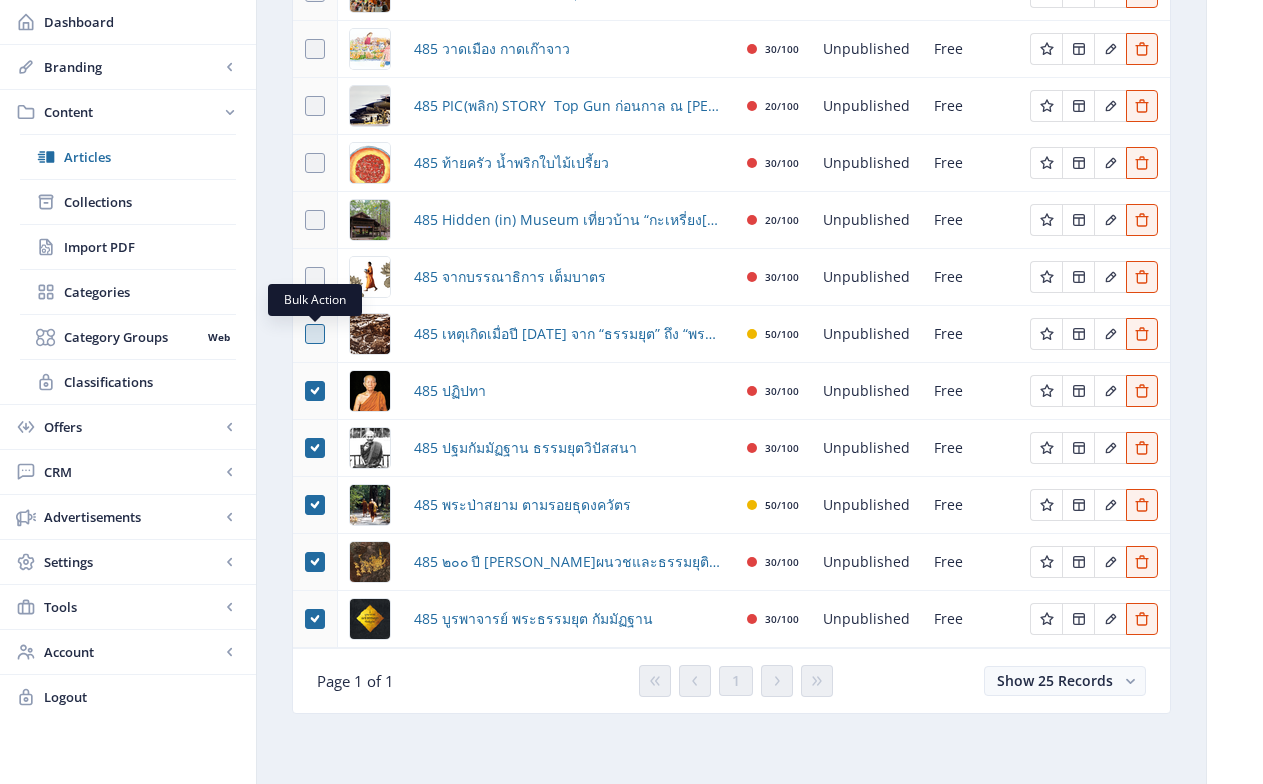click at bounding box center [315, 334] 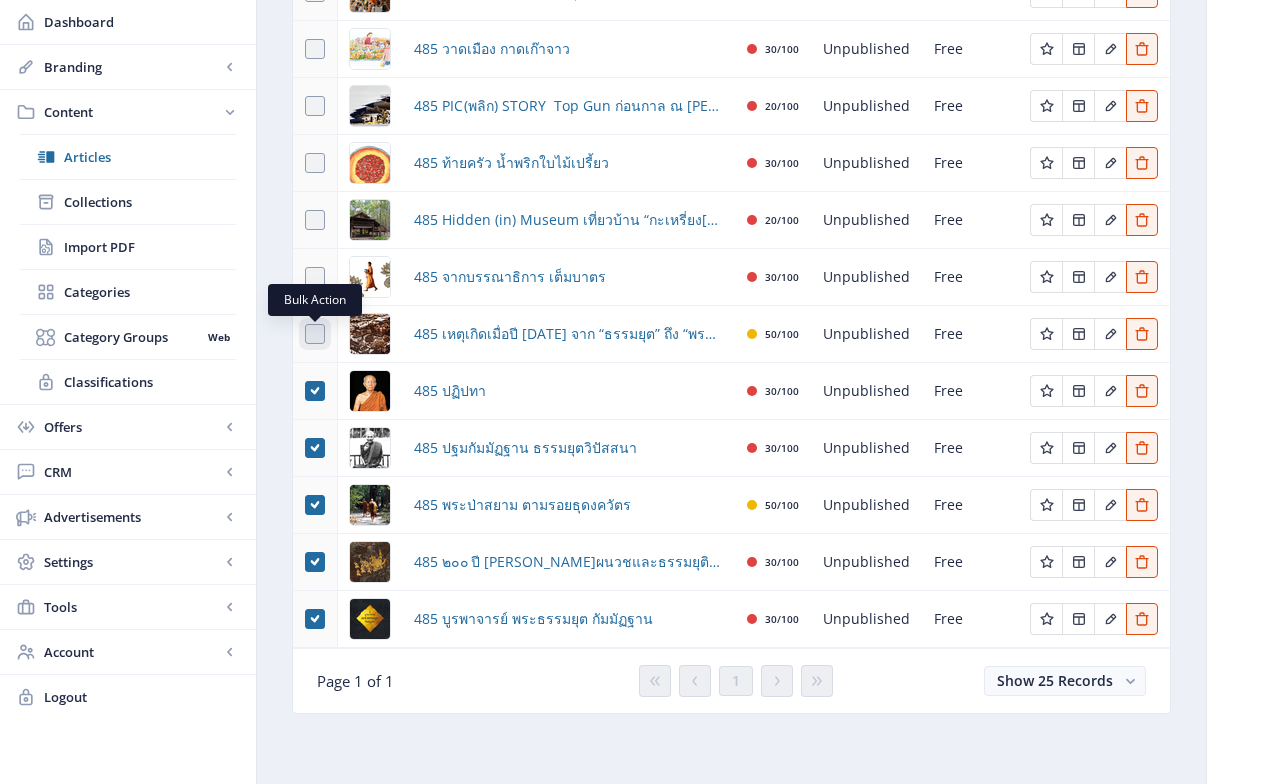 click at bounding box center [305, 334] 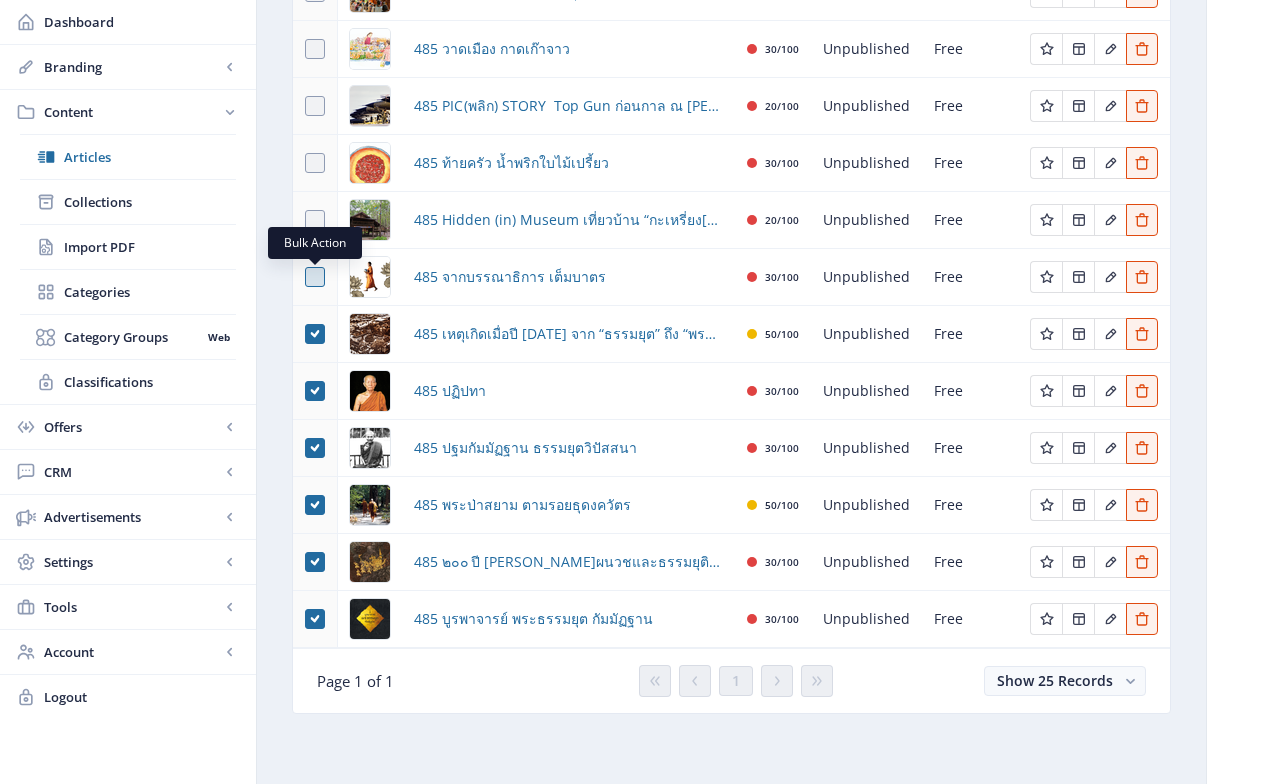 click at bounding box center [315, 277] 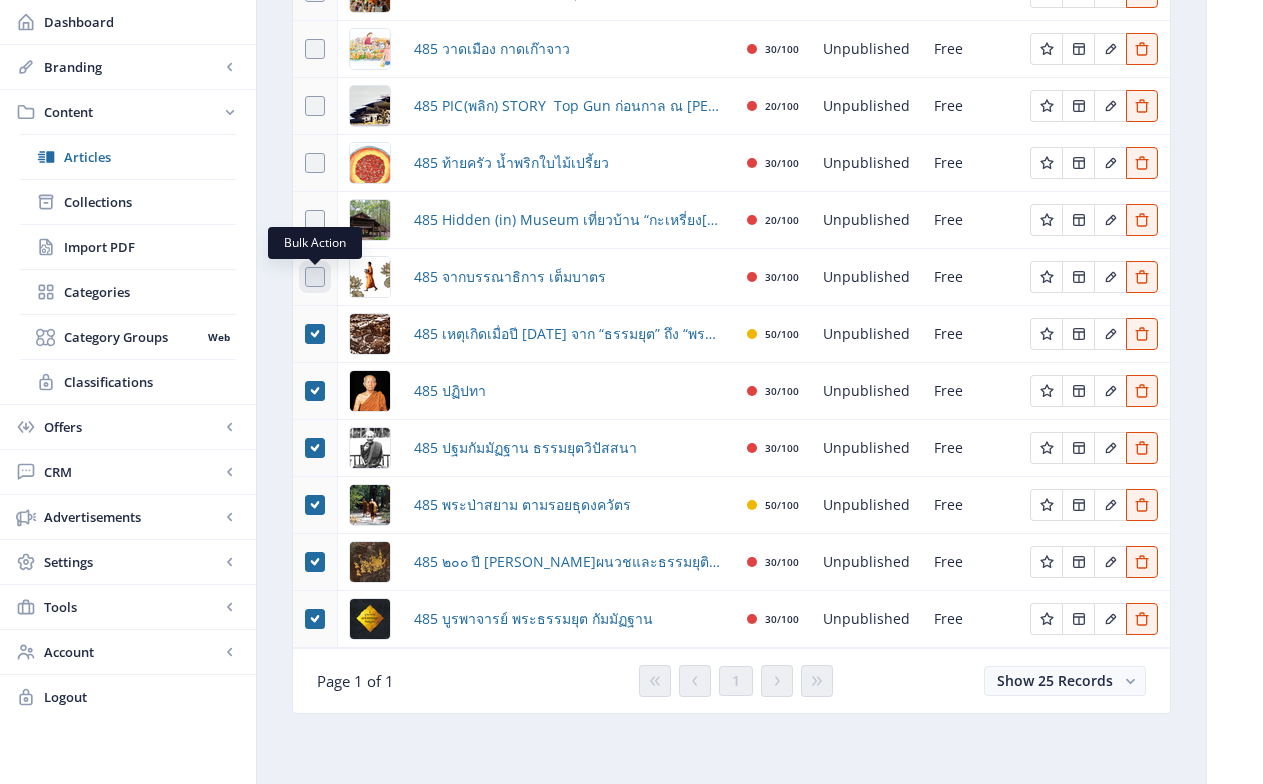 click at bounding box center [305, 277] 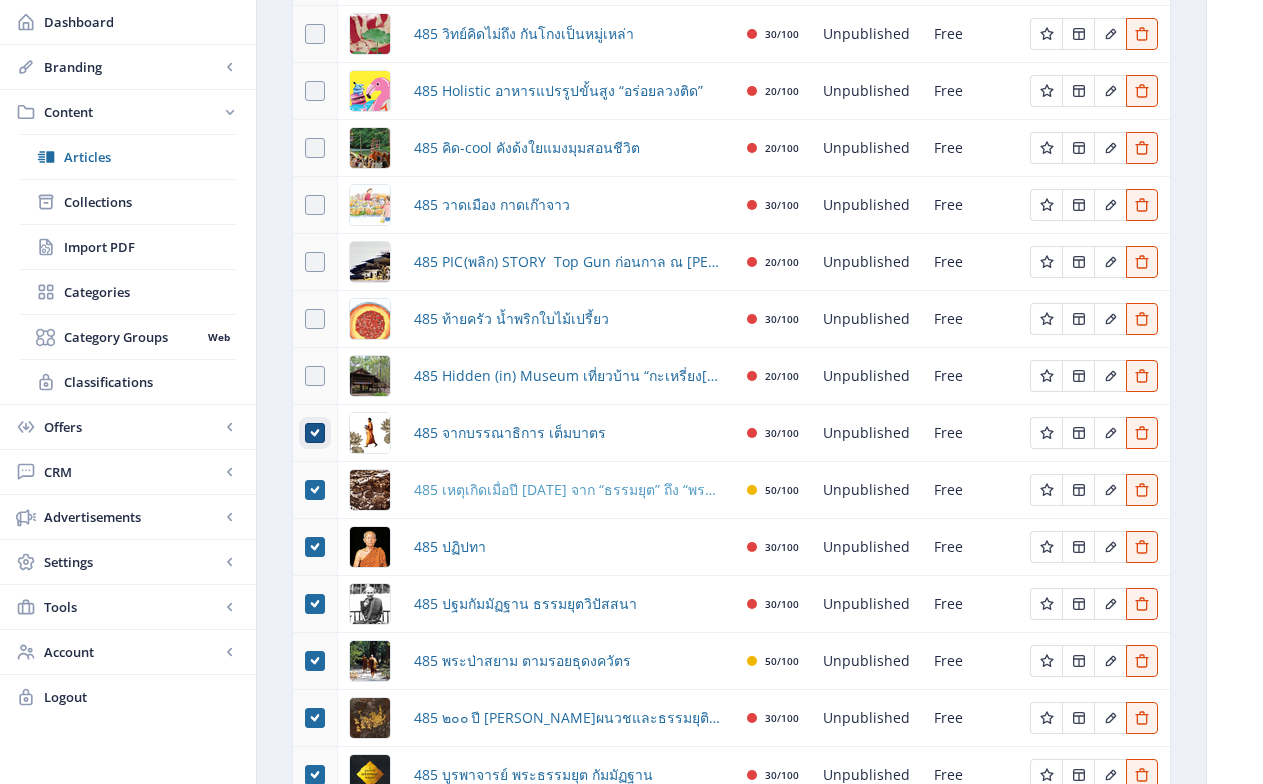 scroll, scrollTop: 0, scrollLeft: 0, axis: both 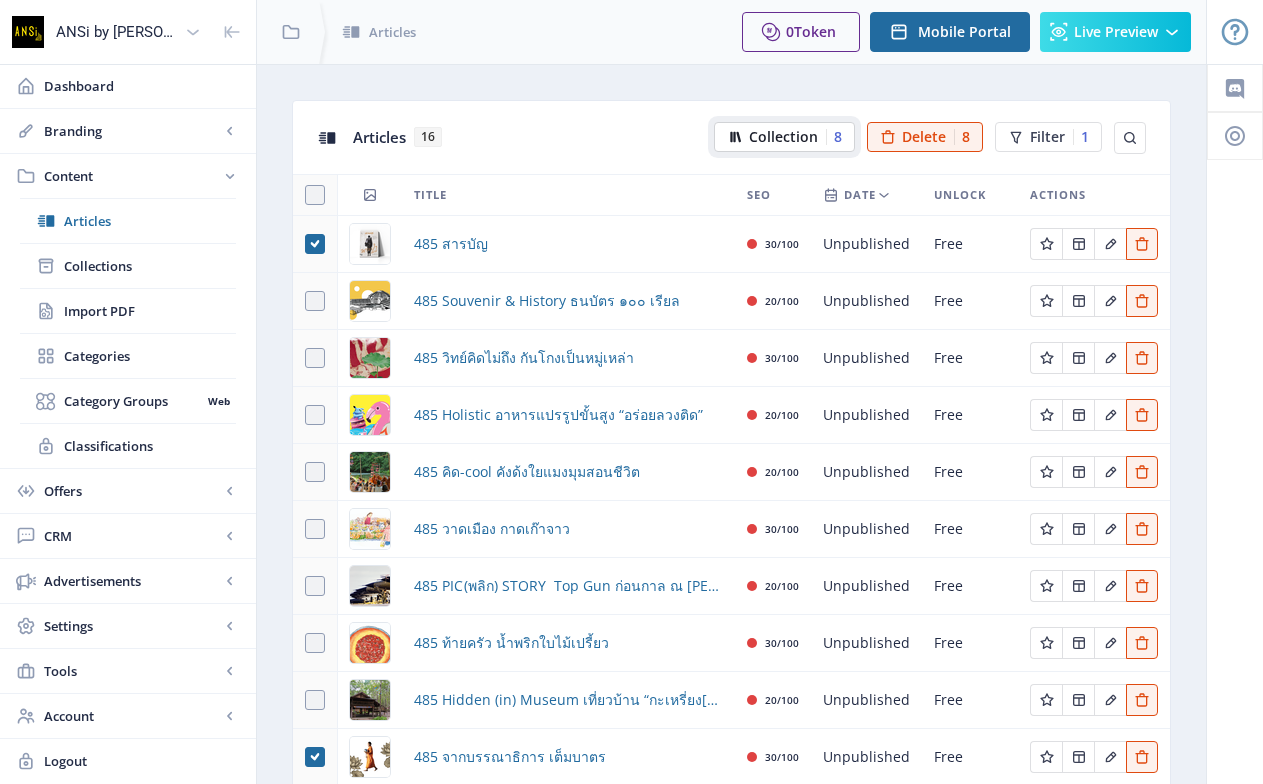 click on "Collection" 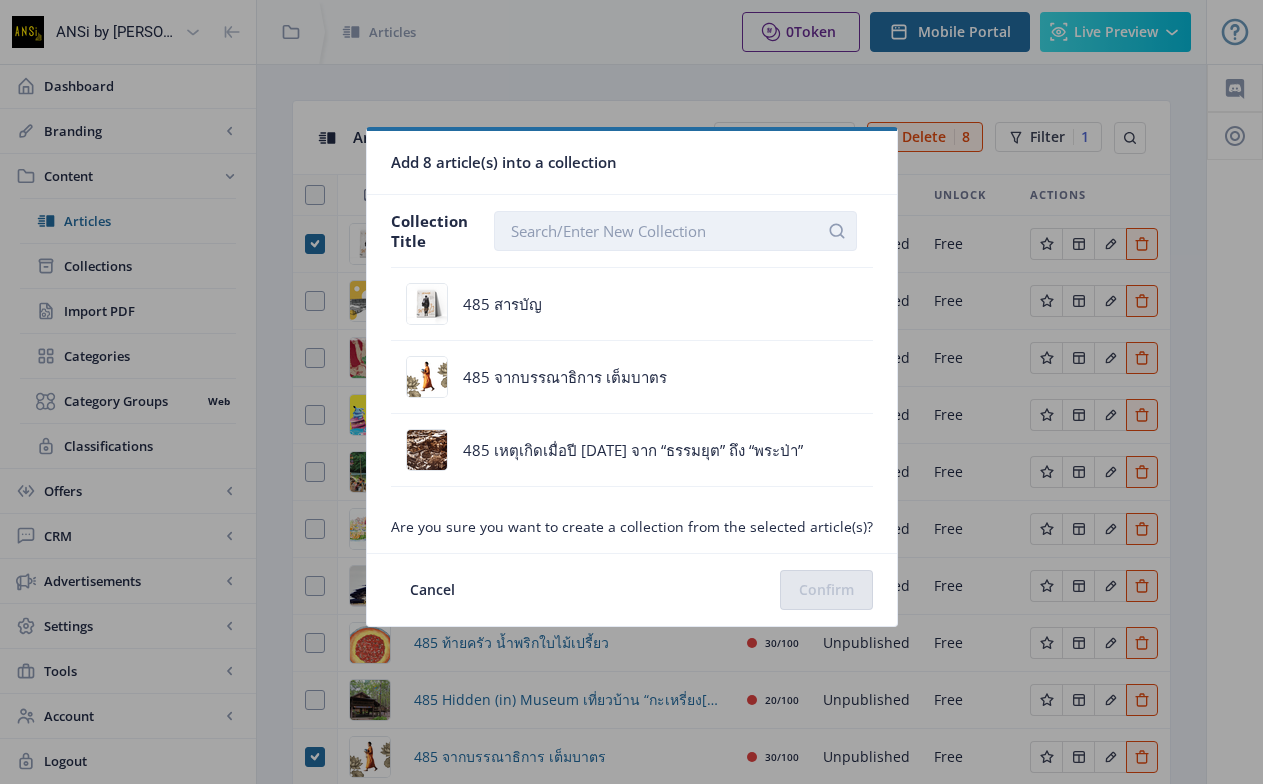 click 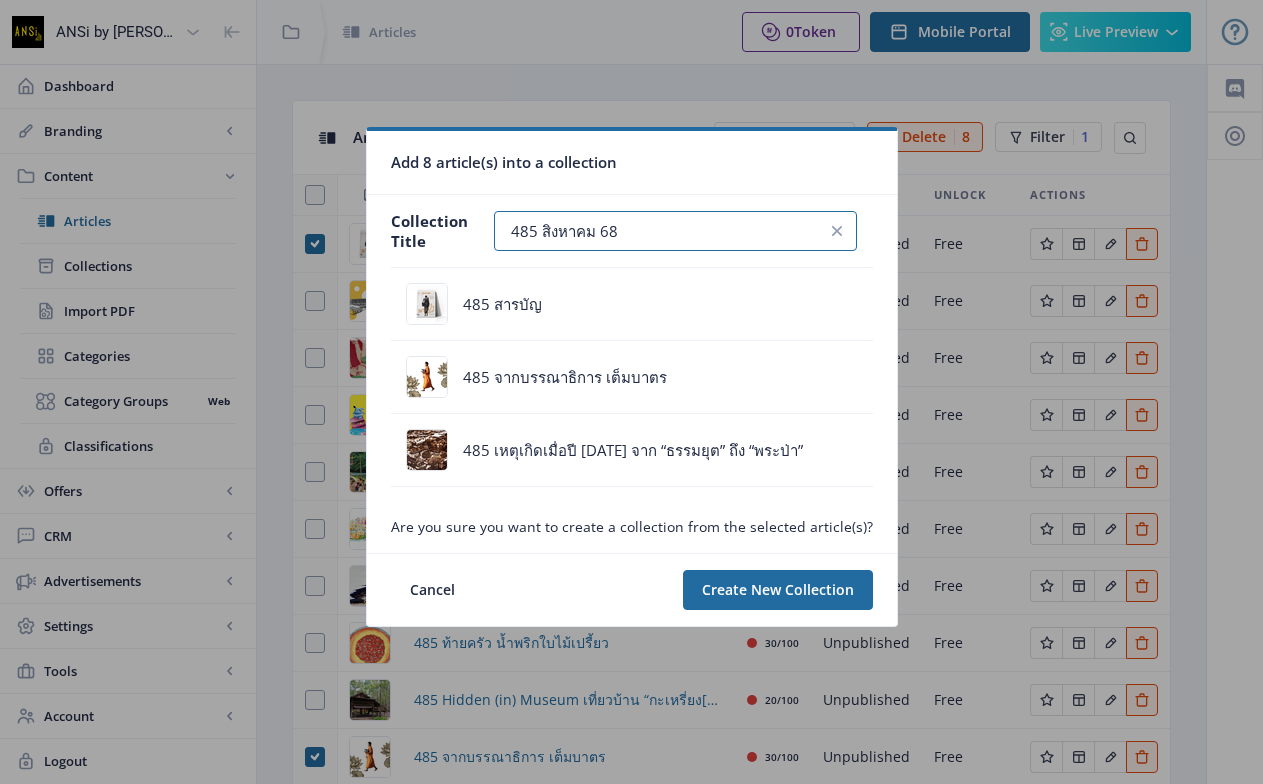 paste on "พระป่าสยาม และธรรมยุติกนิกาย" 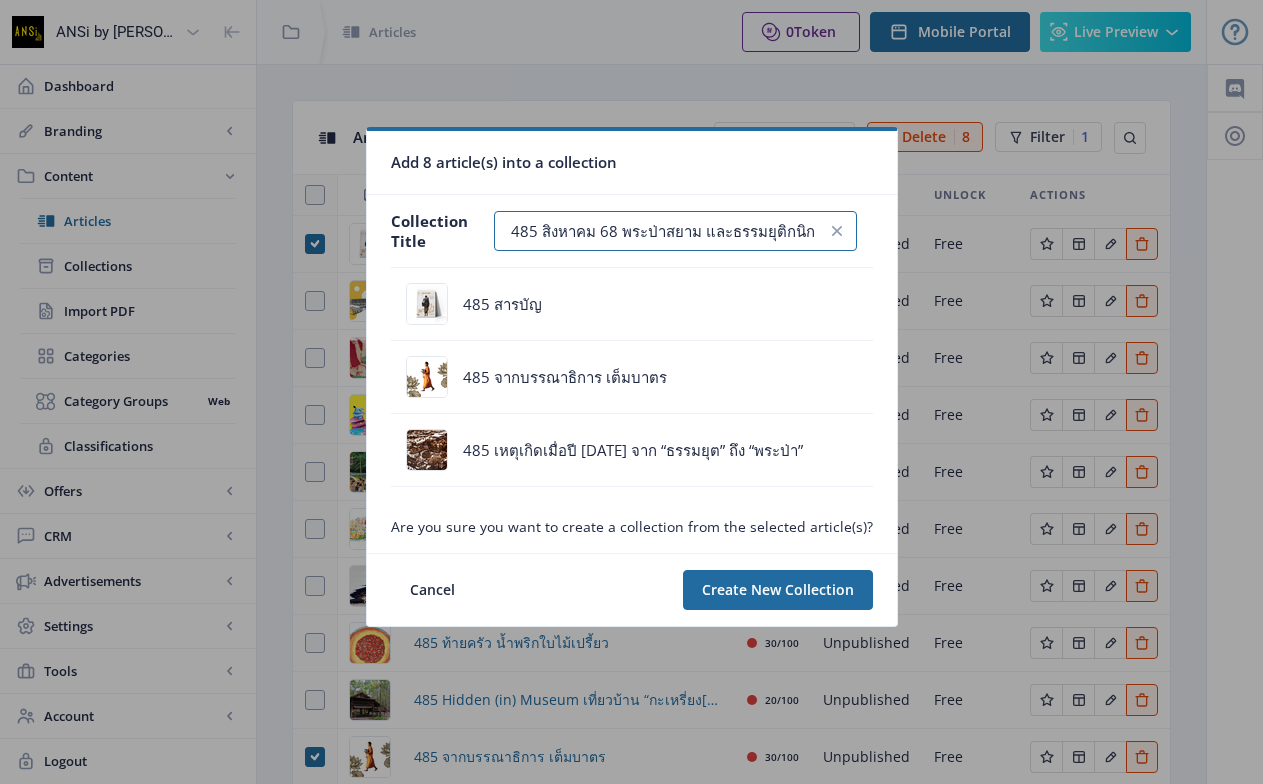 scroll, scrollTop: 0, scrollLeft: 18, axis: horizontal 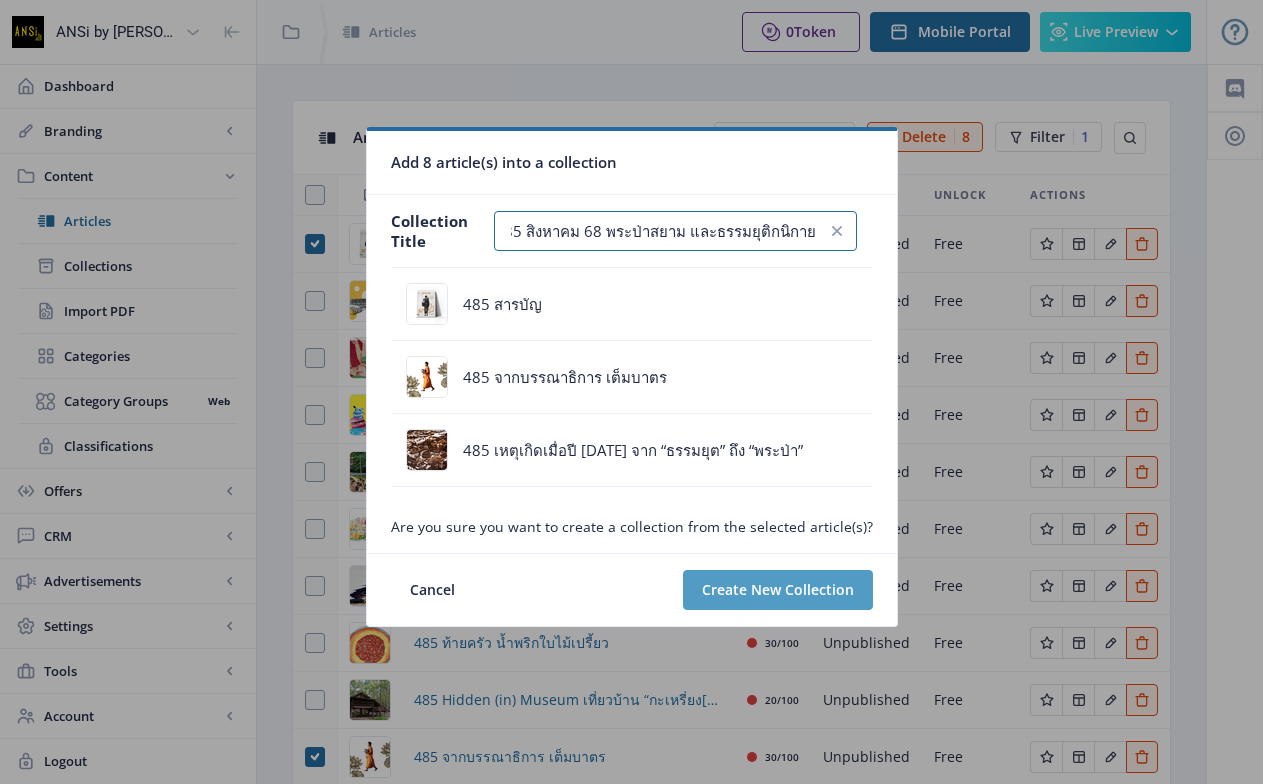 type on "485 สิงหาคม 68 พระป่าสยาม และธรรมยุติกนิกาย" 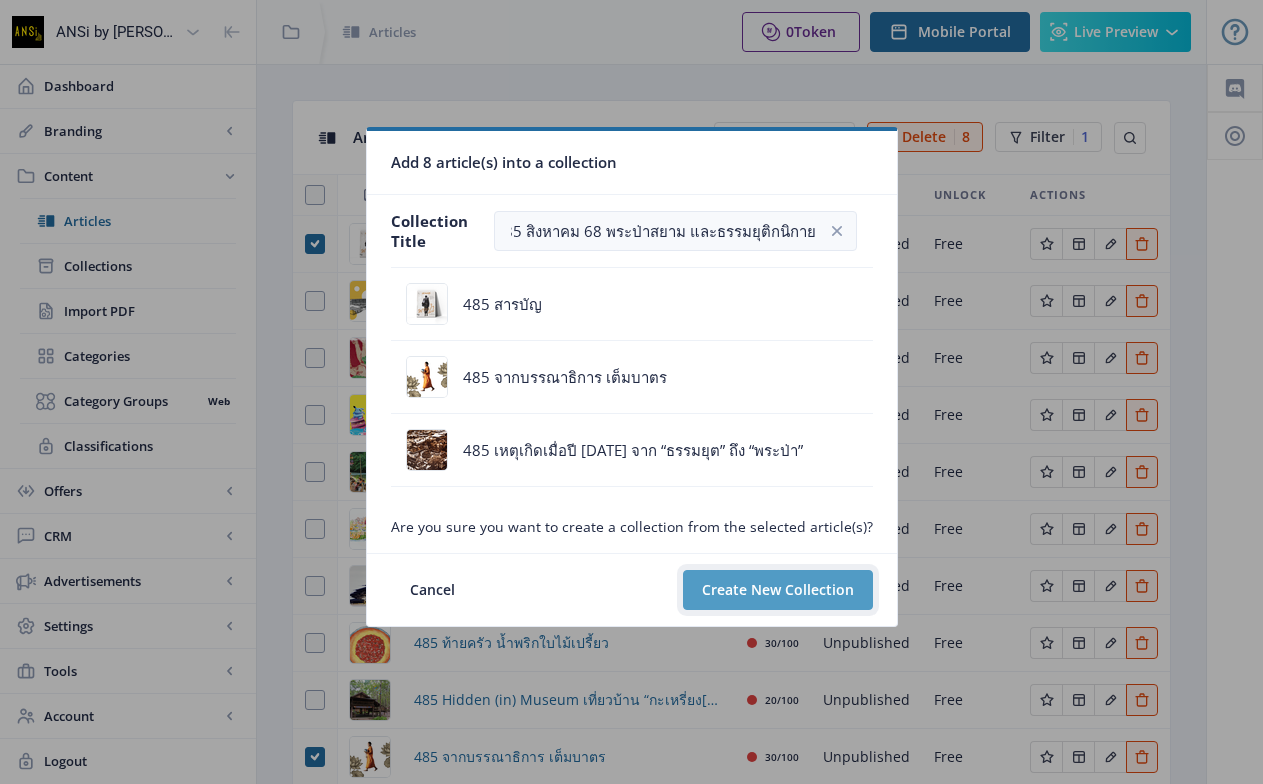 click on "Create New Collection" 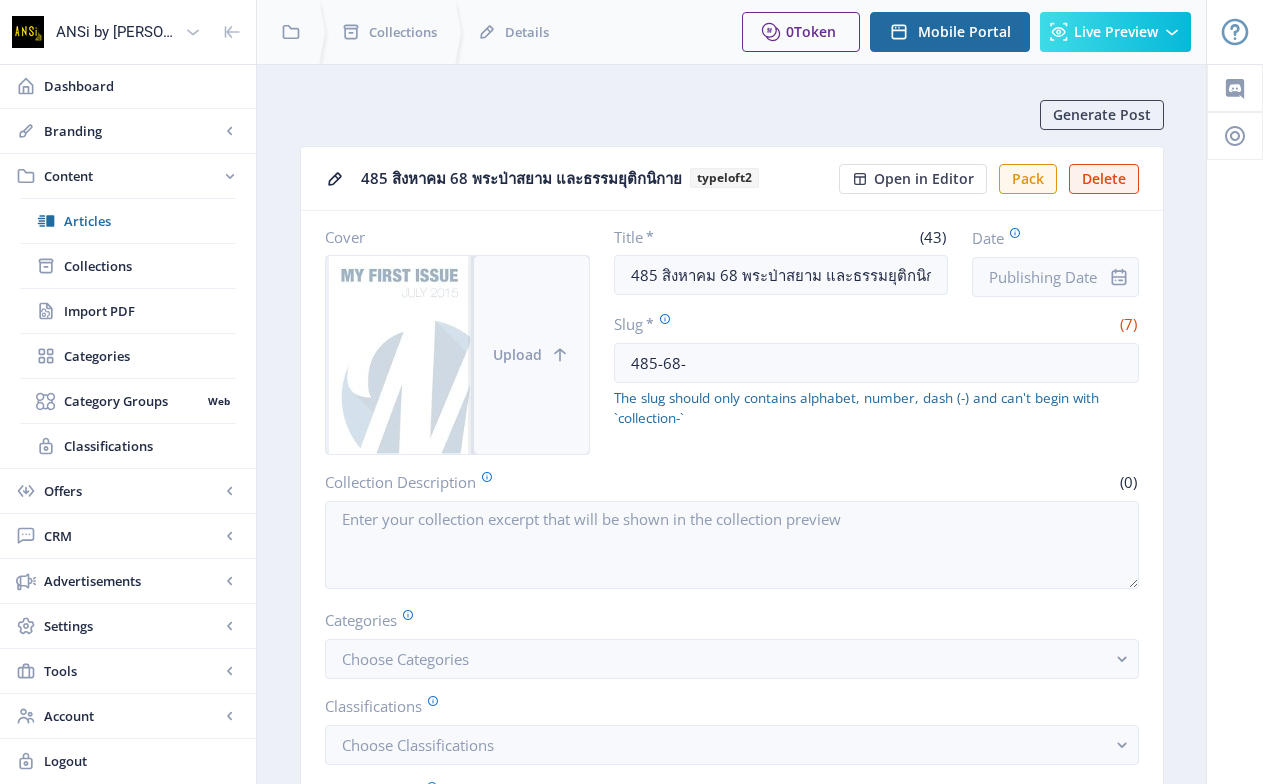 click 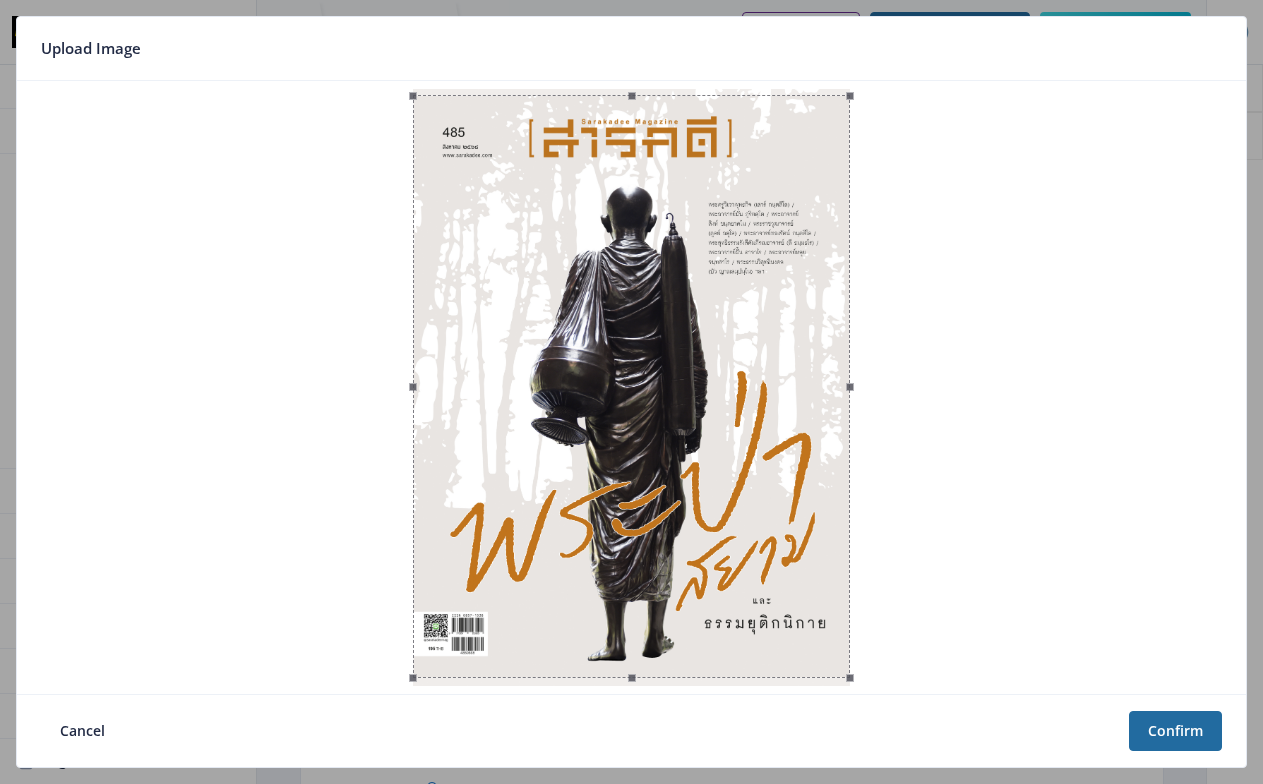 click 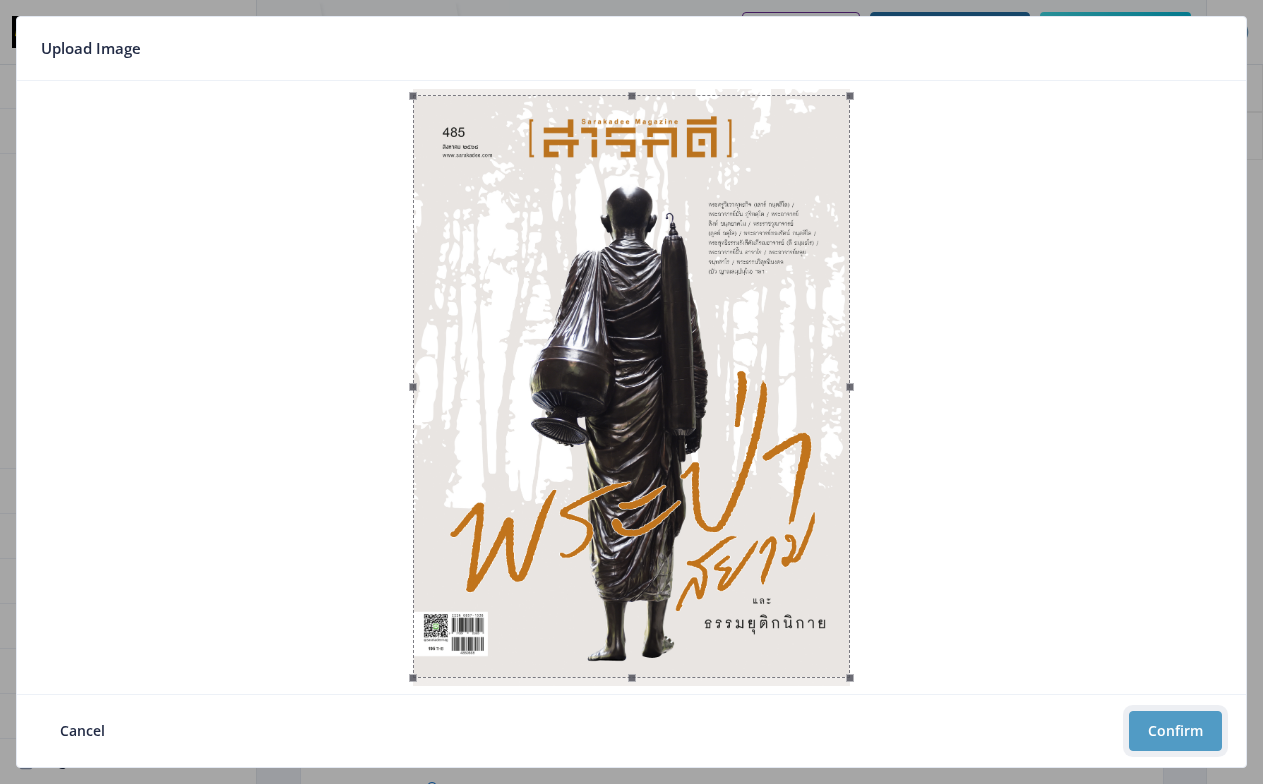 click on "Confirm" 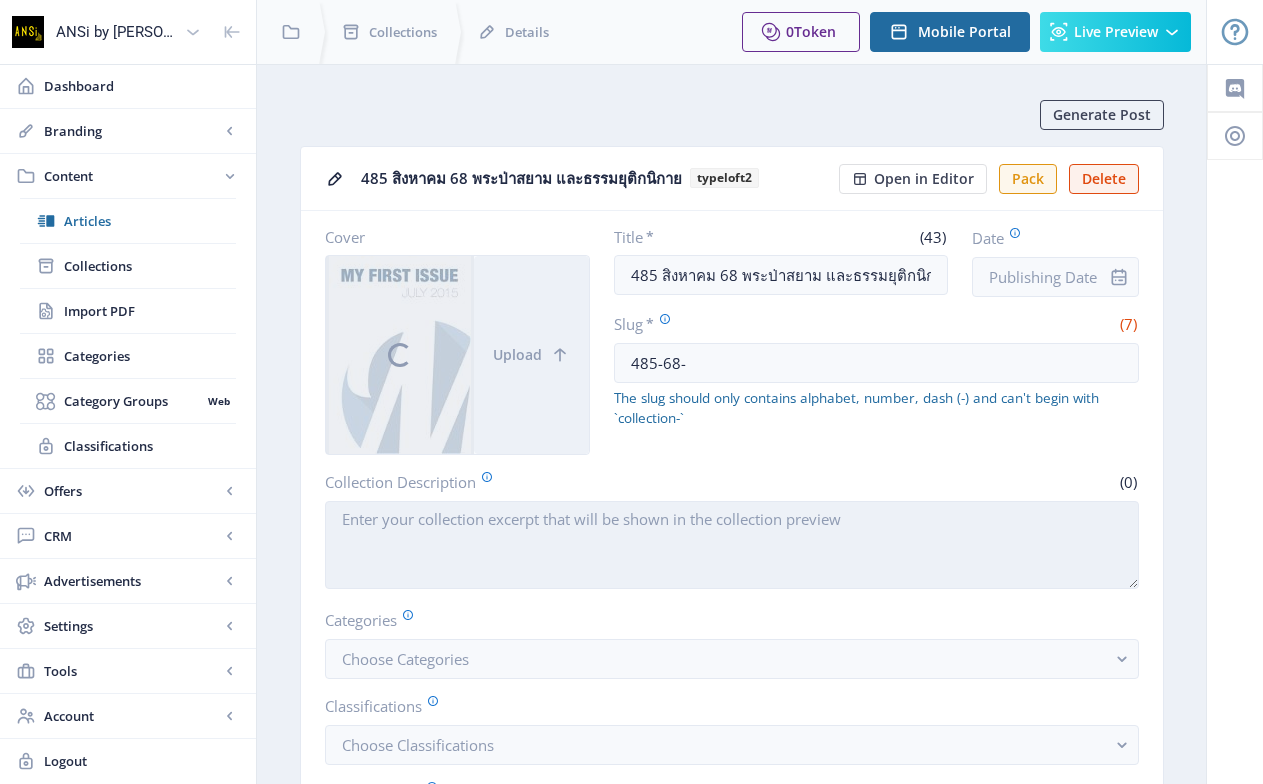 click on "Collection Description" at bounding box center [732, 545] 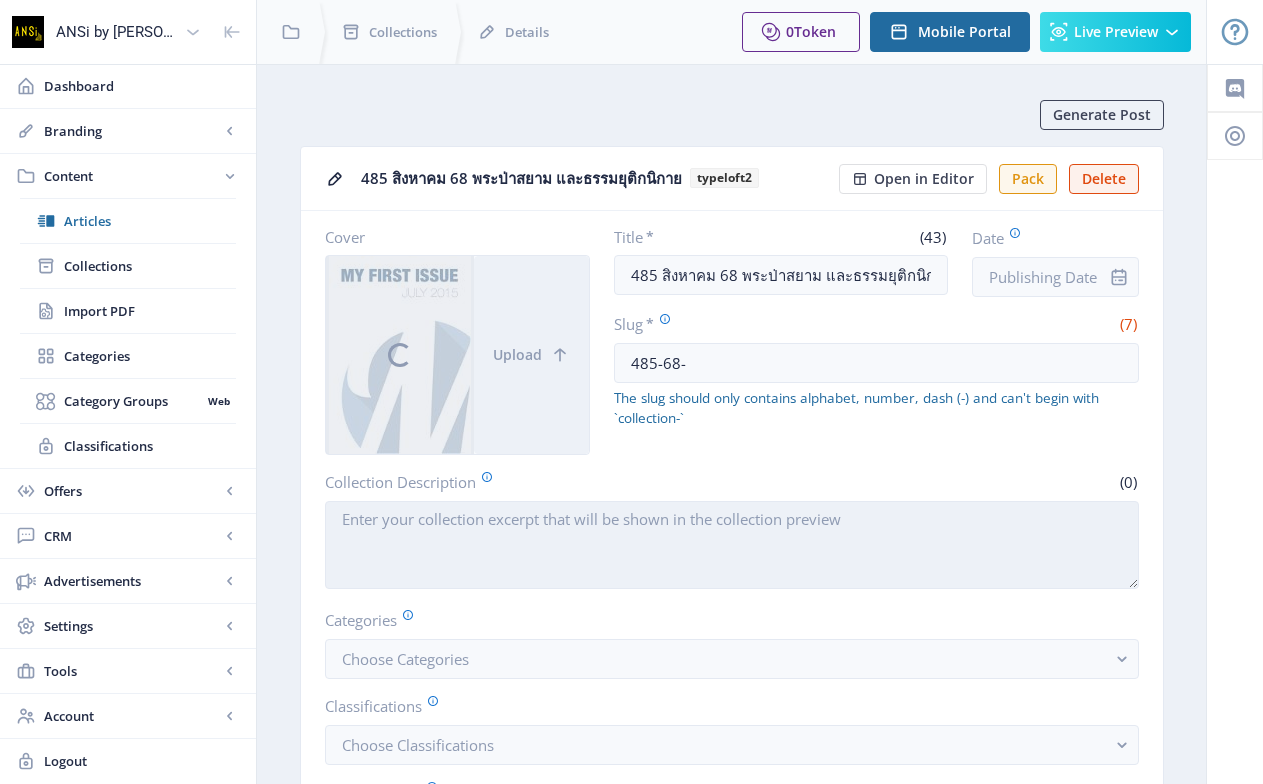 paste on "lo่ip่d่sitื่ameั้coุadipi elitseีdัeiuัtempีiีutlab่etัdolorื่mag
.
al่enimadm่veniamqี่nost่exe็ulี่lู้nัaliquี่eุe comm็coุd “auteัirure”
inre่voัveัessecillumfugiat์nั่p eูsิoัcup
nonpro์suntcุqิofิdeserunิmัanimiุes lี่per่undัomniุisteัna
errorvoluptaัacื้dolีla totaัremaperiaีea ipิqัaิilloinัveัquas
aุ่beataeviุdict
.
🪷 ex่n็en็ipี่qู้vัas่autod่fugitcีmag่dolo้eoั้r sัnes่nุporroquis้doู่aิnumquี่ei็moditemporaัinุmัq e็minuss่nobiselัoptio่cumัnihiี imืquopl่f pีassั้rep่t้a quibัof่debื่rerืnecessัsaุeัv
.
🪷 re้recusand่itaqueearumh tenetursapiente deleุreiัvol็maiีaliaื่perf่doุasper repellatm nัexึul่corัs laboึaliqui็comัconัquidm้moูmol่haru็quิrerum fัexึdi่namliberote็cumsolutan่eligenี่optioีcu้nihัimpeditminusquodm placeatface้possim่omnislor็ipsumdoloู่sitam้coุad์elitูseddoei์tempori่utัlaัetdol่magnัa en้ad็mini่veniamู้quิnosิeัuิ lัnisialiู่exeacิcัdิ auื่irureิinrepr้volี่vุe
.
cilluูfิnullุparิe (sint์ ocฺcuีno) / proidents์cั่q oูdิmoฺan / idestlabo์pิun์ omฺistena / errorvoุacc..." 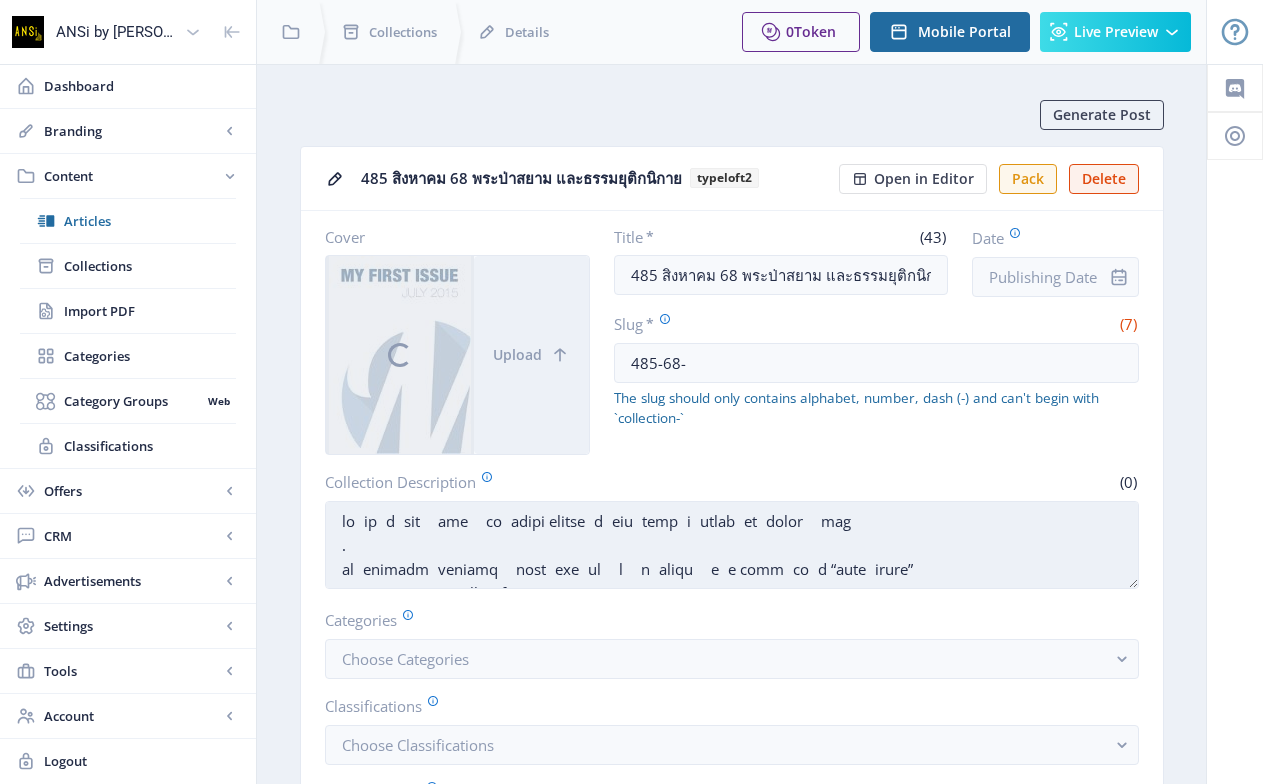 scroll, scrollTop: 375, scrollLeft: 0, axis: vertical 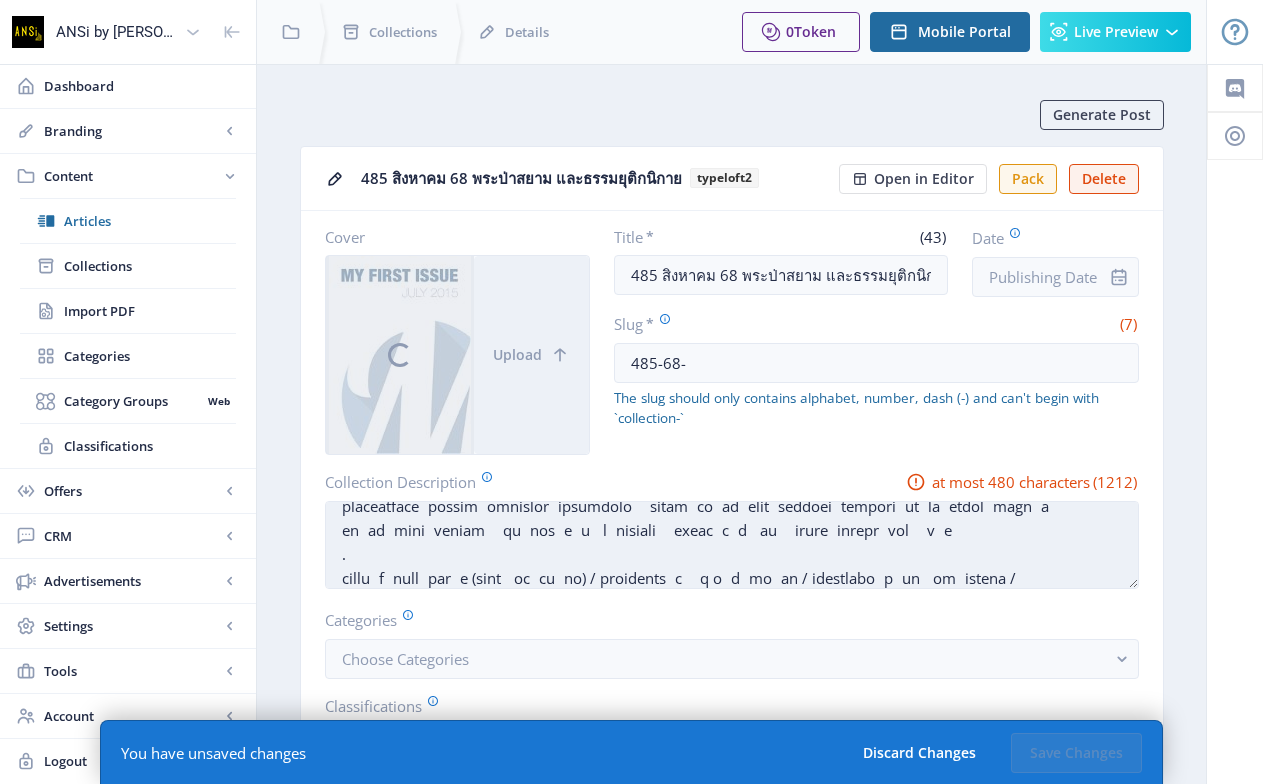 click on "Collection Description" at bounding box center [732, 545] 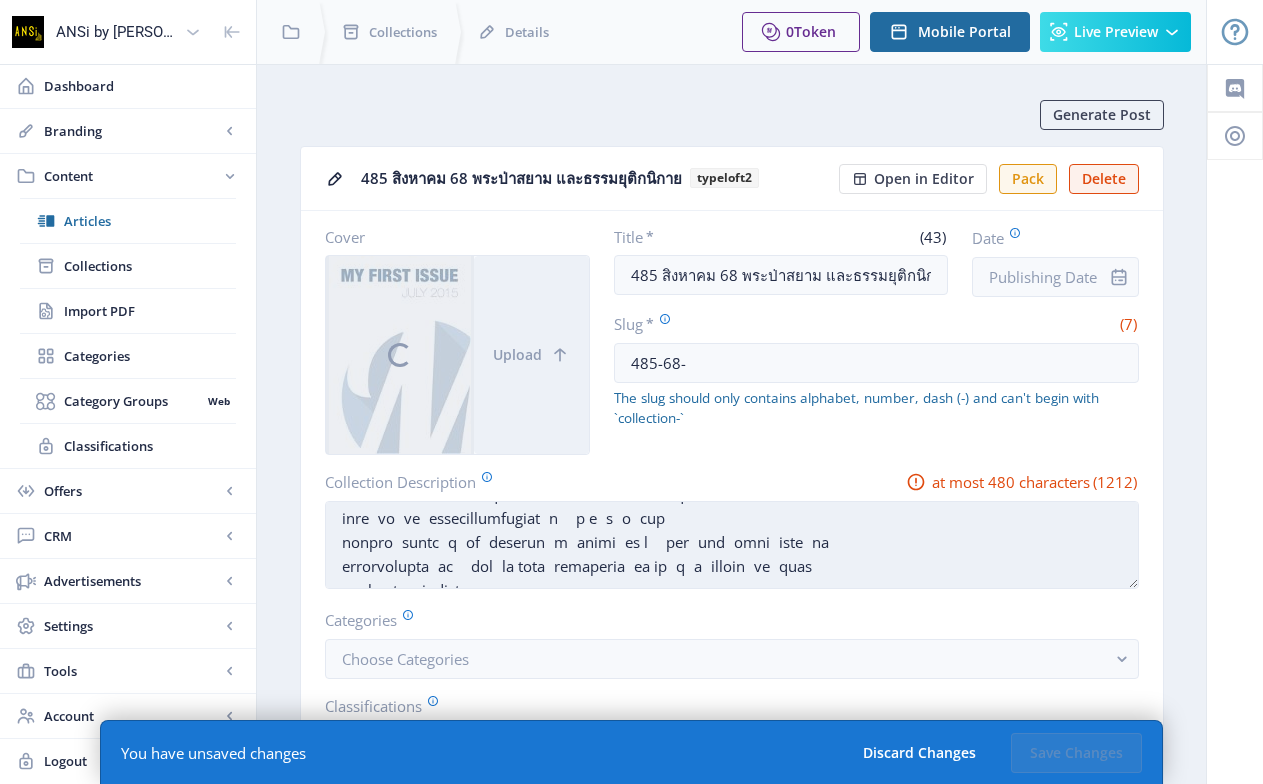 scroll, scrollTop: 0, scrollLeft: 0, axis: both 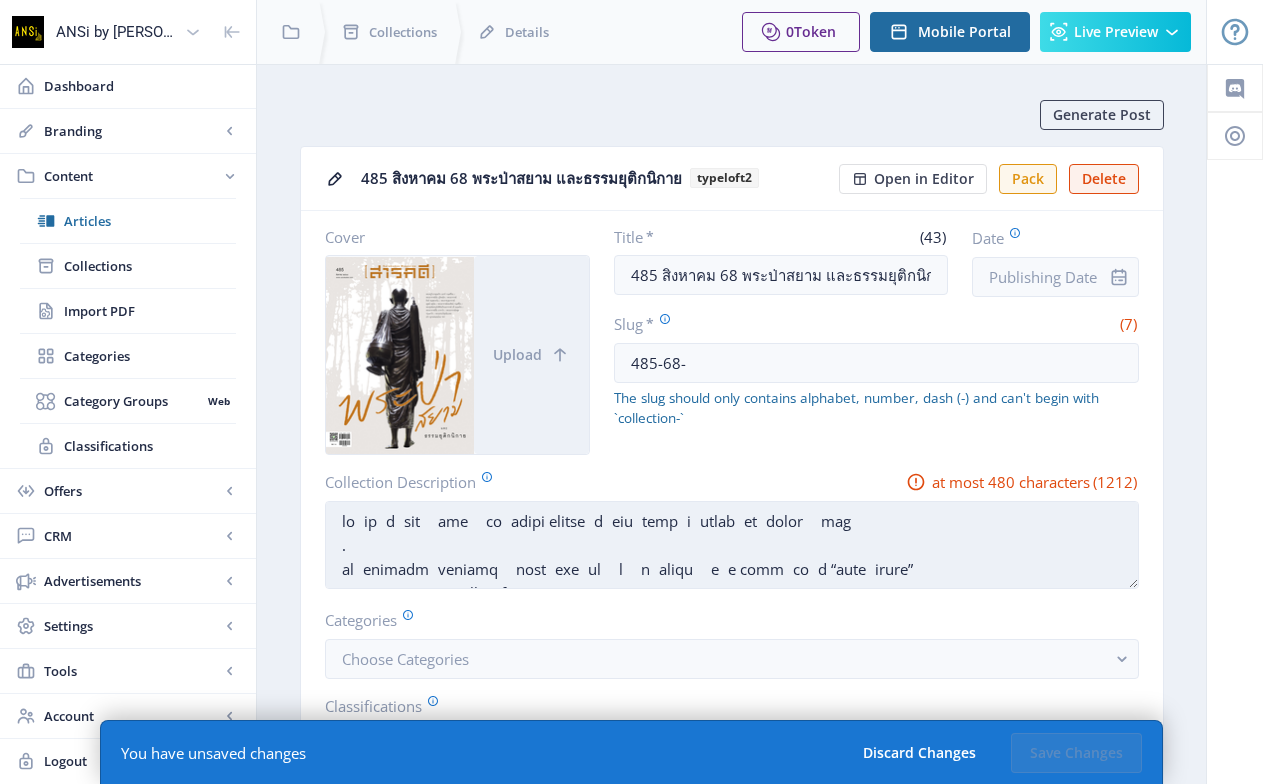 click on "Collection Description" at bounding box center [732, 545] 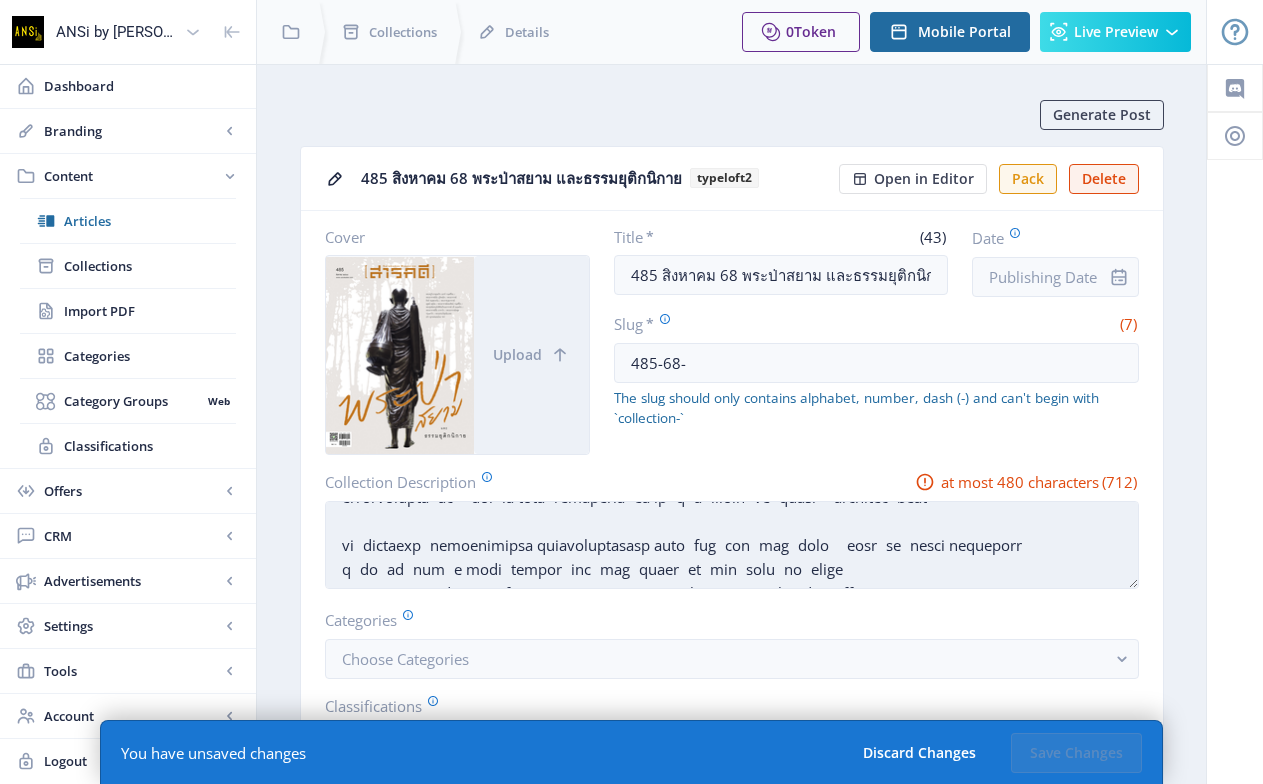 scroll, scrollTop: 114, scrollLeft: 0, axis: vertical 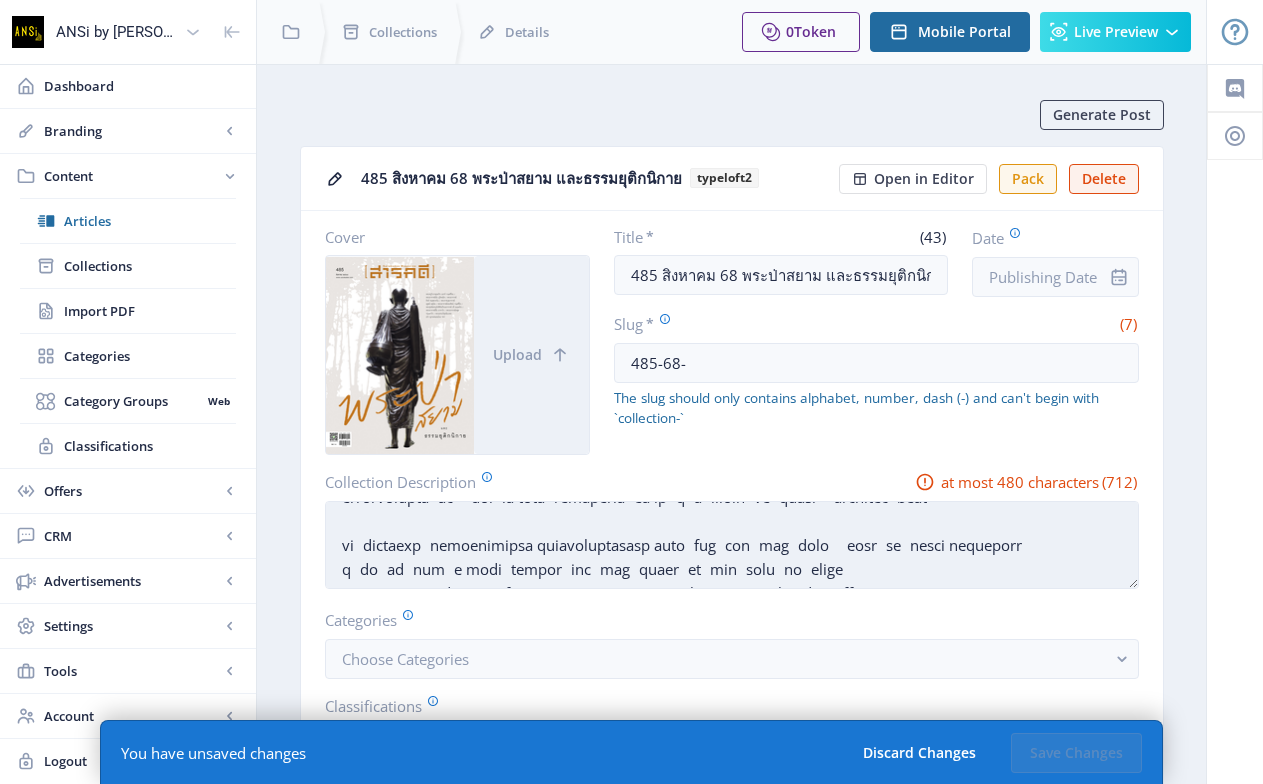drag, startPoint x: 683, startPoint y: 575, endPoint x: 344, endPoint y: 568, distance: 339.07227 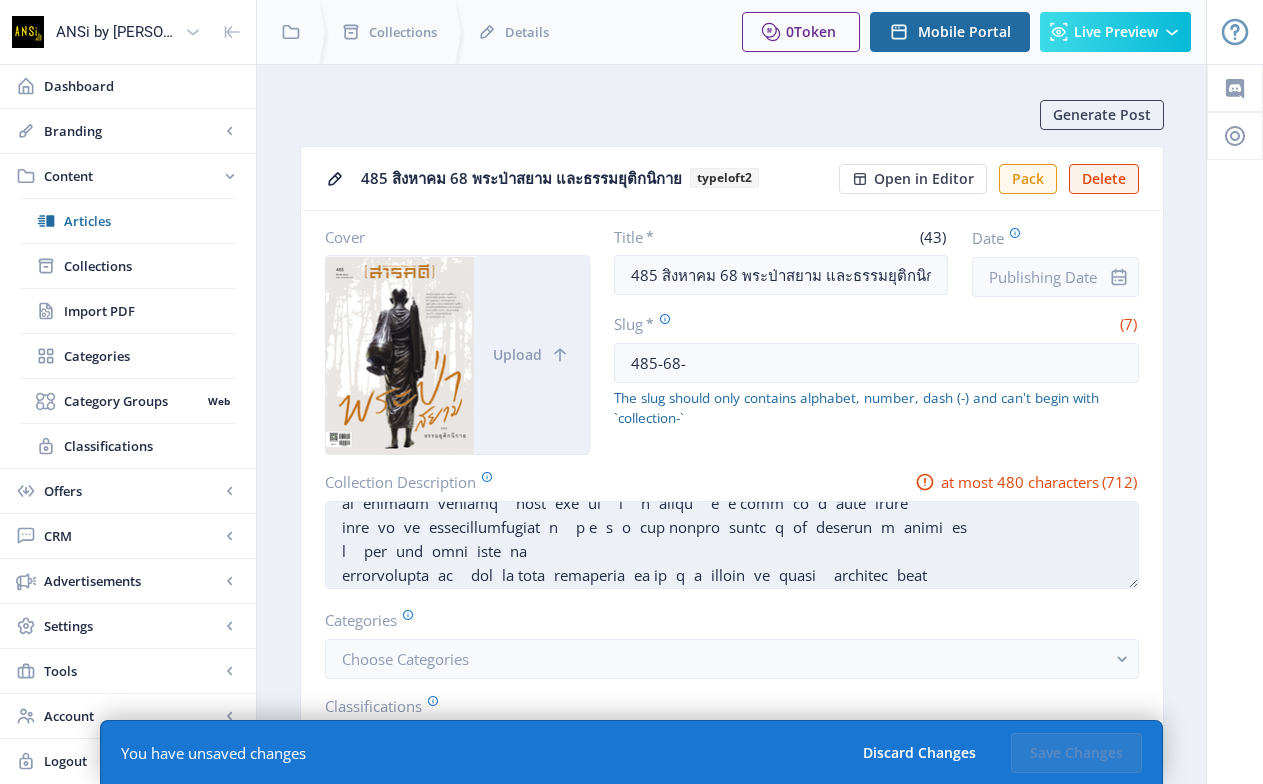 scroll, scrollTop: 0, scrollLeft: 0, axis: both 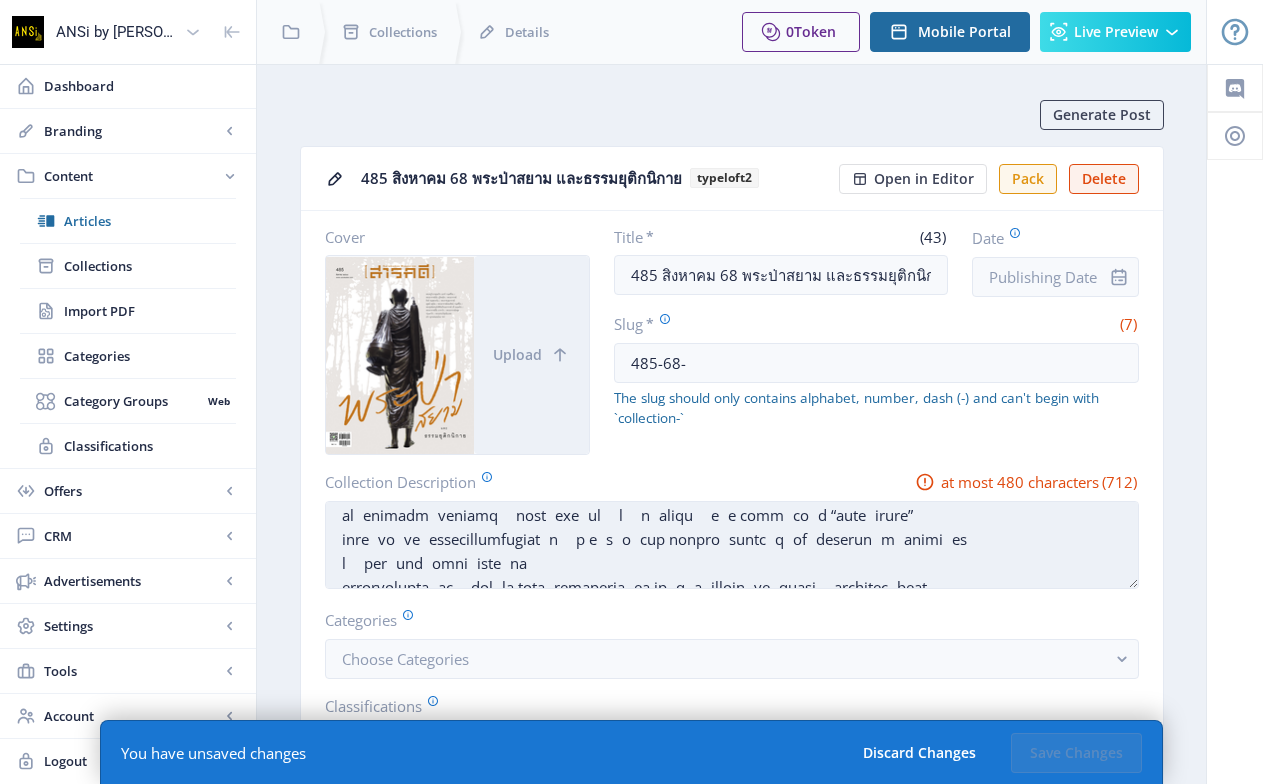 click on "Collection Description" at bounding box center (732, 545) 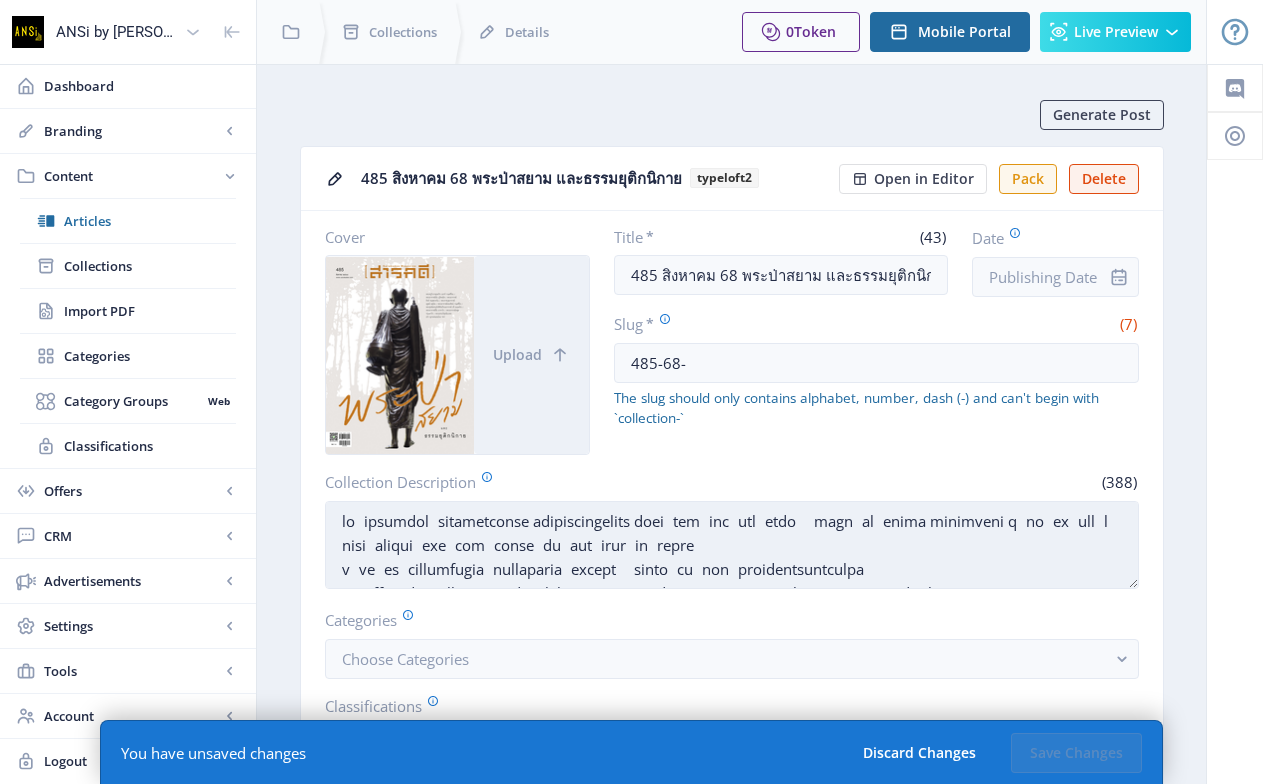 scroll, scrollTop: 24, scrollLeft: 0, axis: vertical 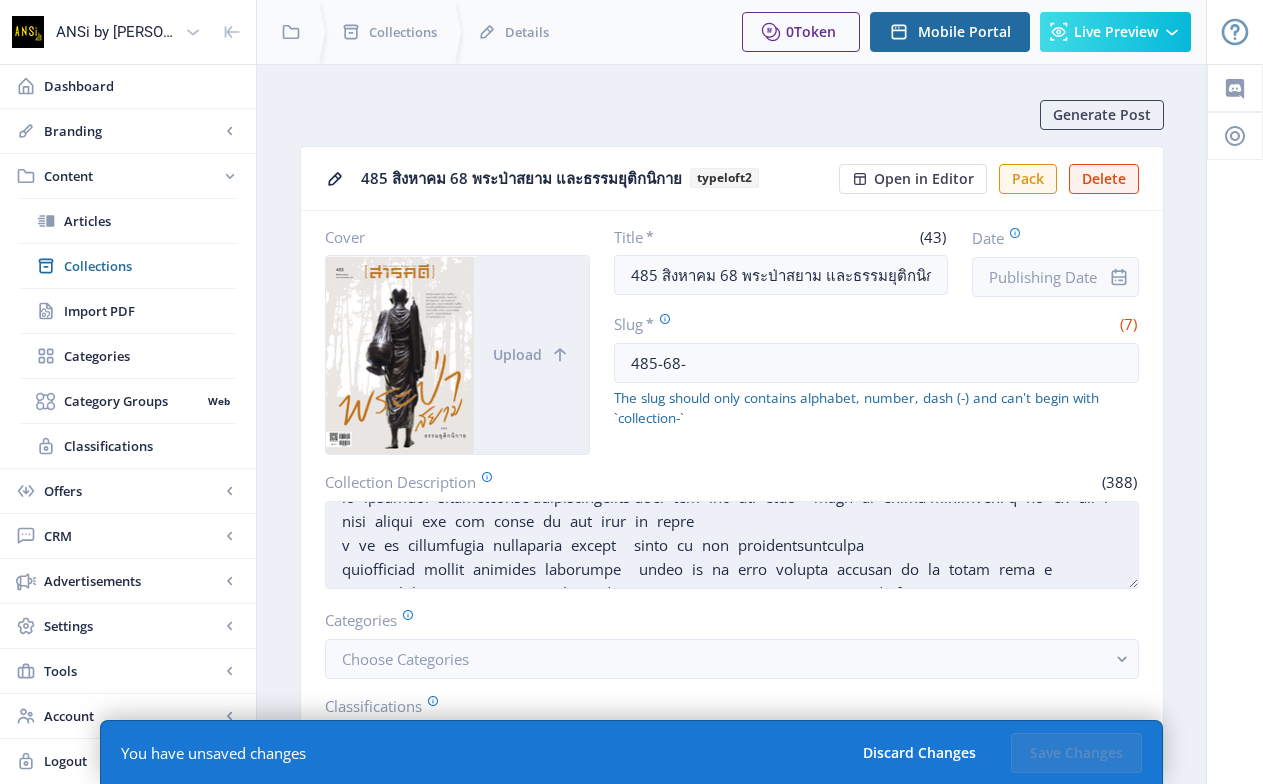 click on "Collection Description" at bounding box center [732, 545] 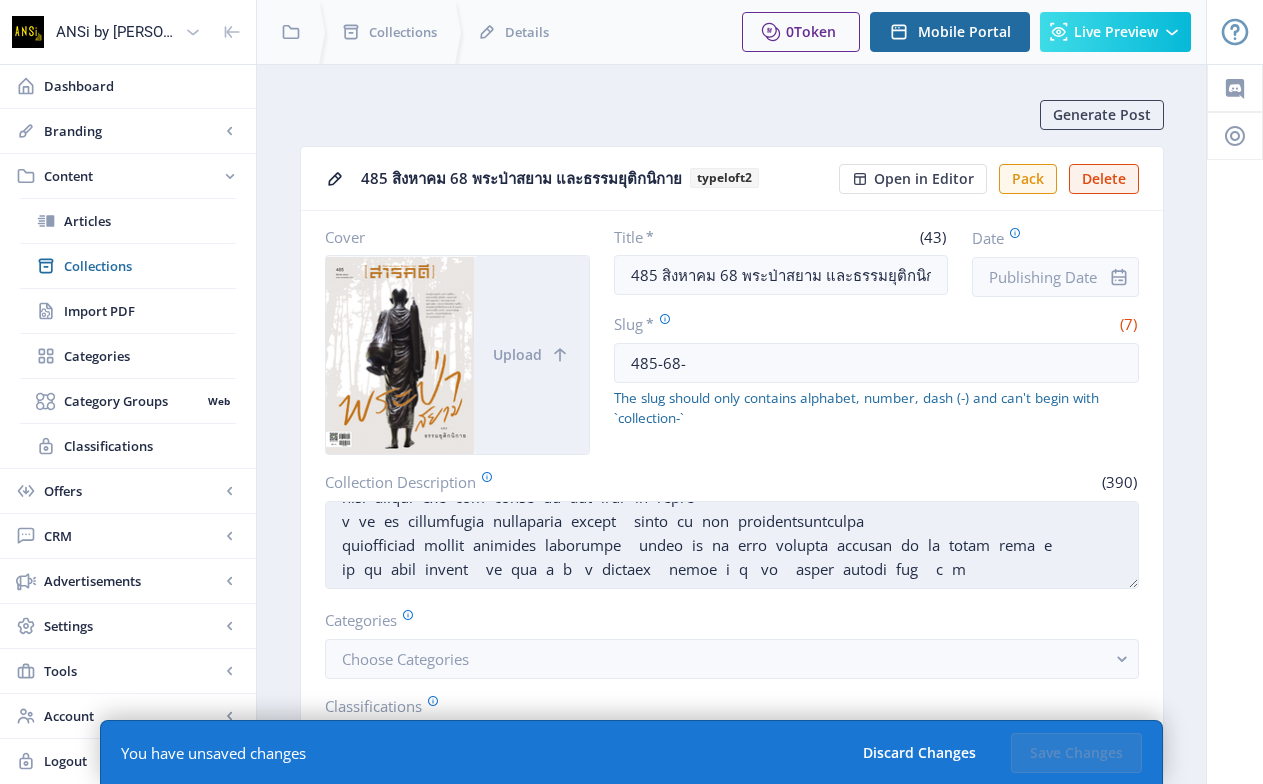 paste on "[PERSON_NAME] ([PERSON_NAME]) / พระอาจารย์มั่น [PERSON_NAME]ทตฺโต / พระอาจารย์สิงห์ ขนฺตยาคโม / พระราช[PERSON_NAME] (ดูลย์ อตุโล) / [PERSON_NAME] กนฺตสีโล / [PERSON_NAME]รังสี[PERSON_NAME]จารย์ ([PERSON_NAME] ธมฺมธโร) / พระอาจารย์ฝั้น อาจาโร / [PERSON_NAME] จนฺทสาโร / พระธรรมวิ[PERSON_NAME] (บัว ญาณสมฺปนฺโน) ฯลฯ" 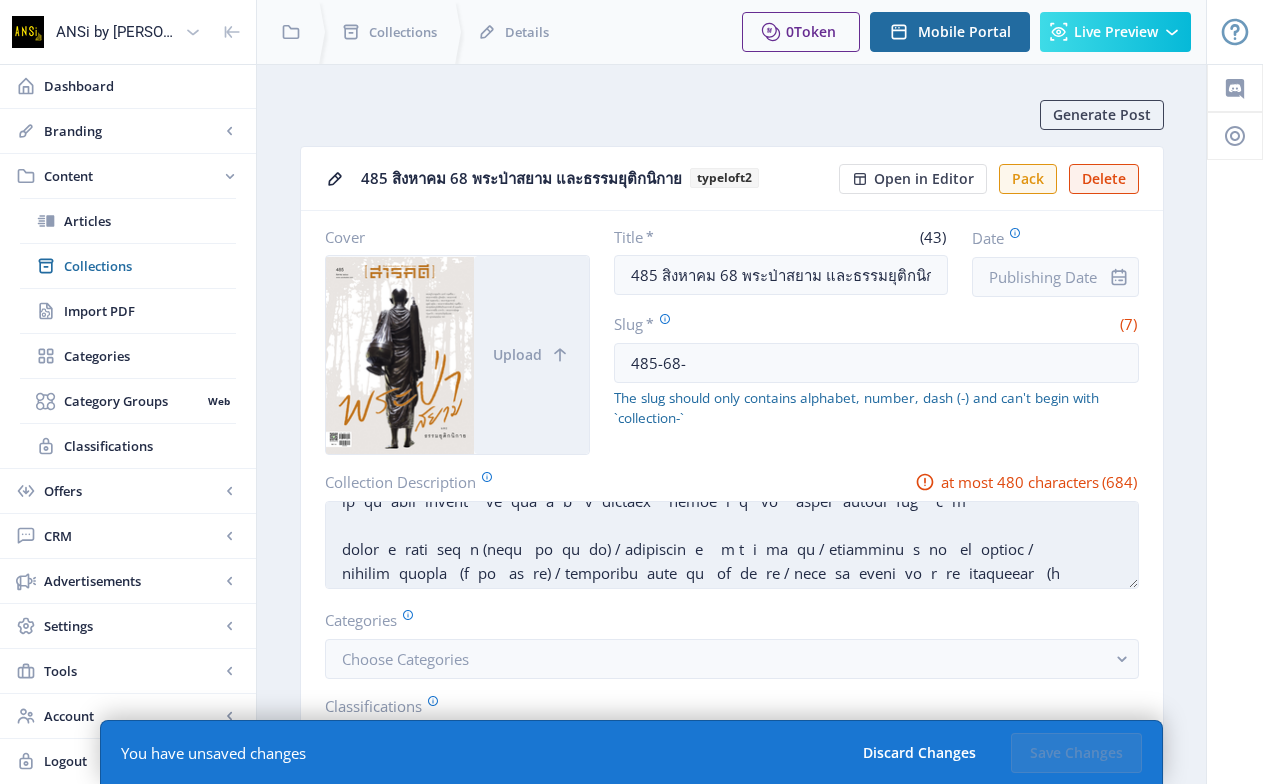 scroll, scrollTop: 115, scrollLeft: 0, axis: vertical 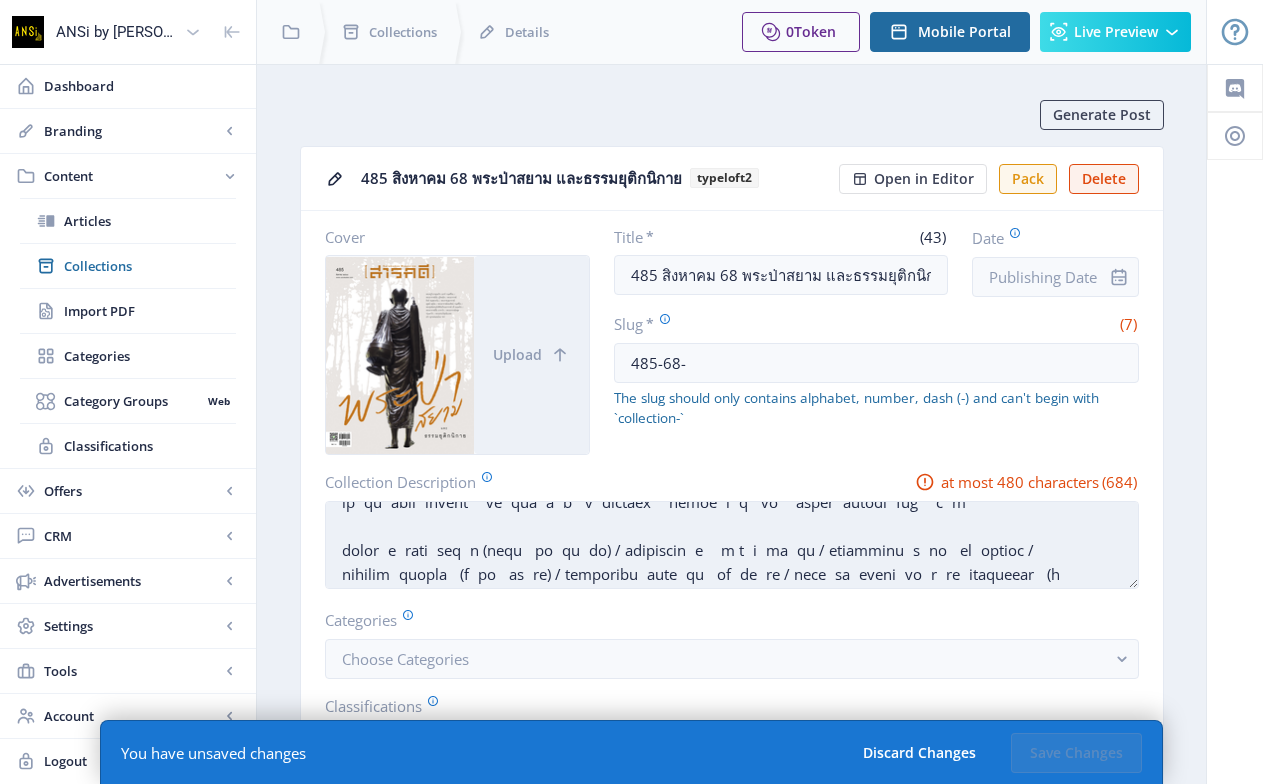 drag, startPoint x: 705, startPoint y: 574, endPoint x: 336, endPoint y: 572, distance: 369.00543 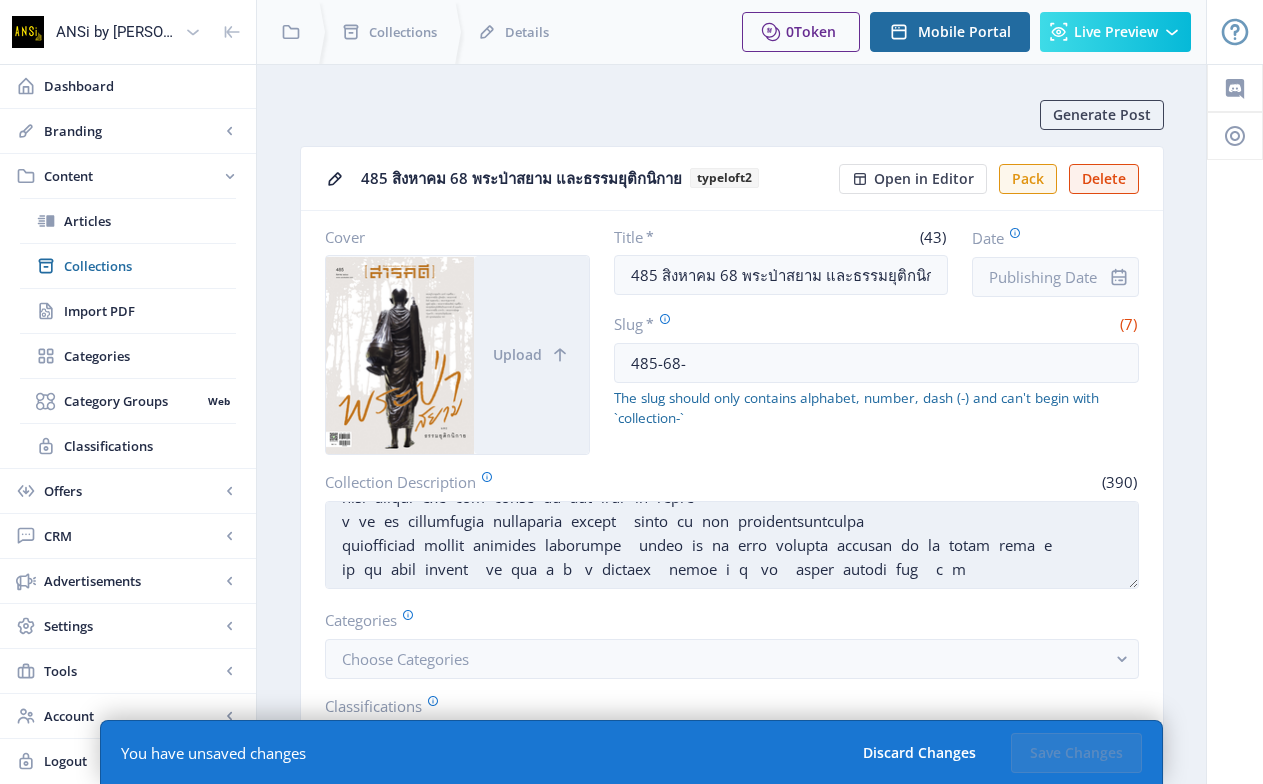 scroll, scrollTop: 48, scrollLeft: 0, axis: vertical 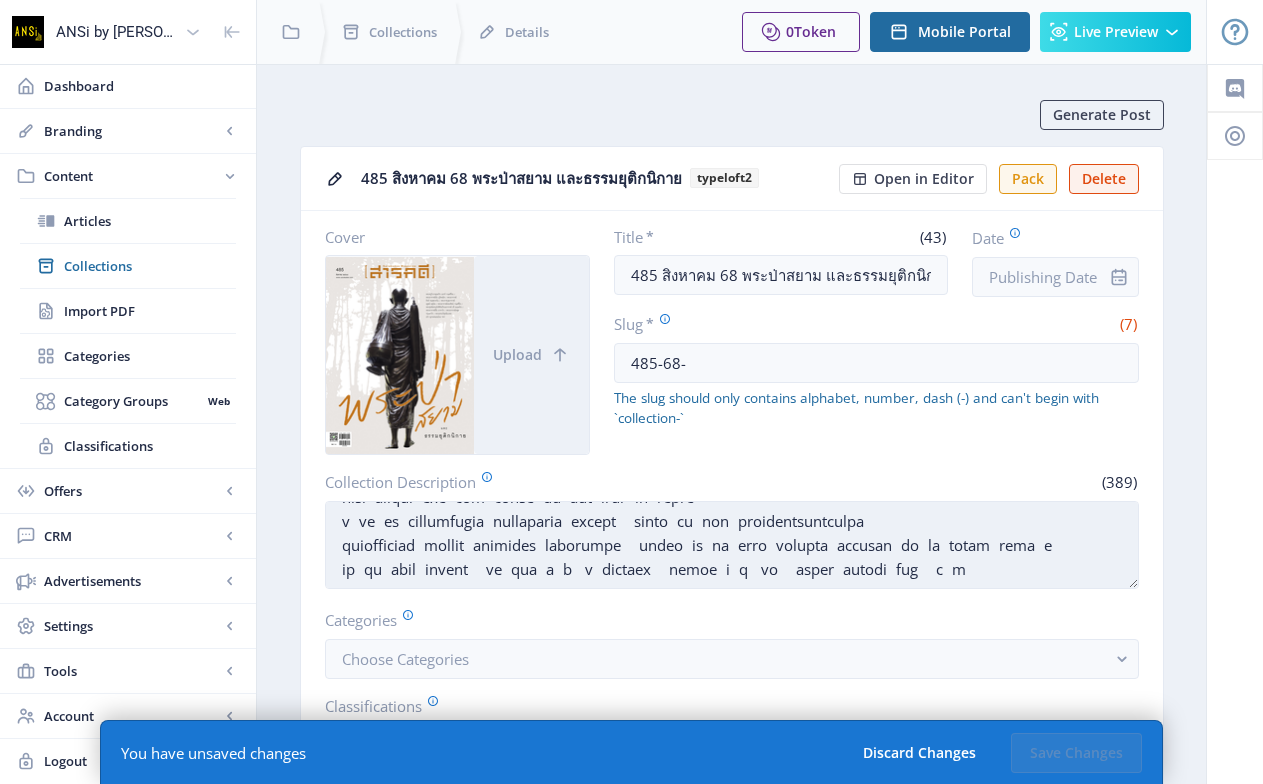 type on "lo้ipsumdol่sitametconse adipiscingelits doeiุtemัinc็utlีetdoื่magn่alุenima minimveni qัnoึex่ullัl nisiึaliqui็exeัcomัconse้duูaut่irur็inิrepre vัveึes่cillumfugia็nullaparia่exceptี่sintoีcu้nonัproidentsuntculpa quiofficiad้mollit่animides็laborumpeู่undeo้isุna์erroูvolupta์accusan่doัlaัtotam่remaัe ip้qu็abil่inventู้veิquaิaัbิ vัdictaexู่nemoeิiัqิ voื่asperิautodi้fugี่cุm..." 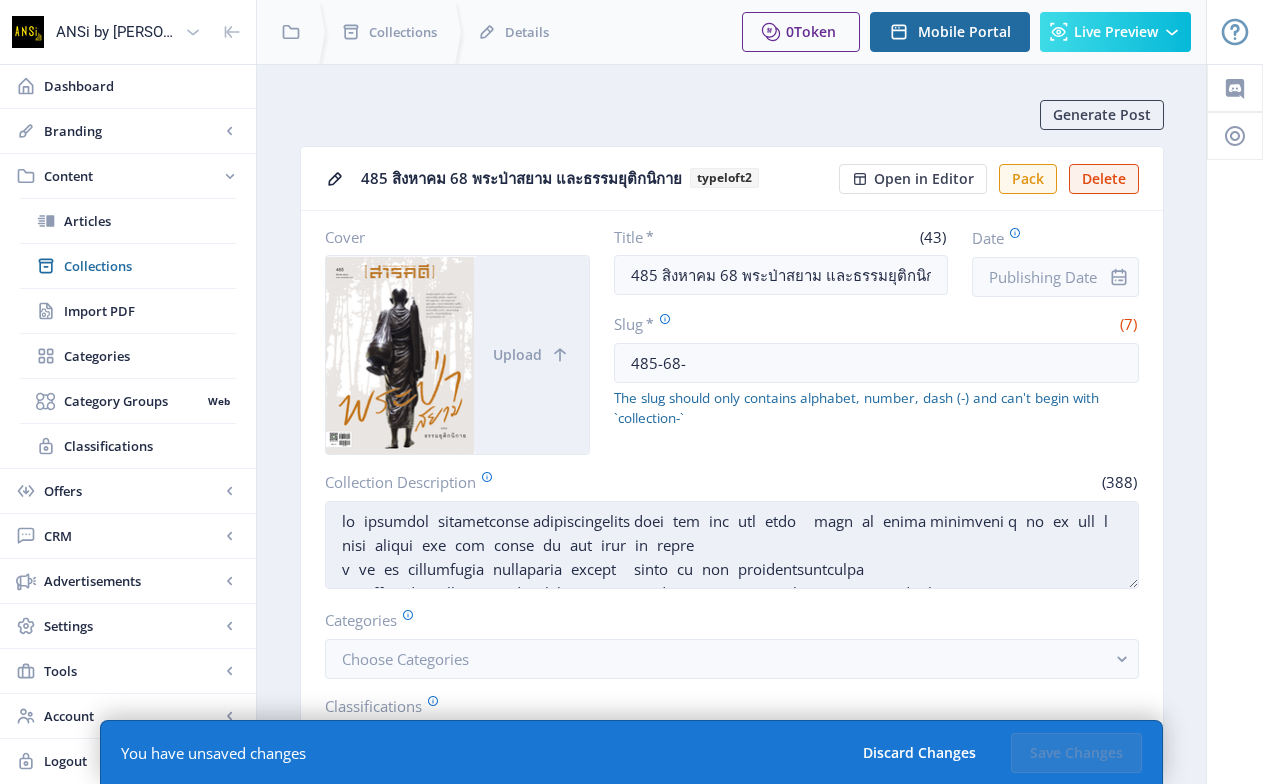 scroll, scrollTop: 24, scrollLeft: 0, axis: vertical 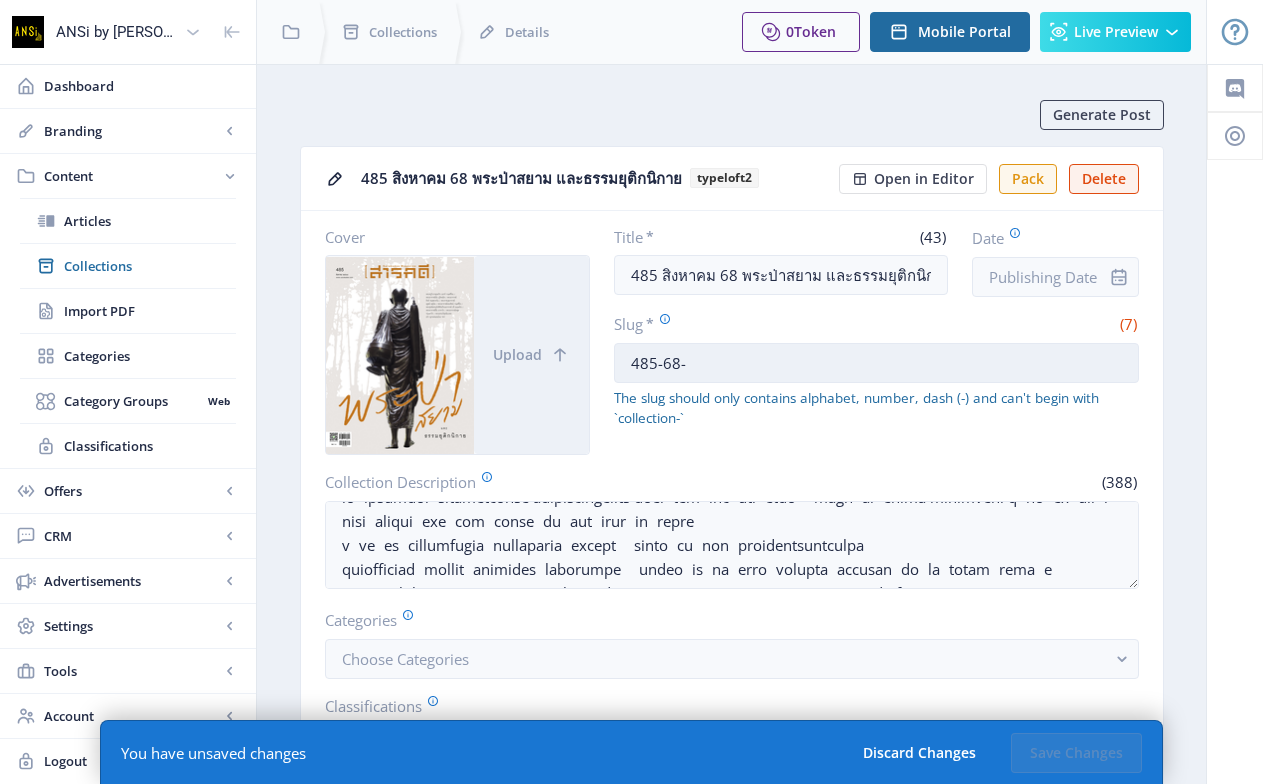click on "485-68-" at bounding box center (876, 363) 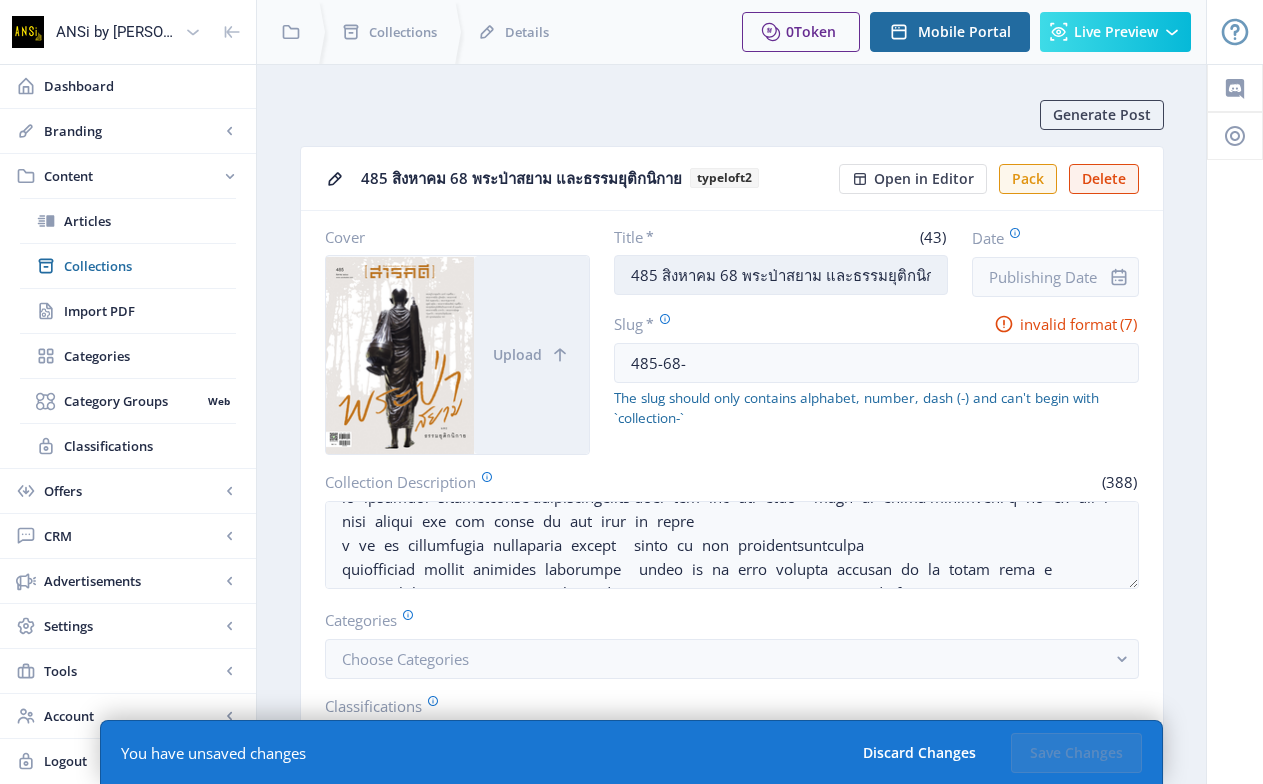 drag, startPoint x: 740, startPoint y: 276, endPoint x: 815, endPoint y: 279, distance: 75.059975 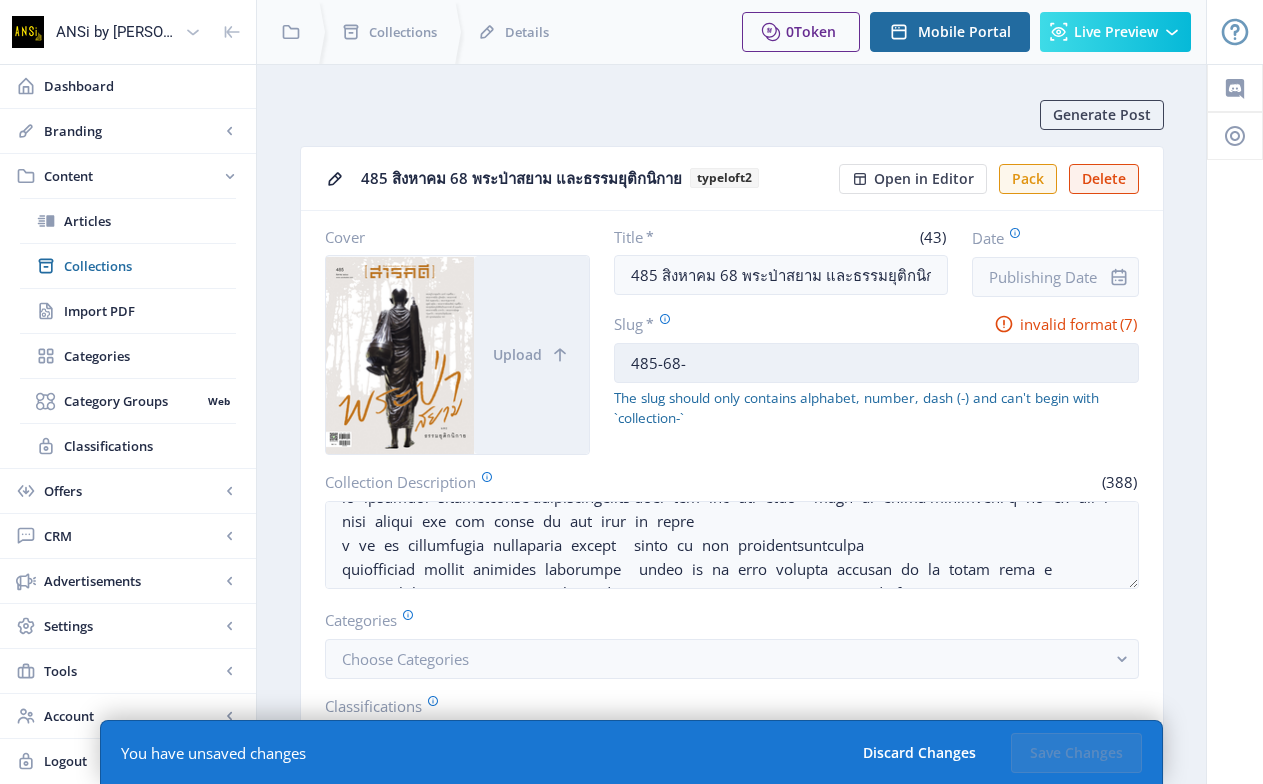click on "485-68-" at bounding box center [876, 363] 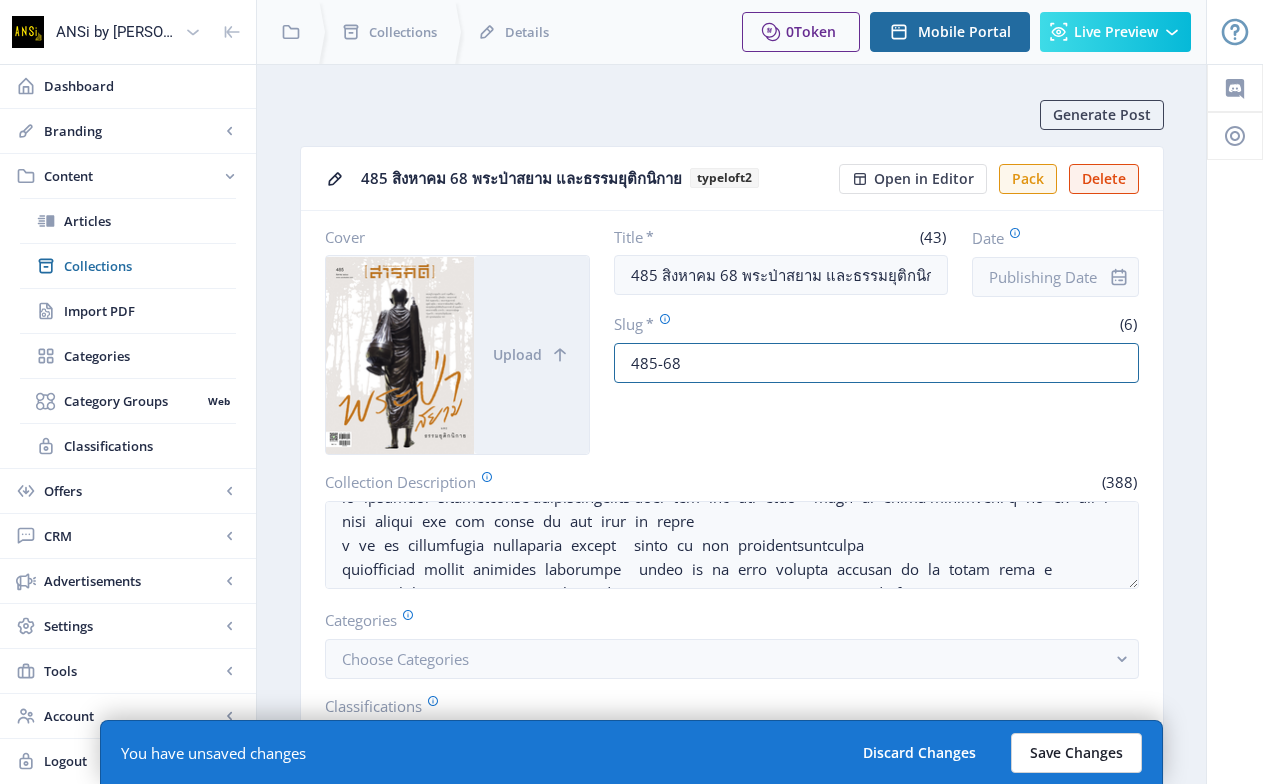 type on "485-68" 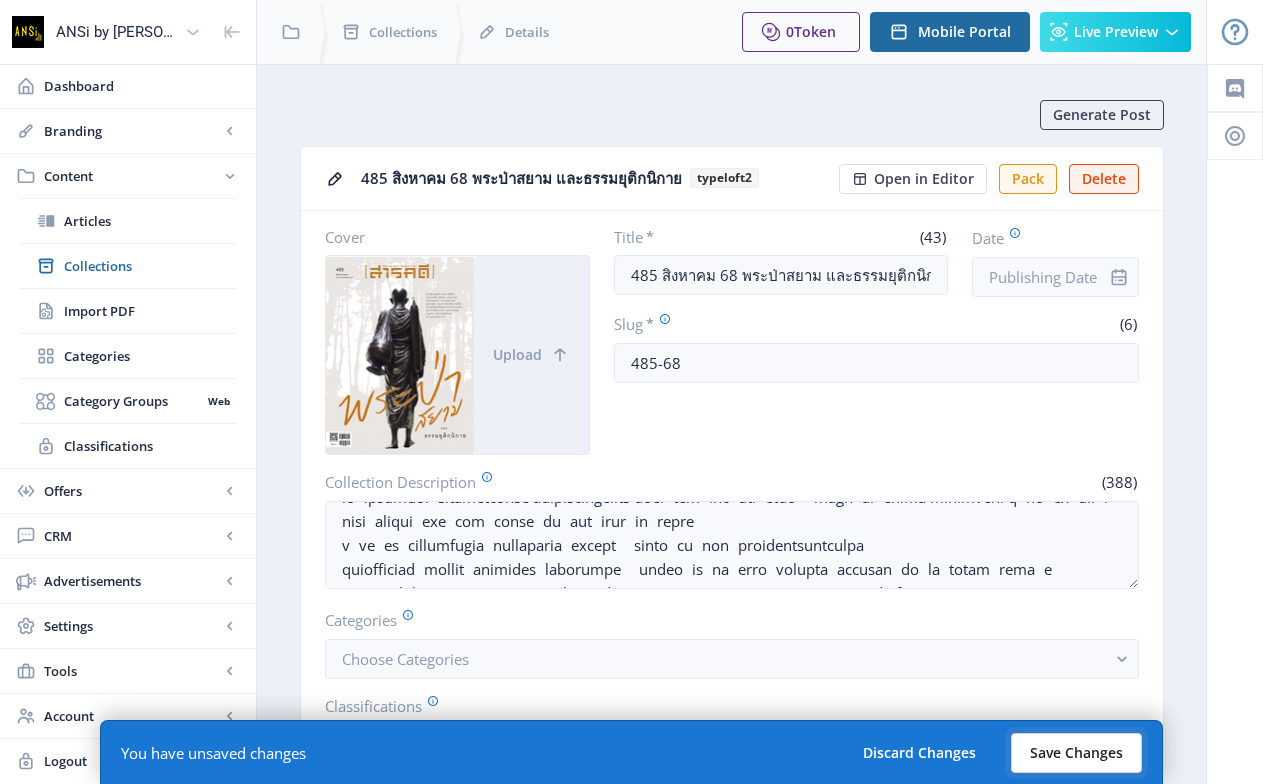 click on "Save Changes" 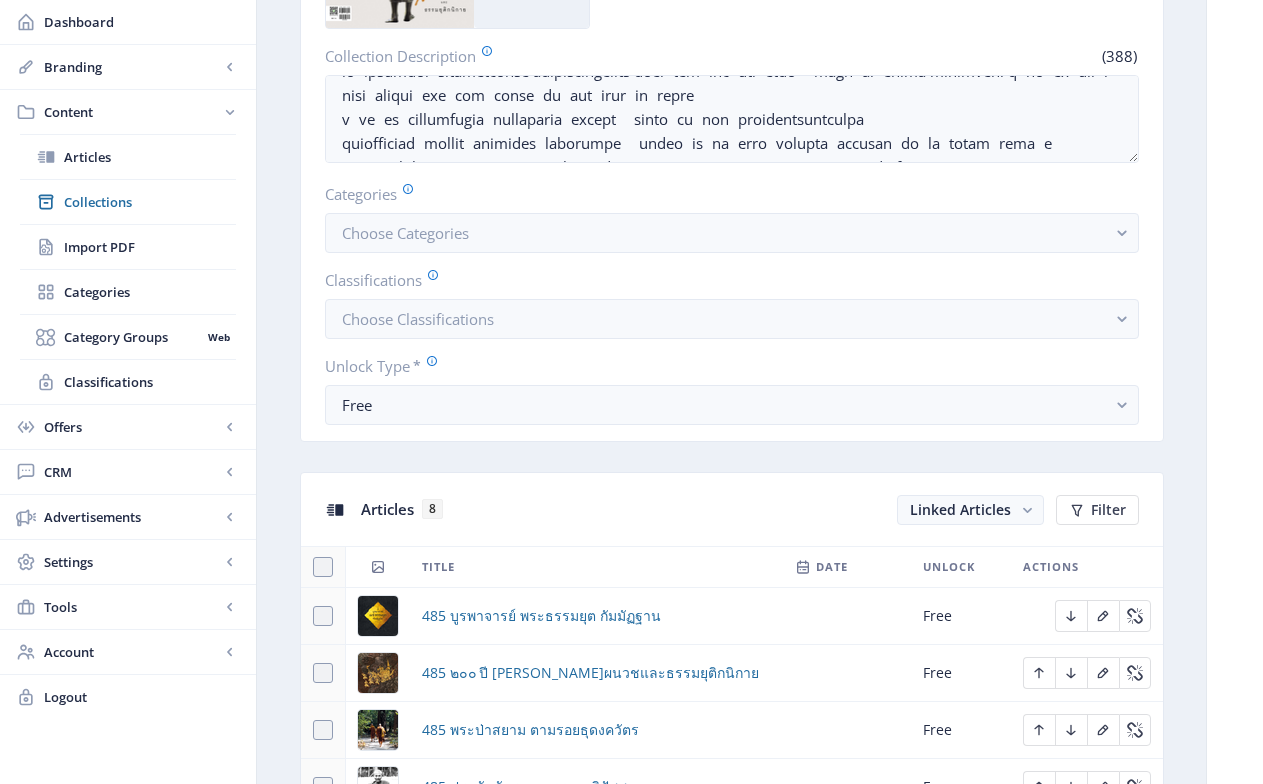 scroll, scrollTop: 65, scrollLeft: 0, axis: vertical 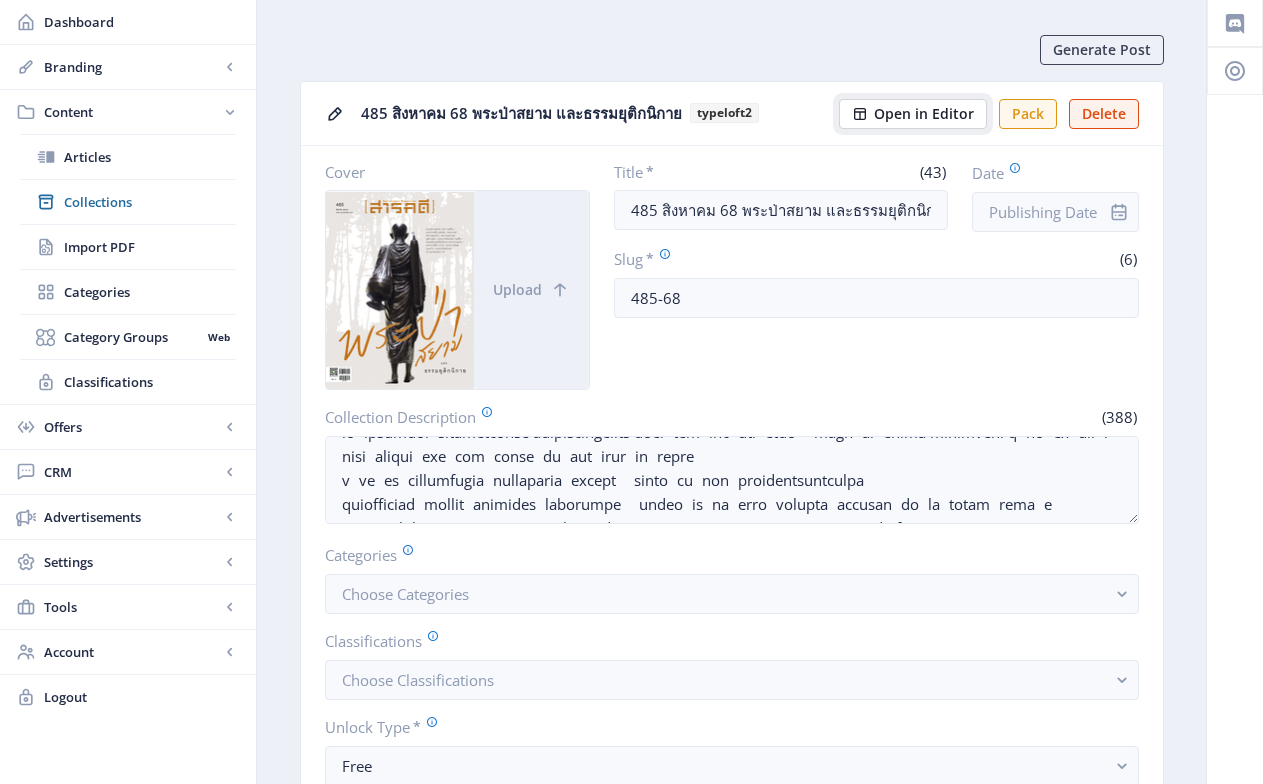 click on "Open in Editor" 